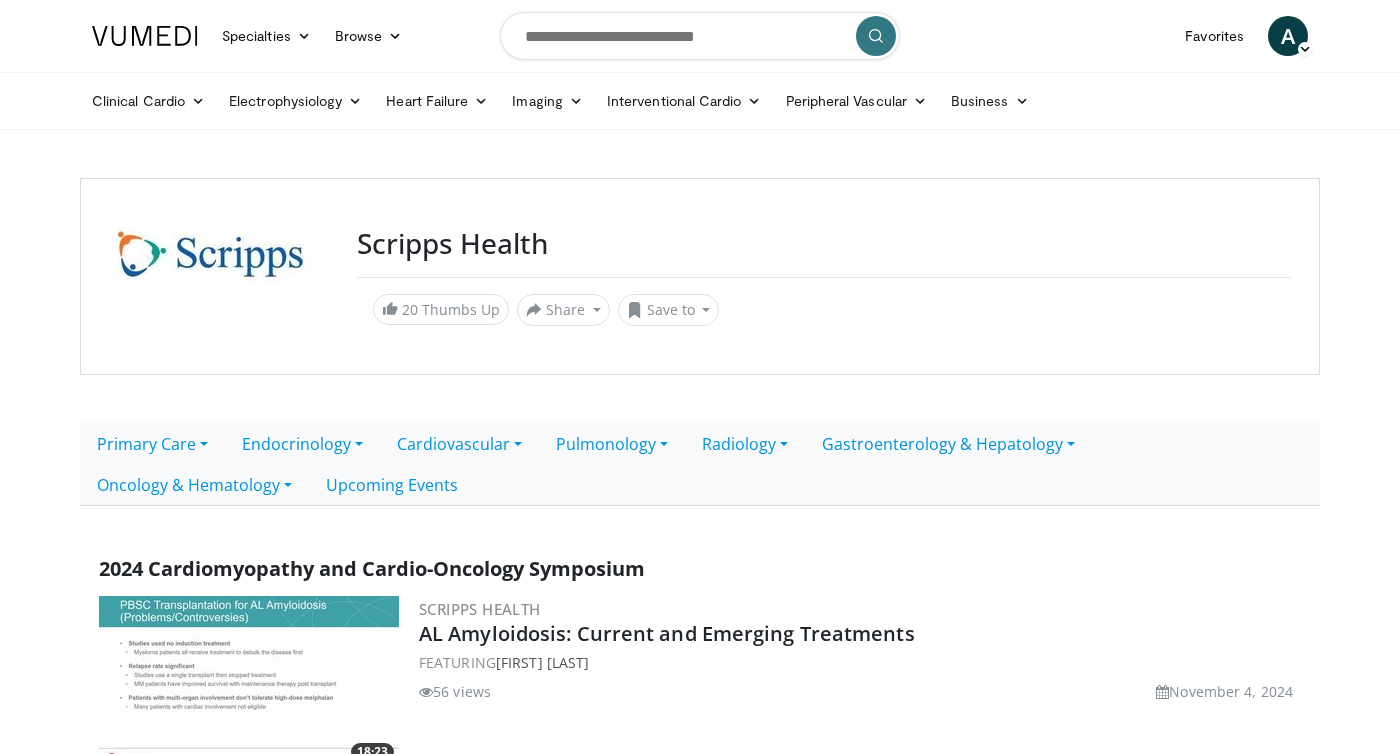 scroll, scrollTop: 22, scrollLeft: 0, axis: vertical 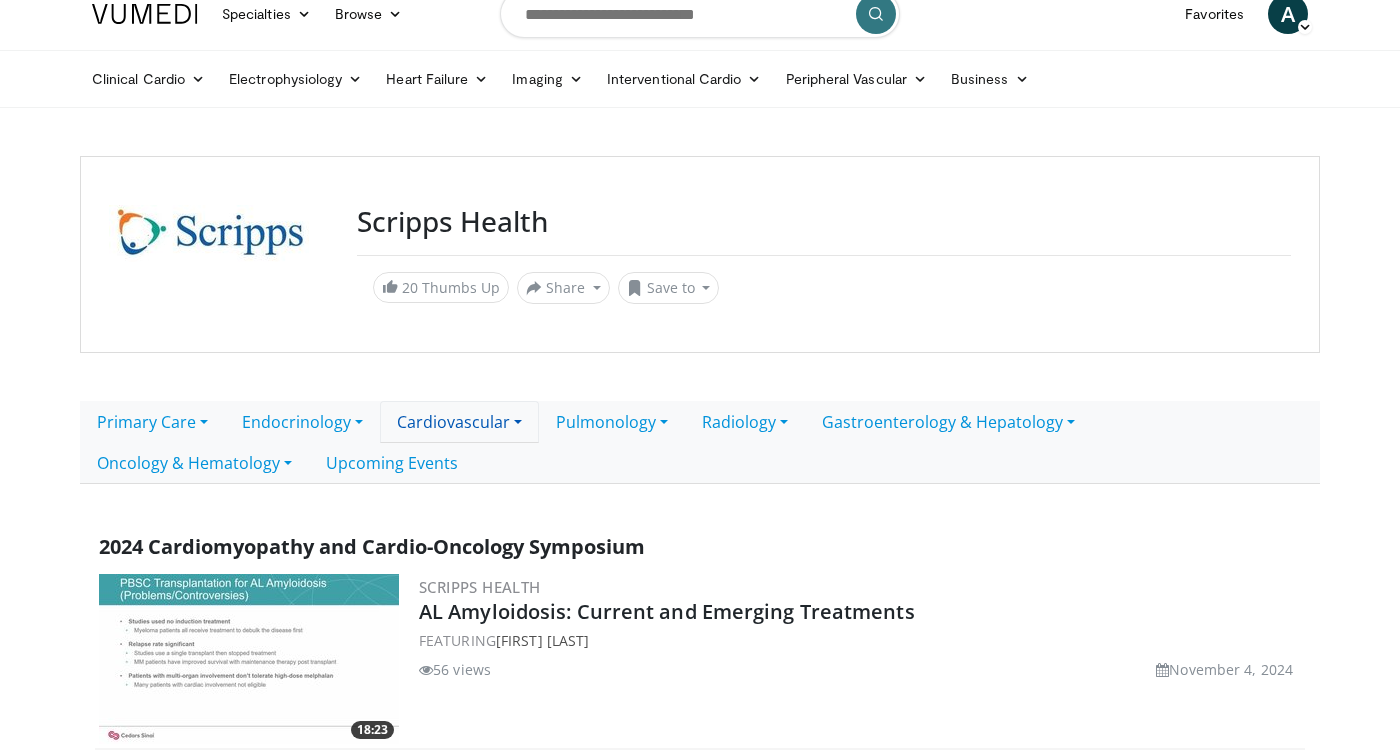 click on "Cardiovascular" at bounding box center [459, 422] 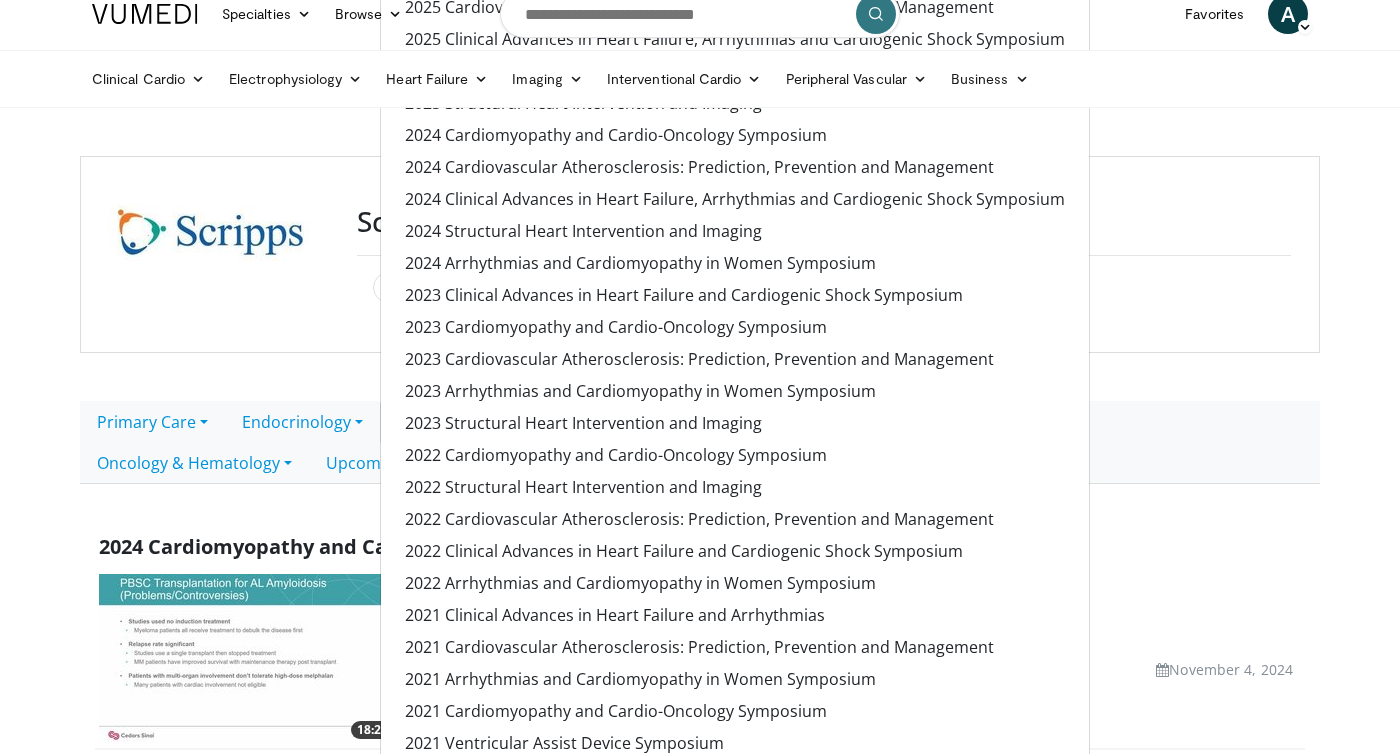 click on "Specialties
Adult & Family Medicine
Allergy, Asthma, Immunology
Anesthesiology
Cardiology
Dental
Dermatology
Endocrinology
Gastroenterology & Hepatology
General Surgery
Hematology & Oncology
Infectious Disease
Nephrology
Neurology
Neurosurgery
Obstetrics & Gynecology
Ophthalmology
Oral Maxillofacial
Orthopaedics
Otolaryngology
Pediatrics
Plastic Surgery
Podiatry
Psychiatry
Pulmonology
Radiation Oncology
Radiology
Rheumatology
Urology
Browse
A" at bounding box center (700, 14) 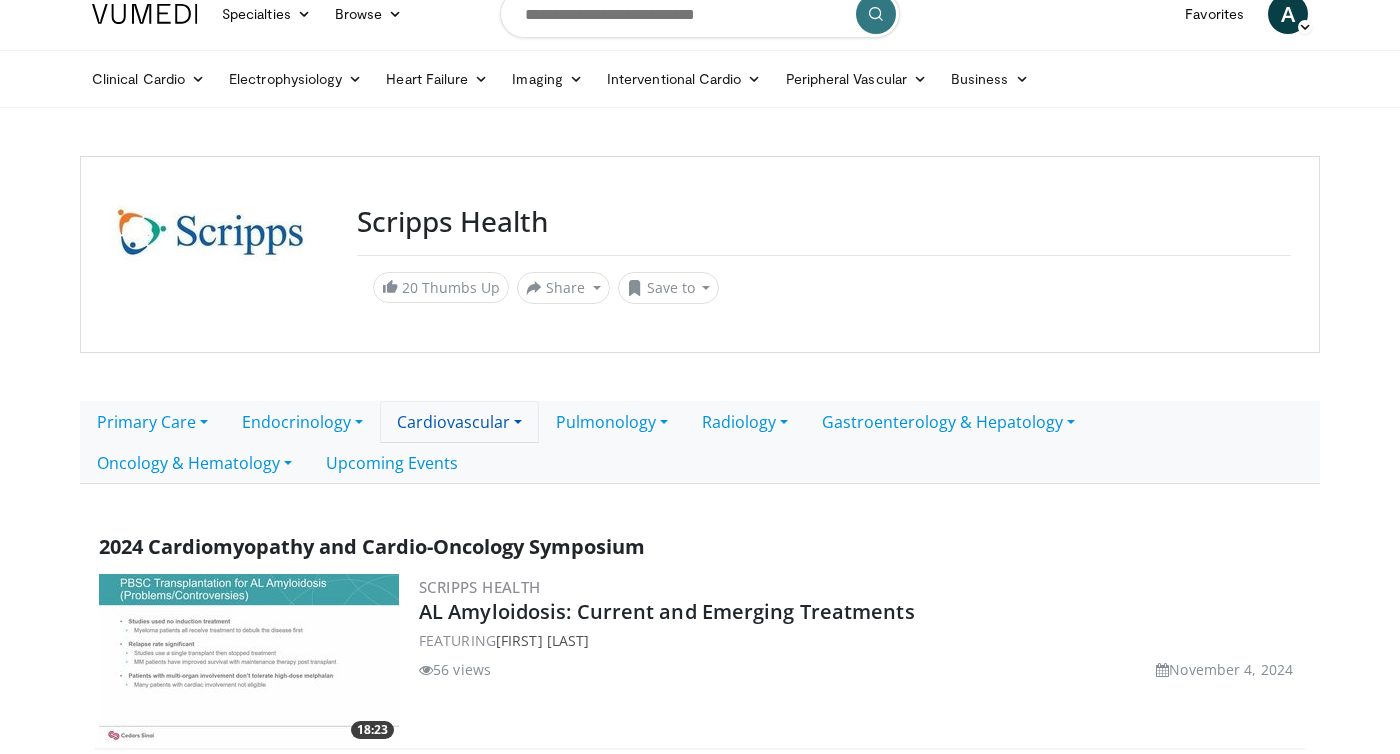 click on "Cardiovascular" at bounding box center [459, 422] 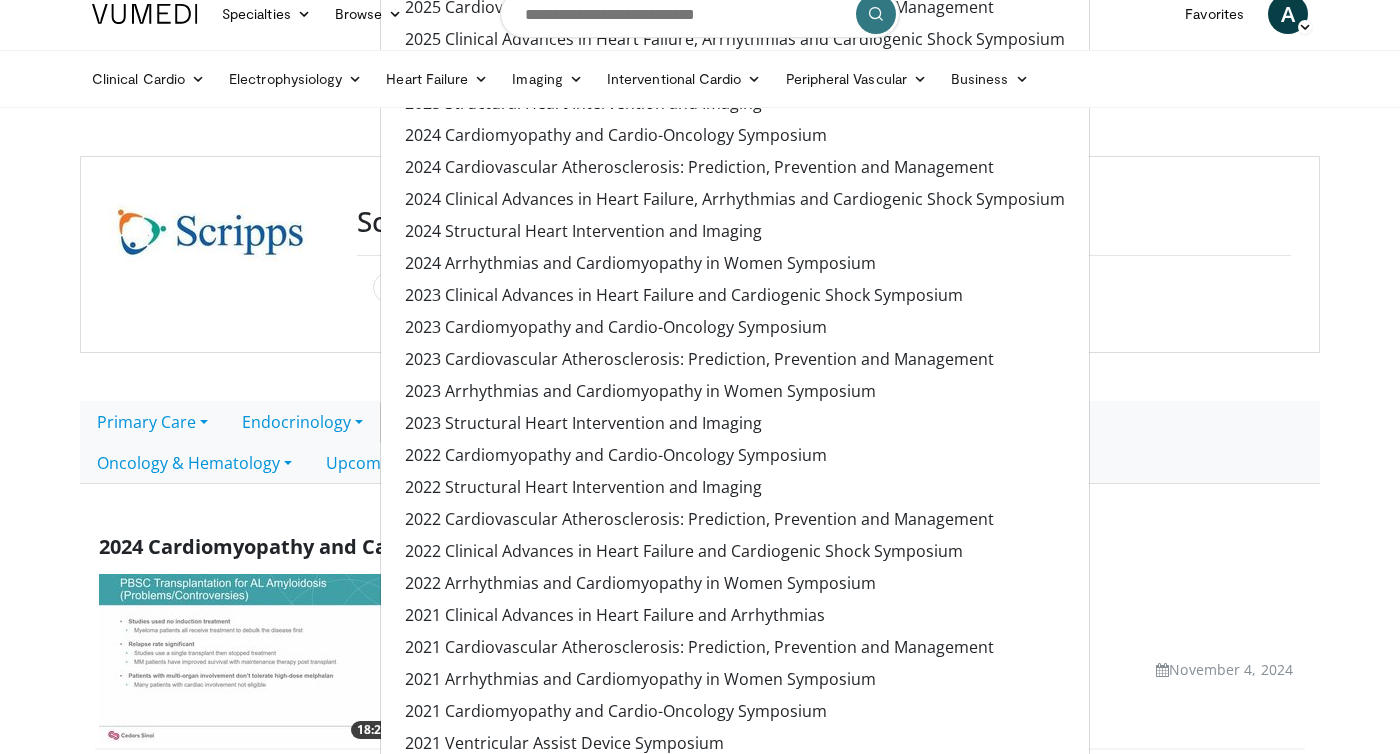 click on "Specialties
Adult & Family Medicine
Allergy, Asthma, Immunology
Anesthesiology
Cardiology
Dental
Dermatology
Endocrinology
Gastroenterology & Hepatology
General Surgery
Hematology & Oncology
Infectious Disease
Nephrology
Neurology
Neurosurgery
Obstetrics & Gynecology
Ophthalmology
Oral Maxillofacial
Orthopaedics
Otolaryngology
Pediatrics
Plastic Surgery
Podiatry
Psychiatry
Pulmonology
Radiation Oncology
Radiology
Rheumatology
Urology" at bounding box center [700, 2687] 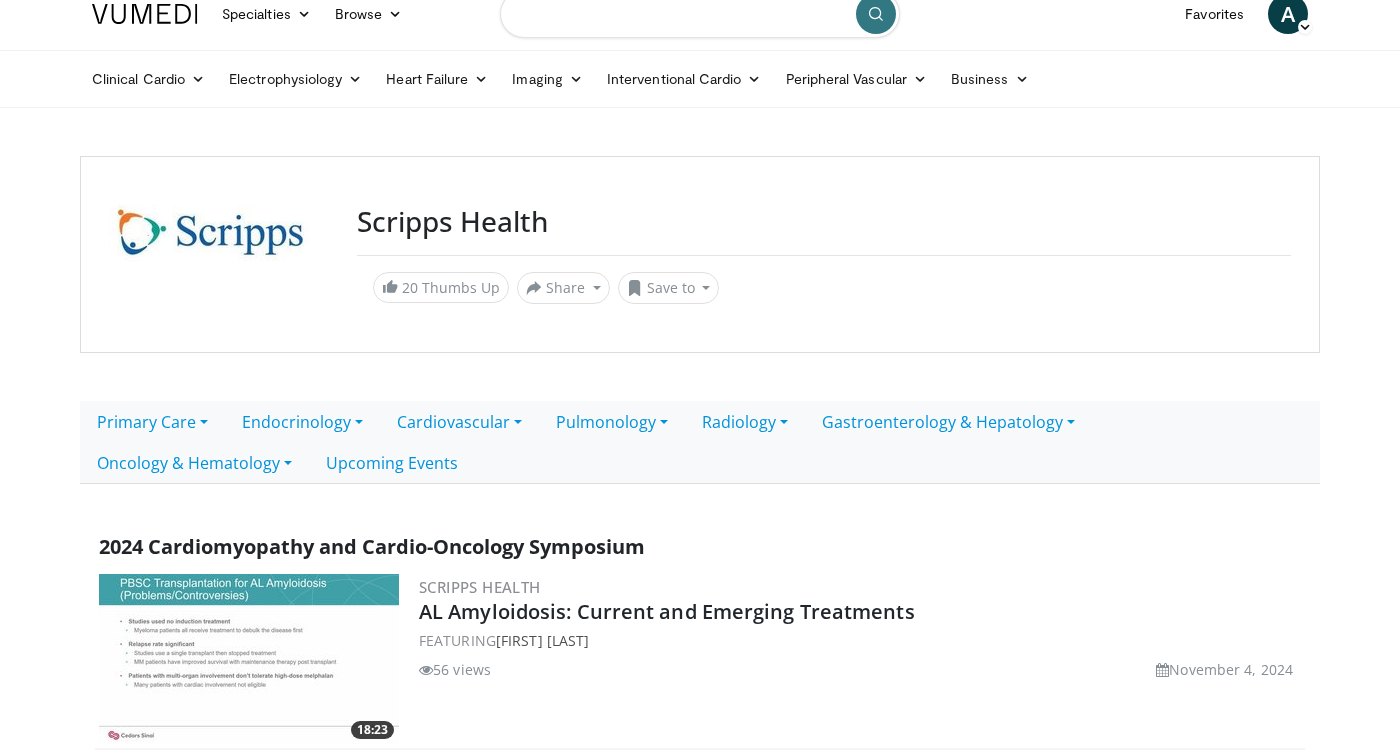 click at bounding box center (700, 14) 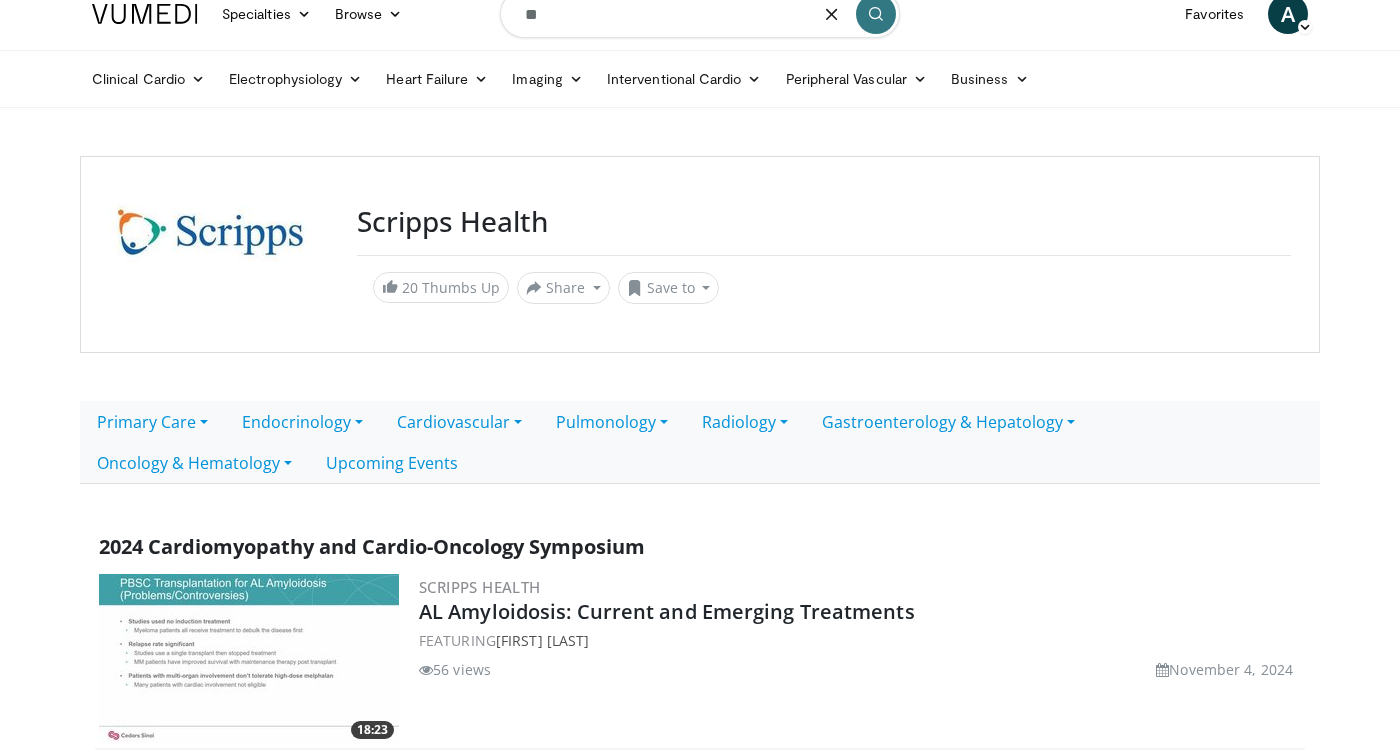 type on "*" 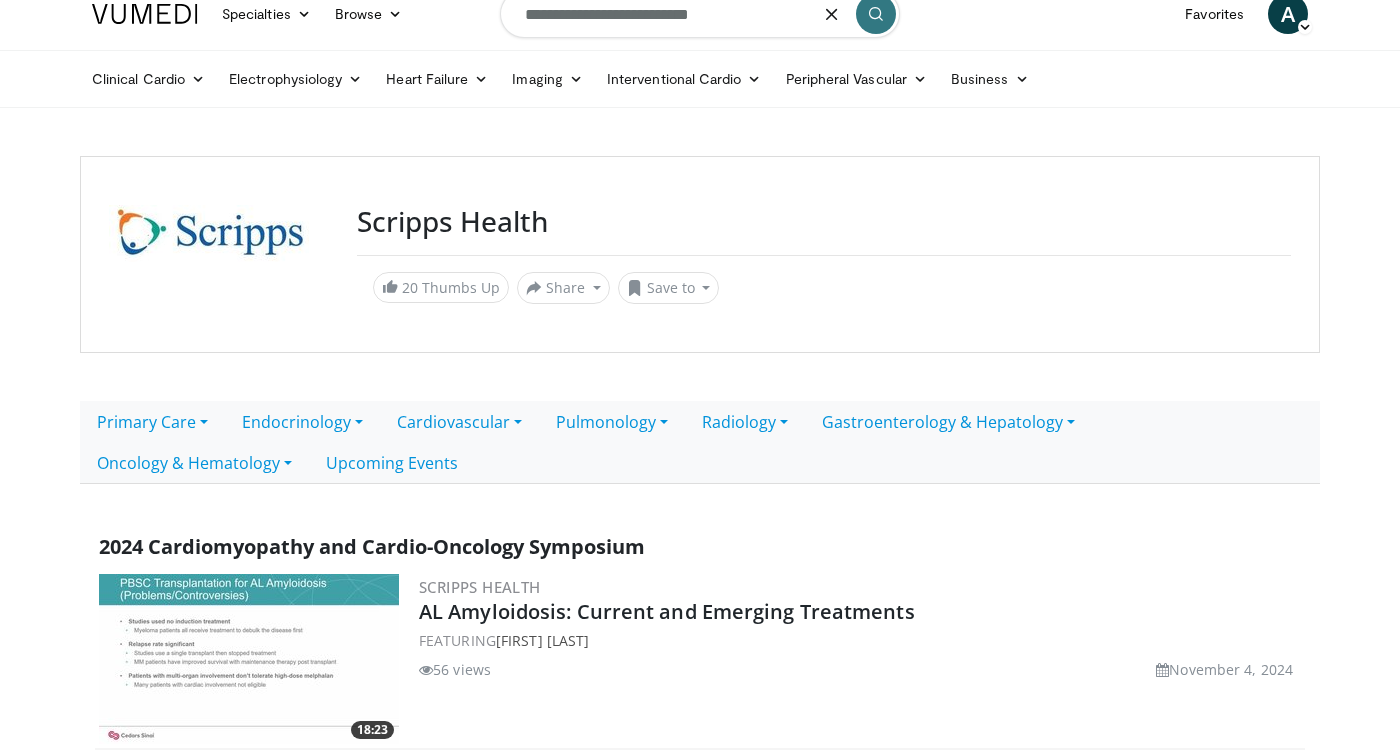 type on "**********" 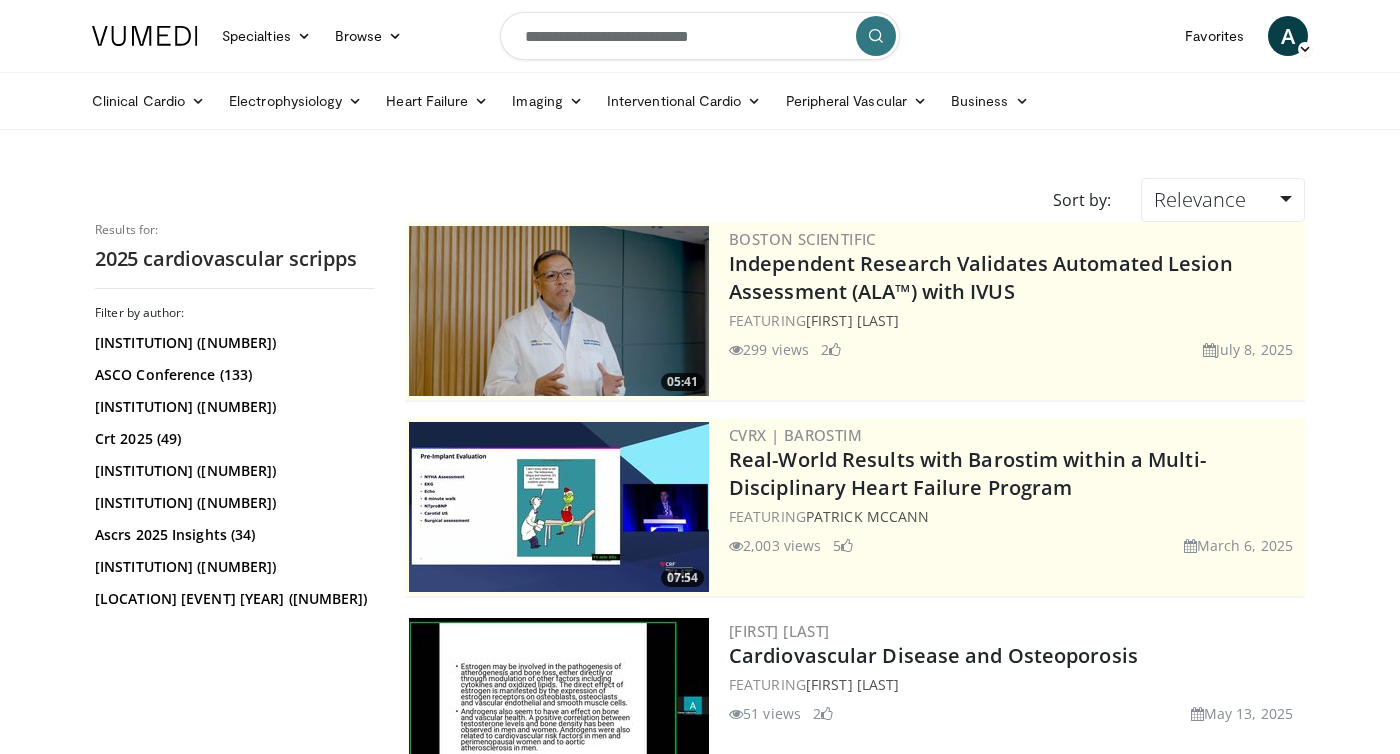 scroll, scrollTop: 0, scrollLeft: 0, axis: both 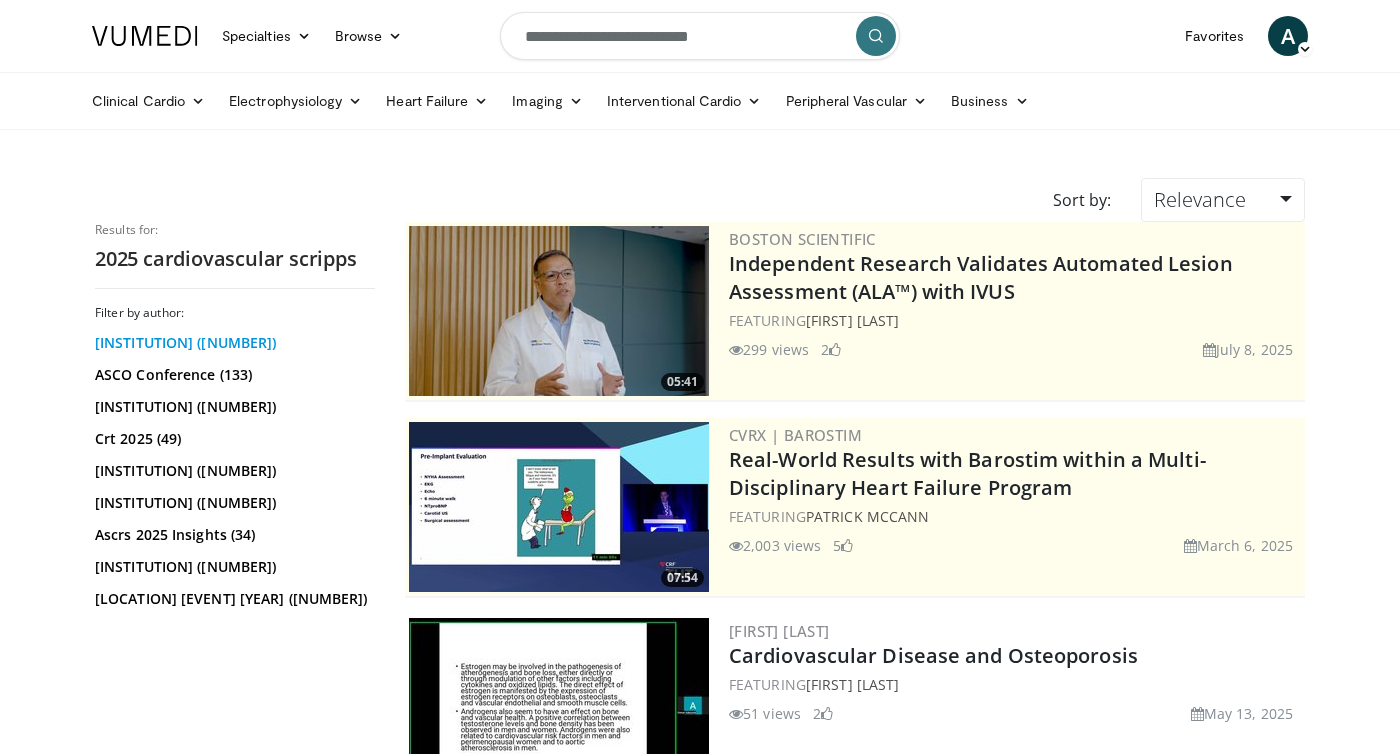 click on "[INSTITUTION] ([NUMBER])" at bounding box center [232, 343] 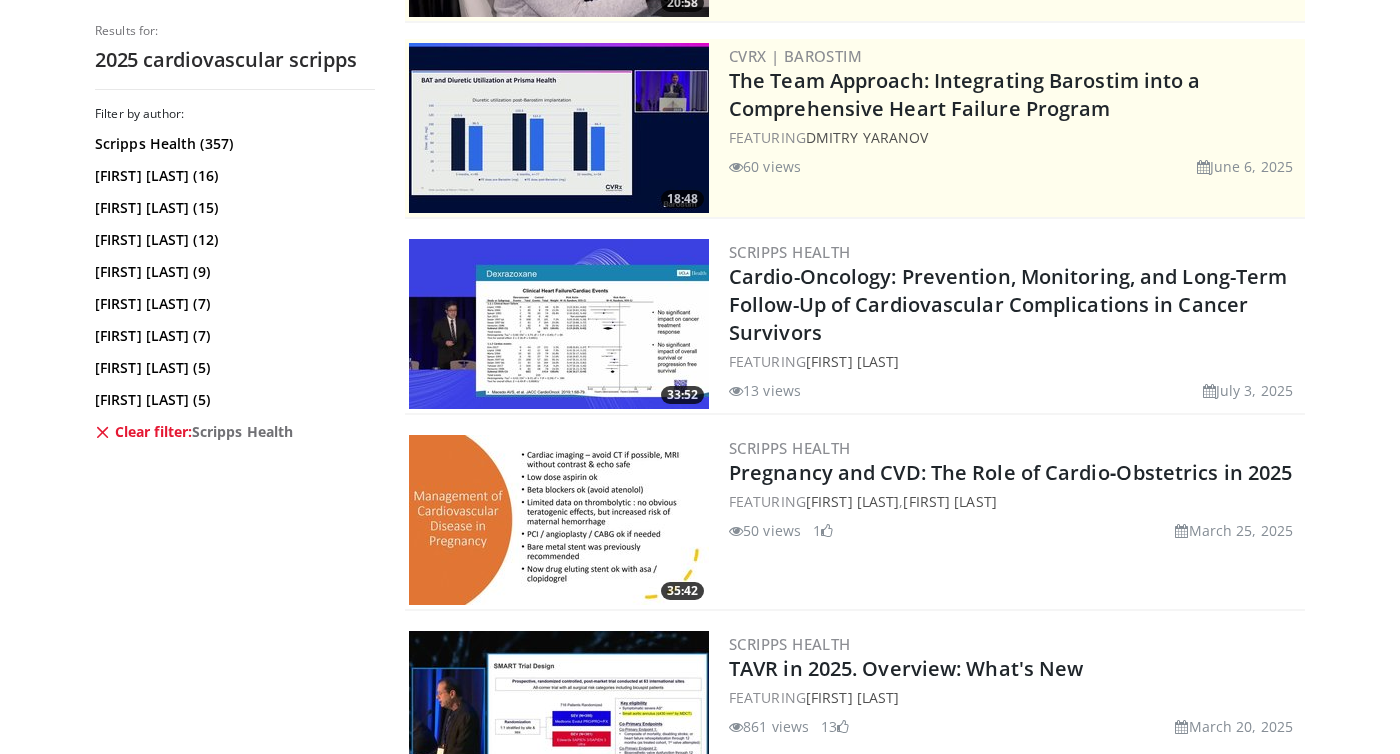 scroll, scrollTop: 0, scrollLeft: 0, axis: both 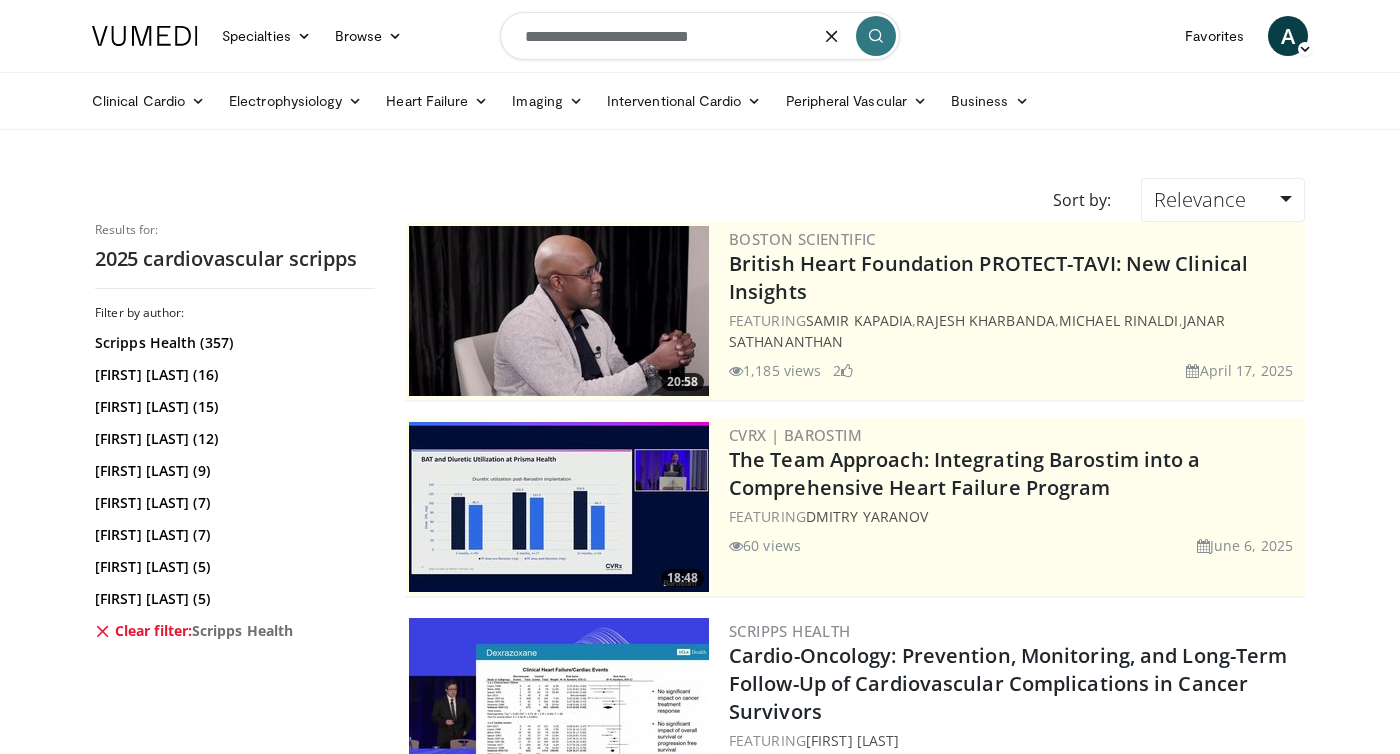 click on "**********" at bounding box center (700, 36) 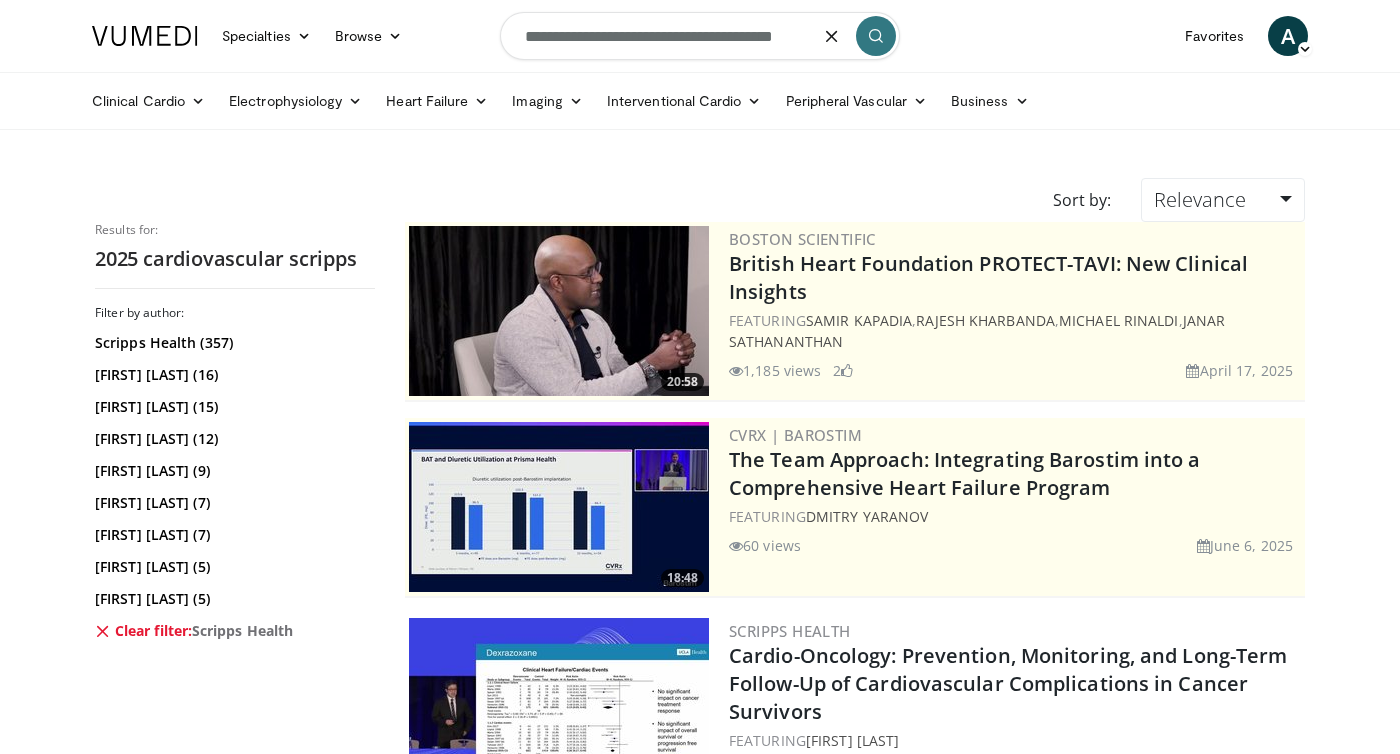 type on "**********" 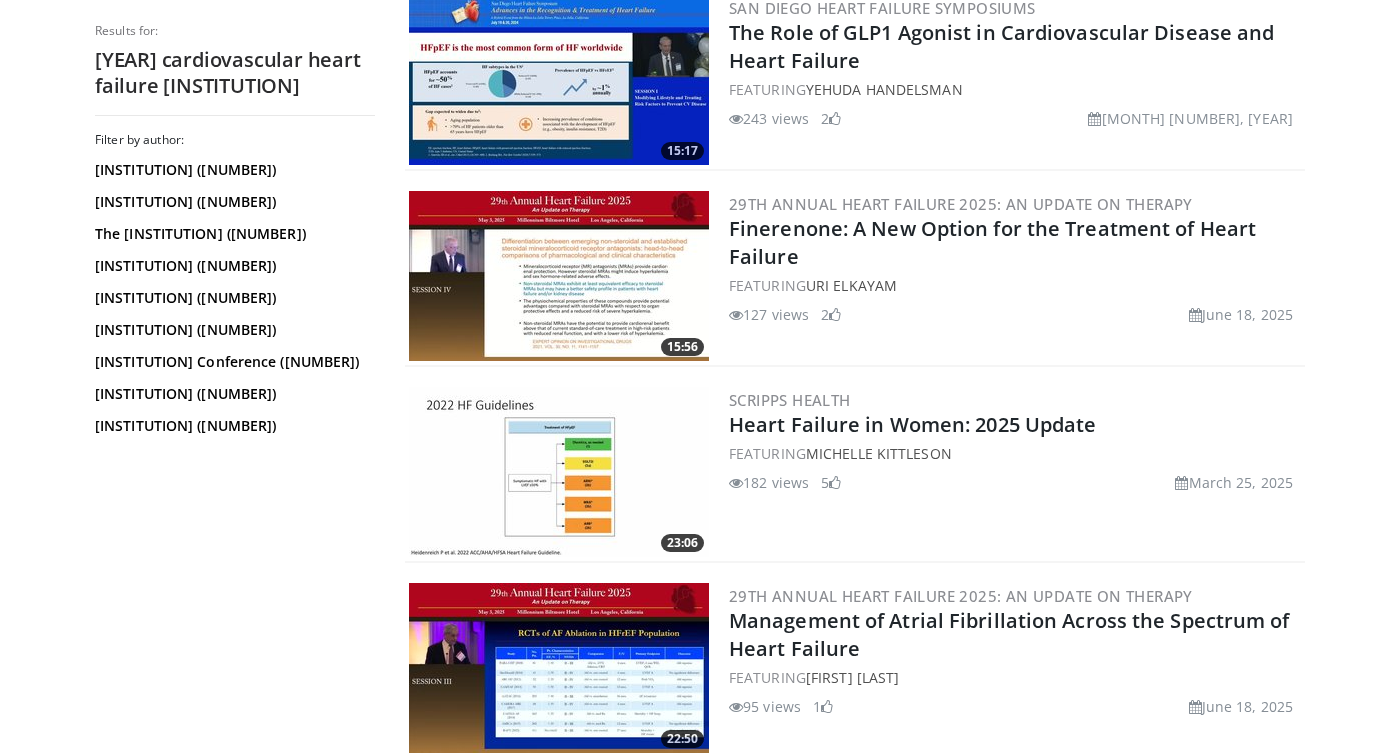 scroll, scrollTop: 687, scrollLeft: 0, axis: vertical 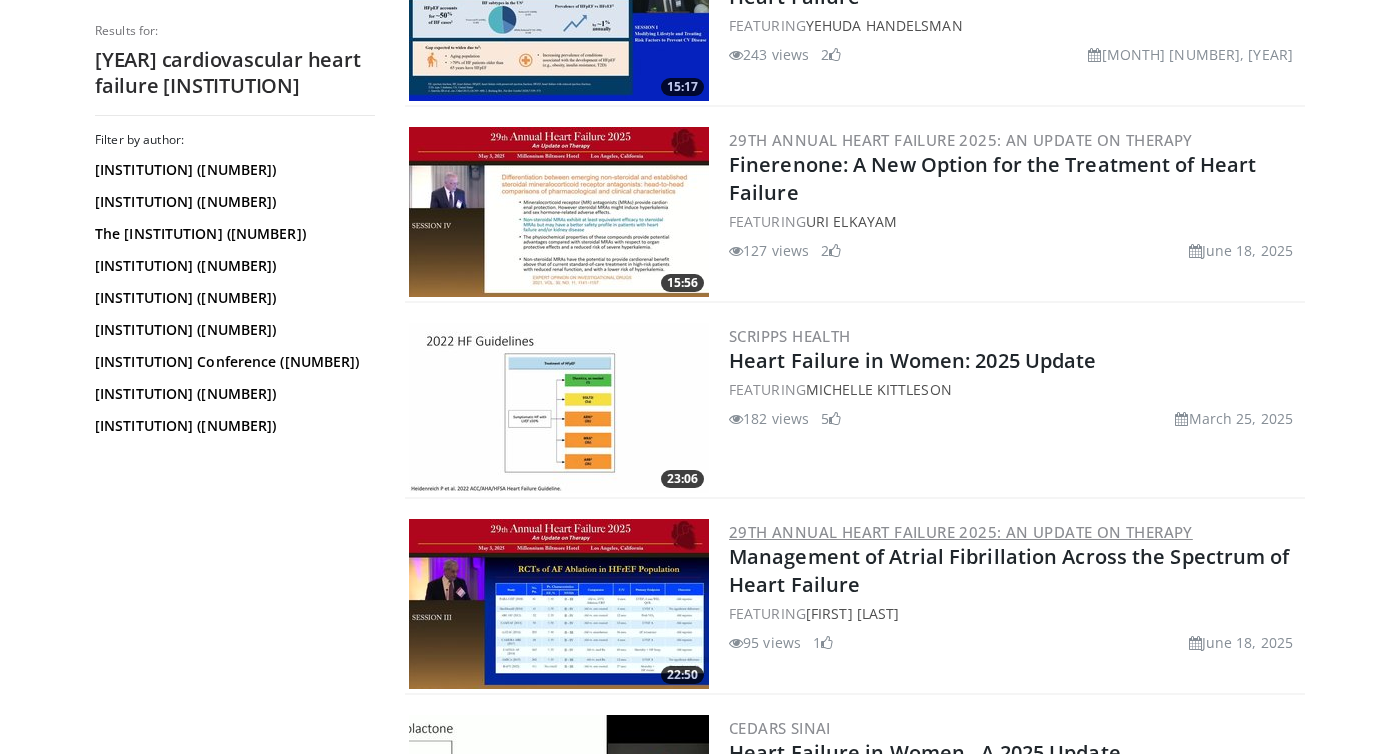 click on "29th Annual Heart Failure 2025: An Update on Therapy" at bounding box center [961, 532] 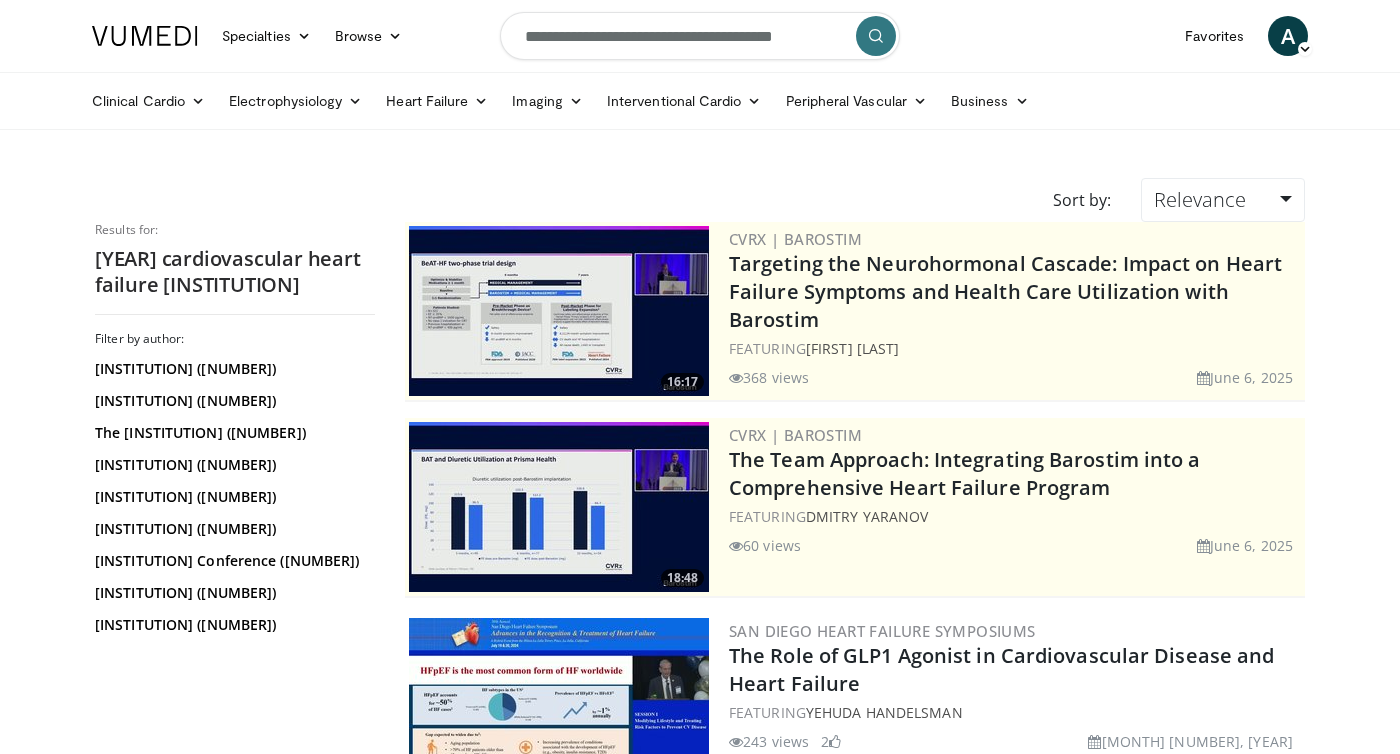 scroll, scrollTop: 646, scrollLeft: 0, axis: vertical 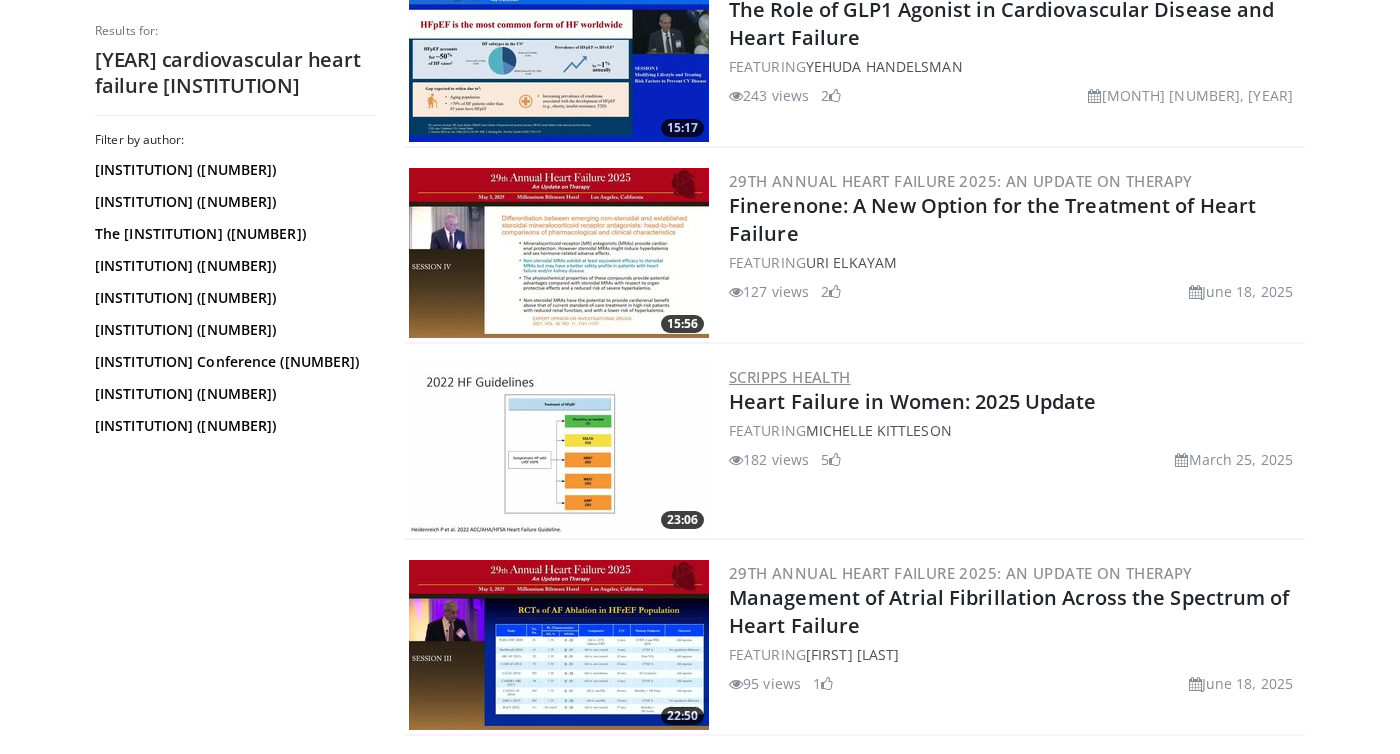 click on "Scripps Health" at bounding box center (790, 377) 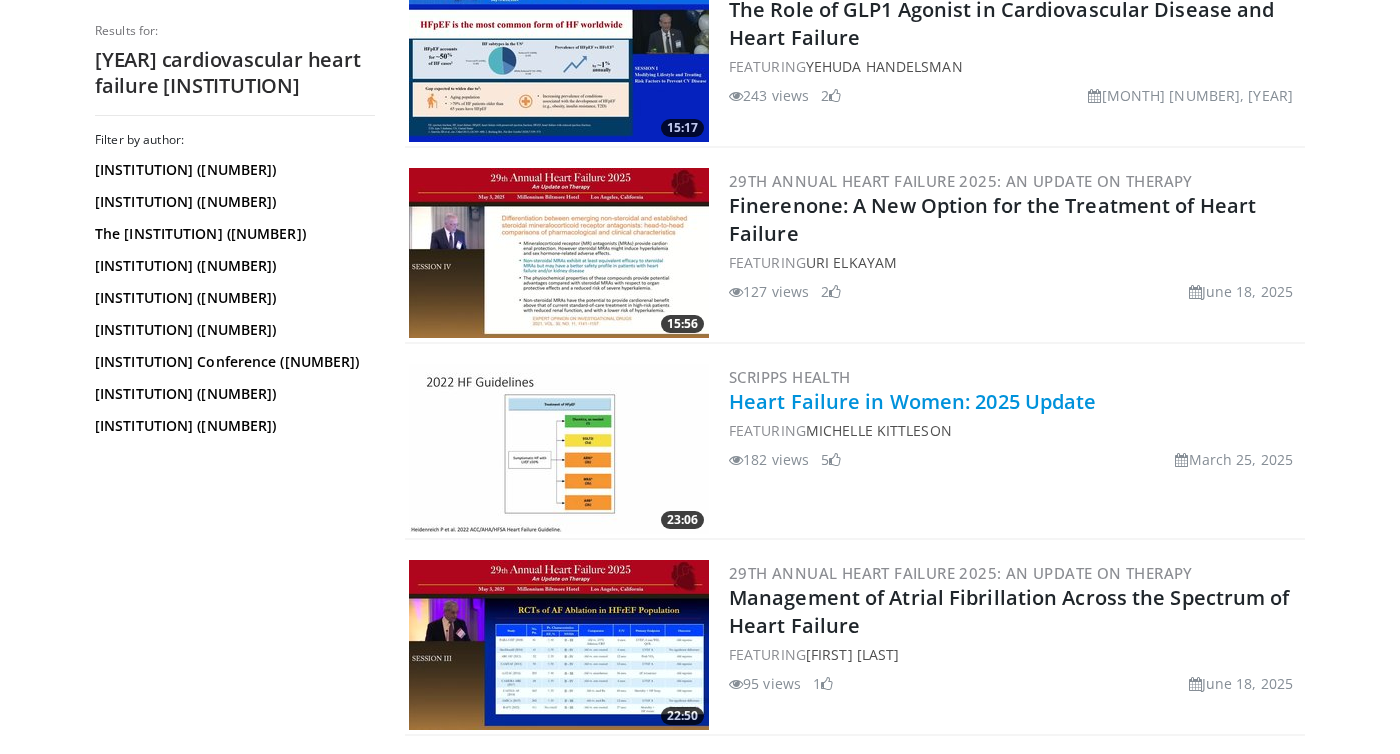 drag, startPoint x: 1147, startPoint y: 415, endPoint x: 730, endPoint y: 413, distance: 417.0048 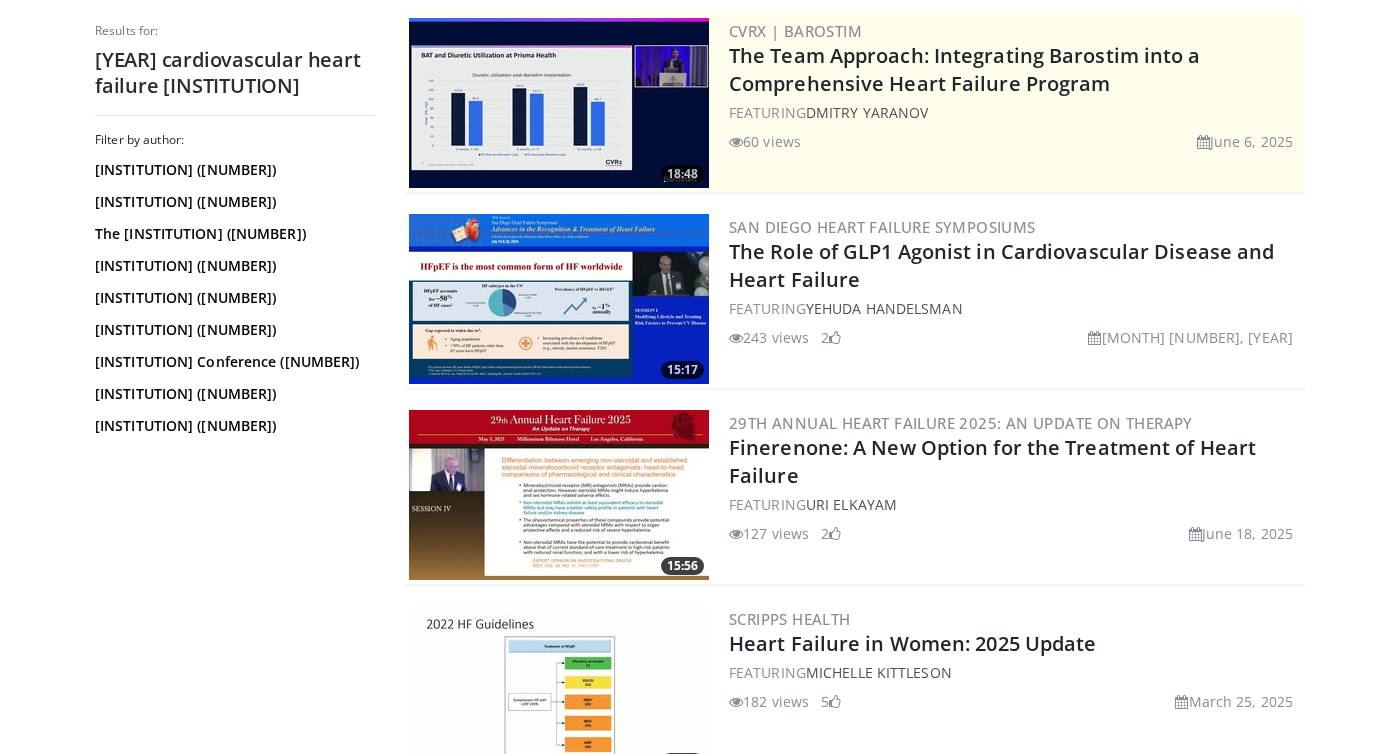 scroll, scrollTop: 0, scrollLeft: 0, axis: both 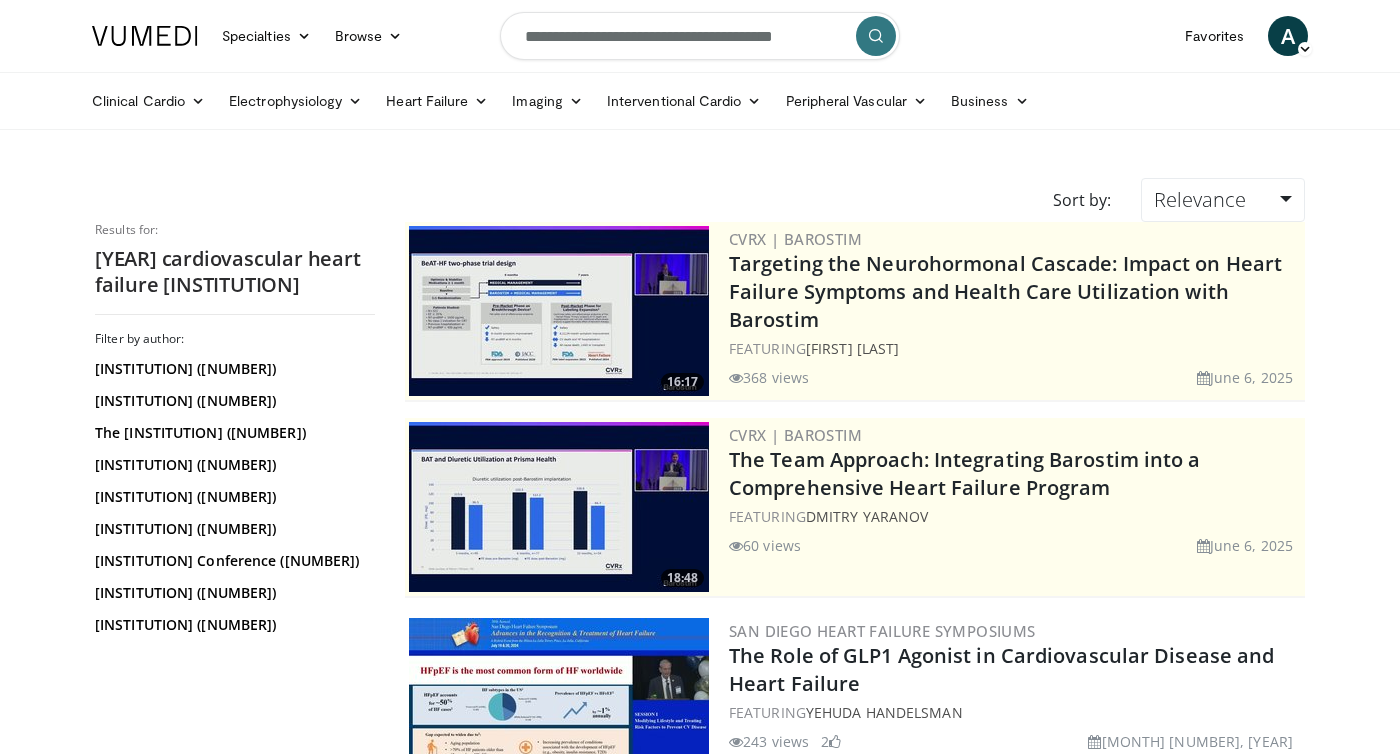 click on "**********" at bounding box center (700, 36) 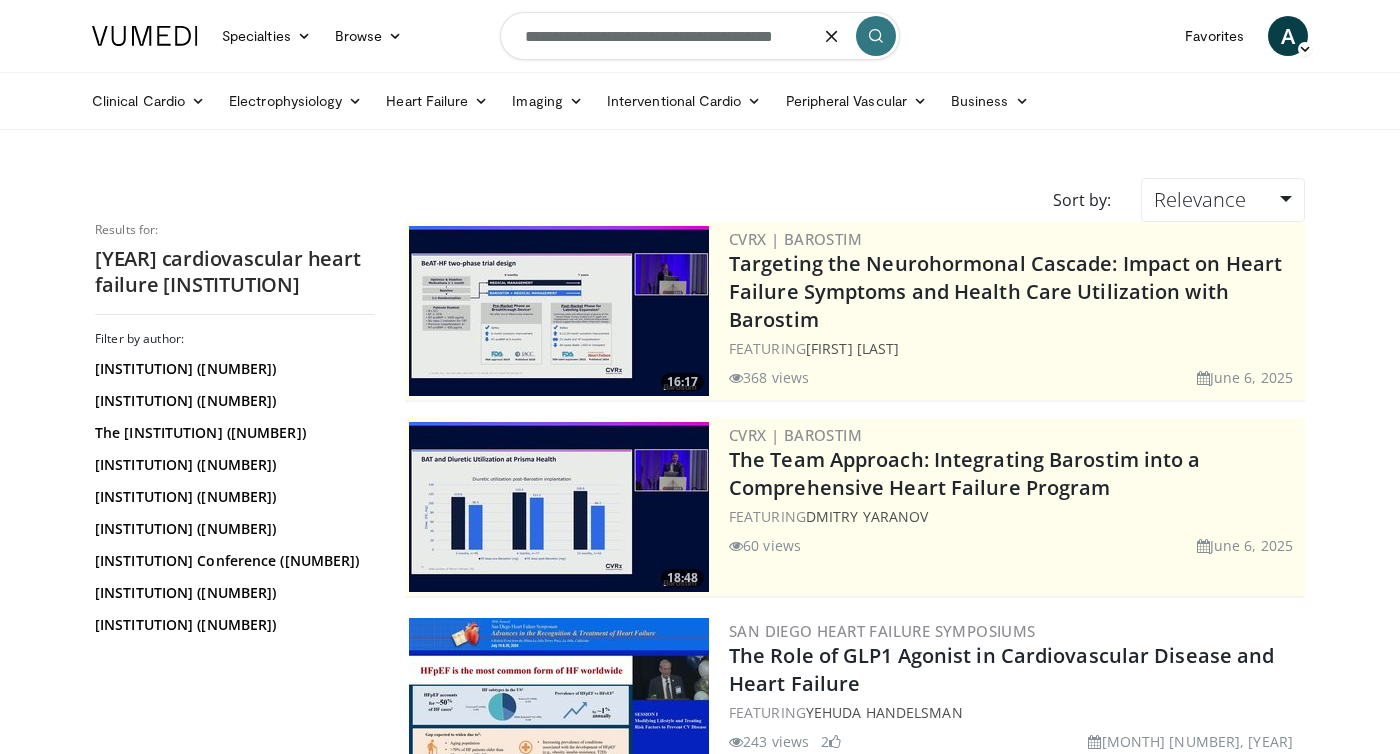 click on "**********" at bounding box center (700, 36) 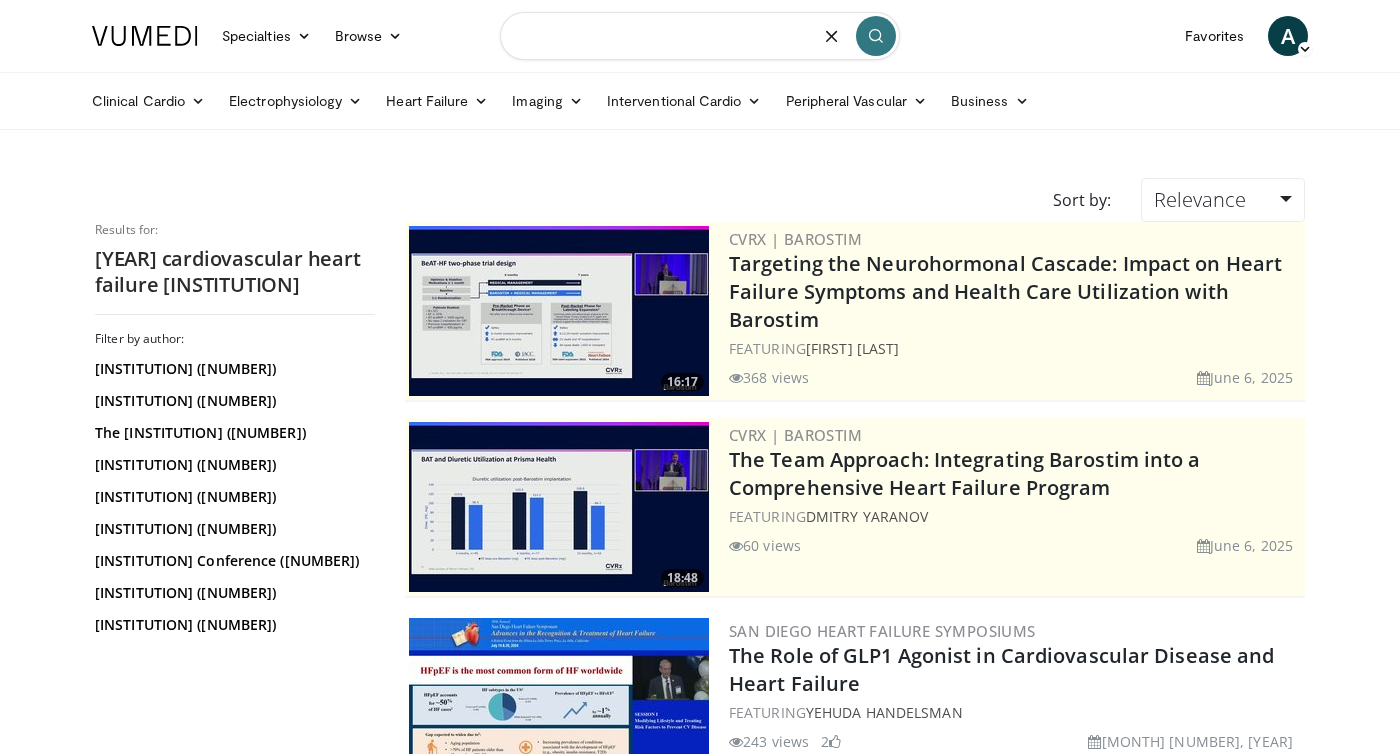 paste on "**********" 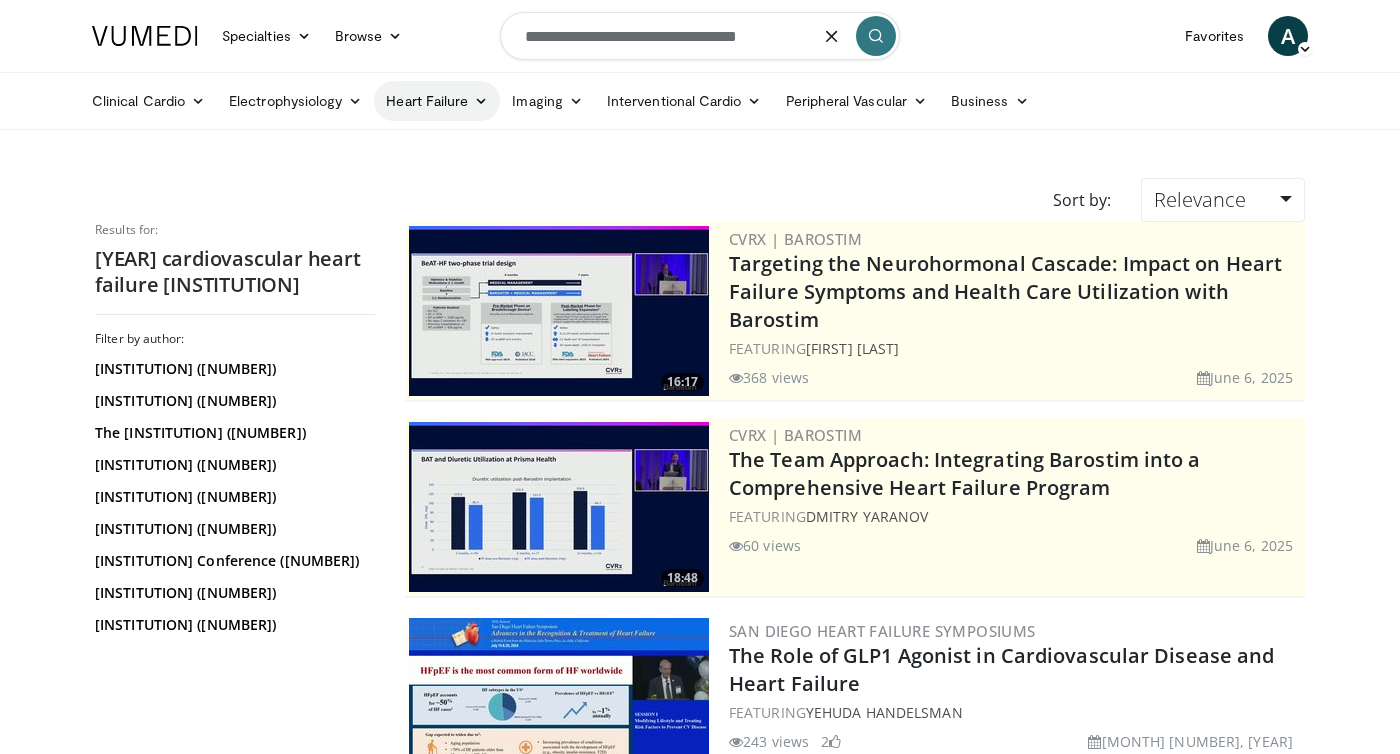 type on "**********" 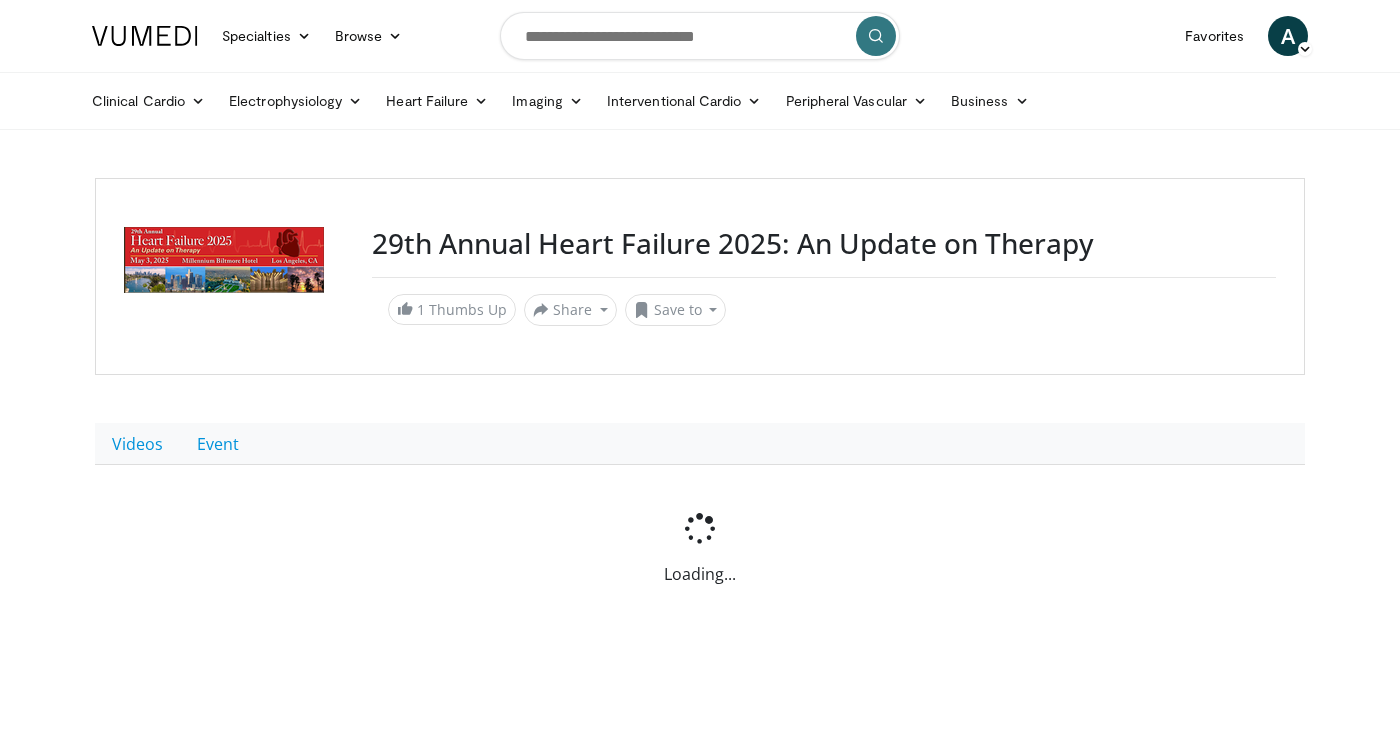 scroll, scrollTop: 0, scrollLeft: 0, axis: both 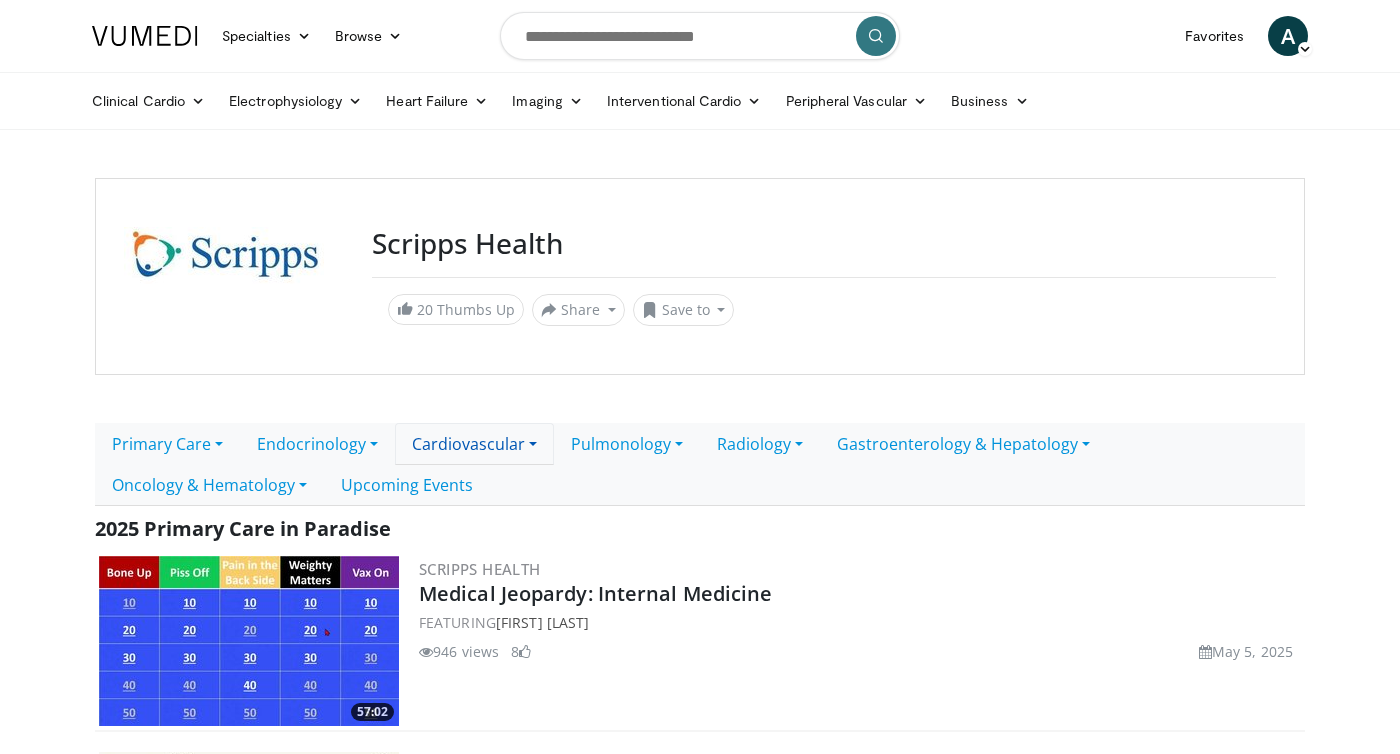 click on "Cardiovascular" at bounding box center [474, 444] 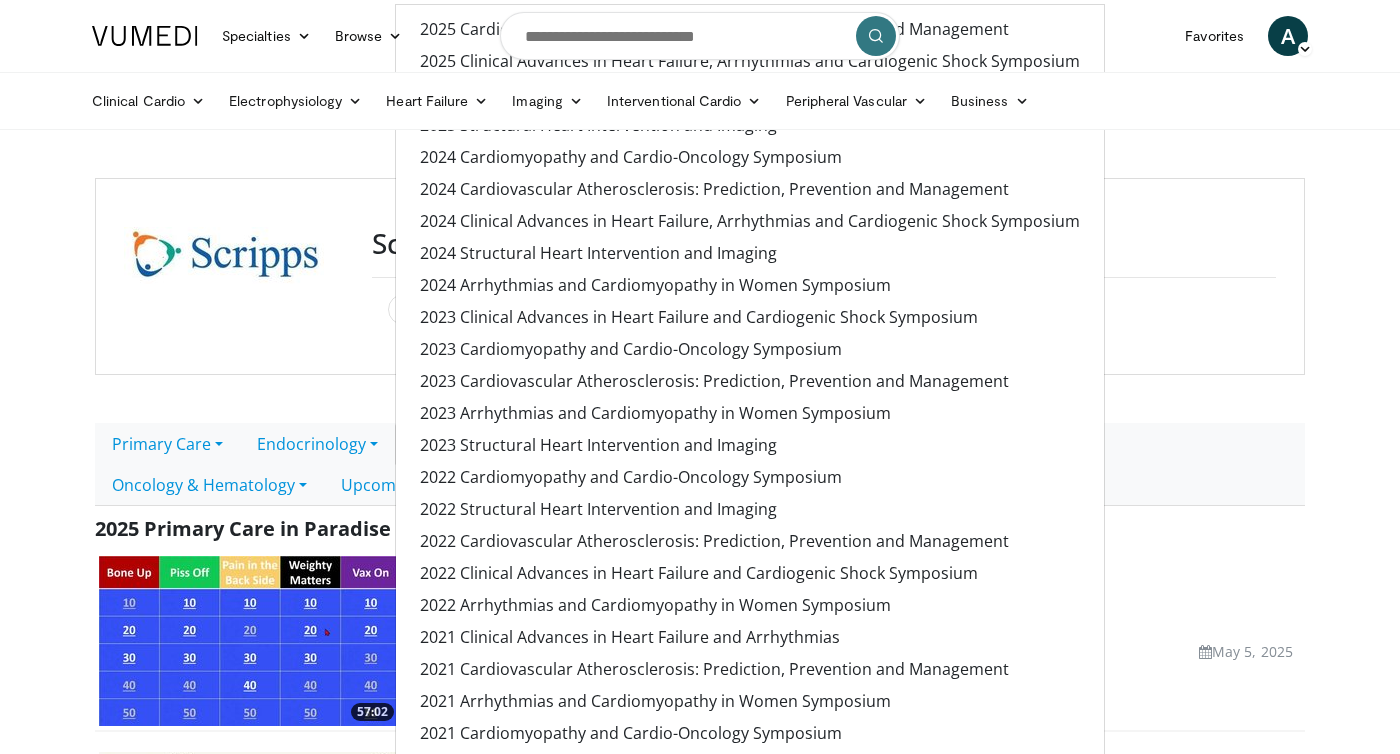 click on "Specialties
Adult & Family Medicine
Allergy, Asthma, Immunology
Anesthesiology
Cardiology
Dental
Dermatology
Endocrinology
Gastroenterology & Hepatology
General Surgery
Hematology & Oncology
Infectious Disease
Nephrology
Neurology
Neurosurgery
Obstetrics & Gynecology
Ophthalmology
Oral Maxillofacial
Orthopaedics
Otolaryngology
Pediatrics
Plastic Surgery
Podiatry
Psychiatry
Pulmonology
Radiation Oncology
Radiology
Rheumatology
Urology
Browse
A" at bounding box center [700, 36] 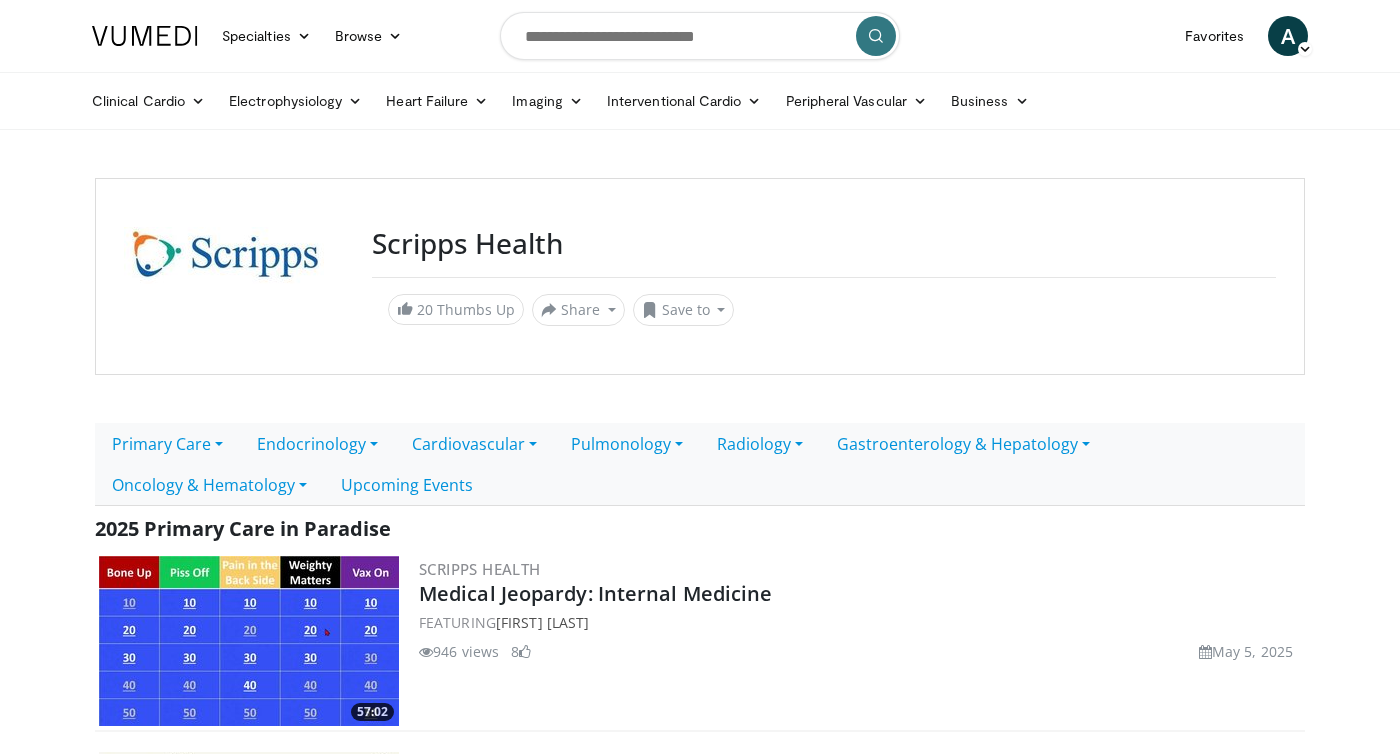 click on "Specialties
Adult & Family Medicine
Allergy, Asthma, Immunology
Anesthesiology
Cardiology
Dental
Dermatology
Endocrinology
Gastroenterology & Hepatology
General Surgery
Hematology & Oncology
Infectious Disease
Nephrology
Neurology
Neurosurgery
Obstetrics & Gynecology
Ophthalmology
Oral Maxillofacial
Orthopaedics
Otolaryngology
Pediatrics
Plastic Surgery
Podiatry
Psychiatry
Pulmonology
Radiation Oncology
Radiology
Rheumatology
Urology
Browse
A" at bounding box center [700, 36] 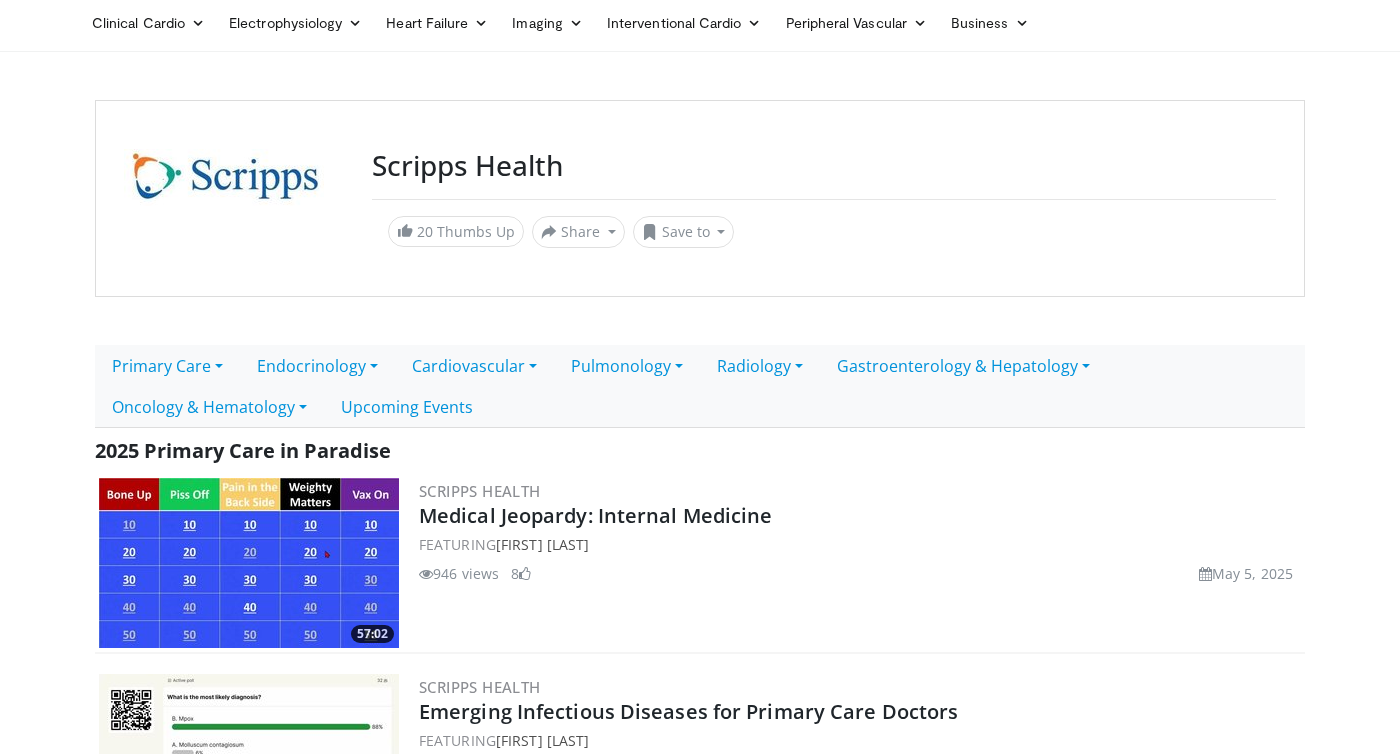 scroll, scrollTop: 0, scrollLeft: 0, axis: both 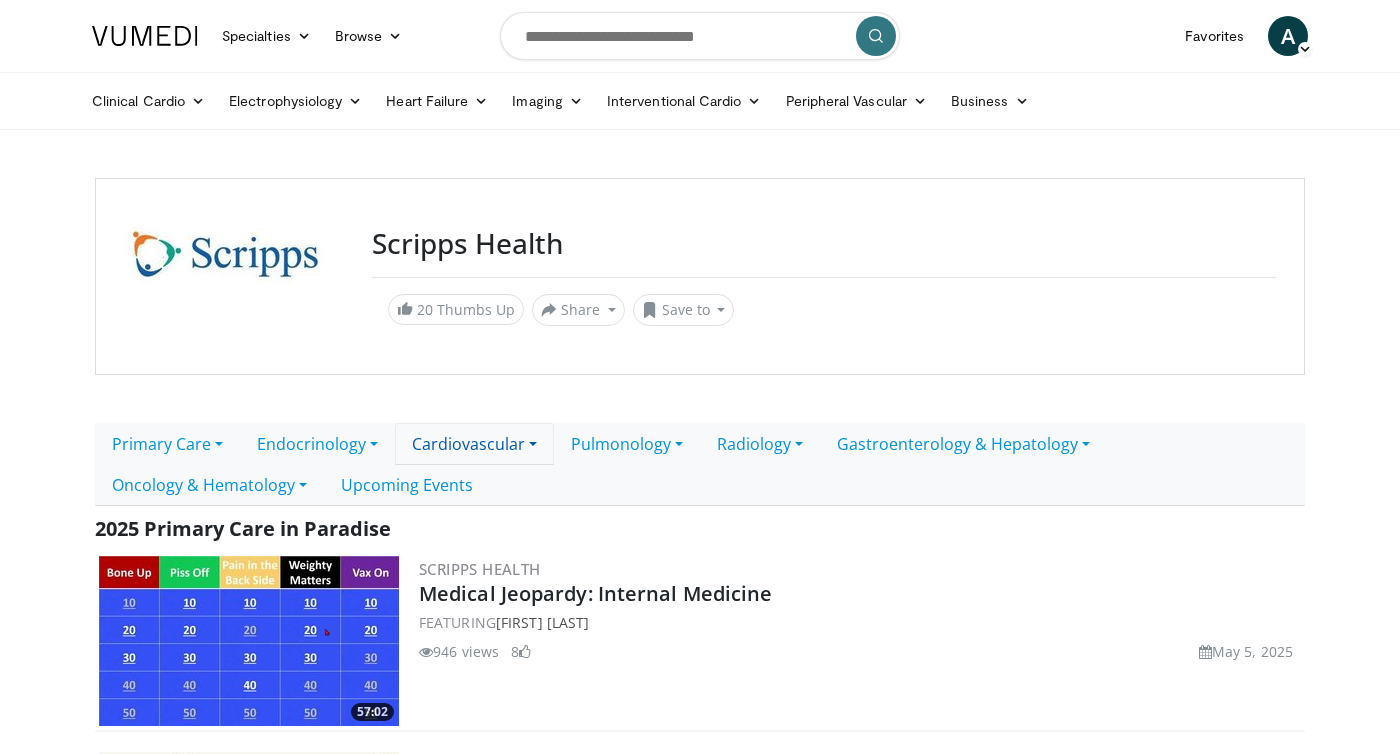click on "Cardiovascular" at bounding box center (474, 444) 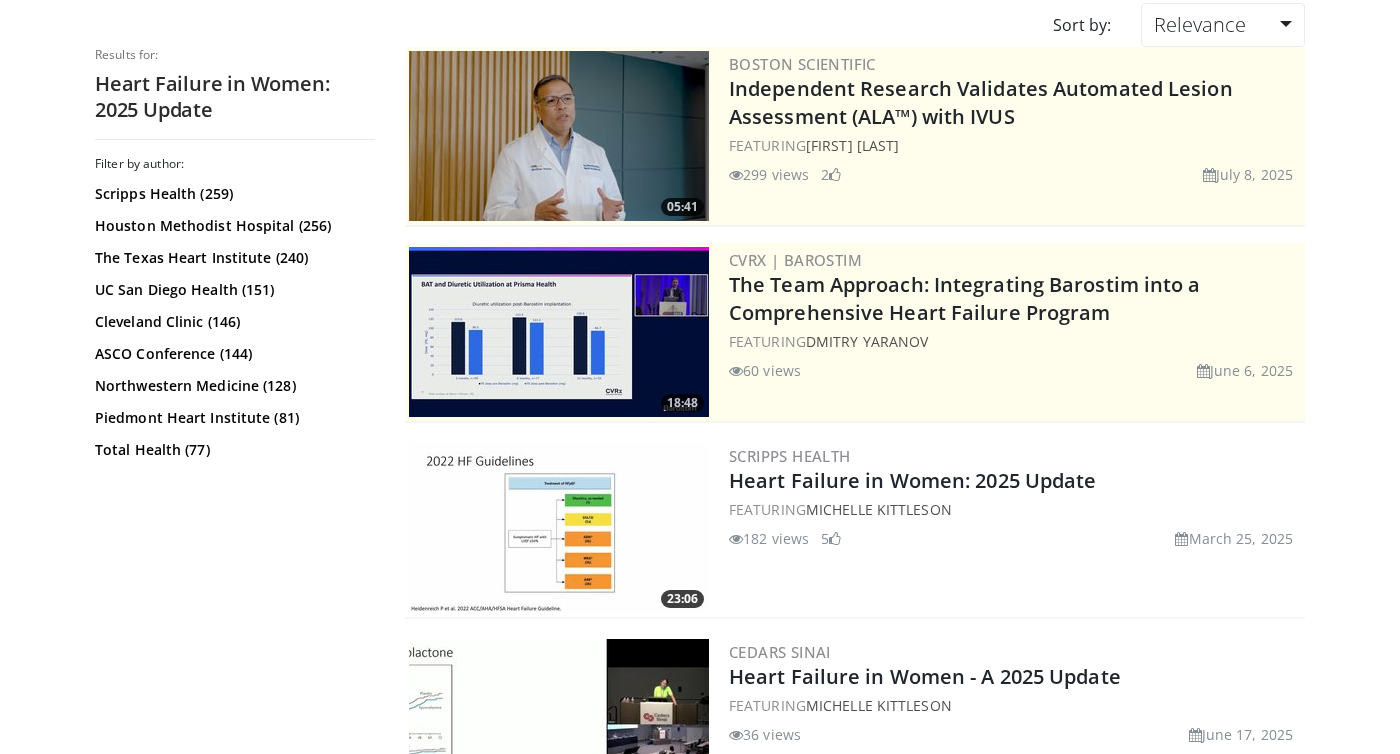 scroll, scrollTop: 177, scrollLeft: 0, axis: vertical 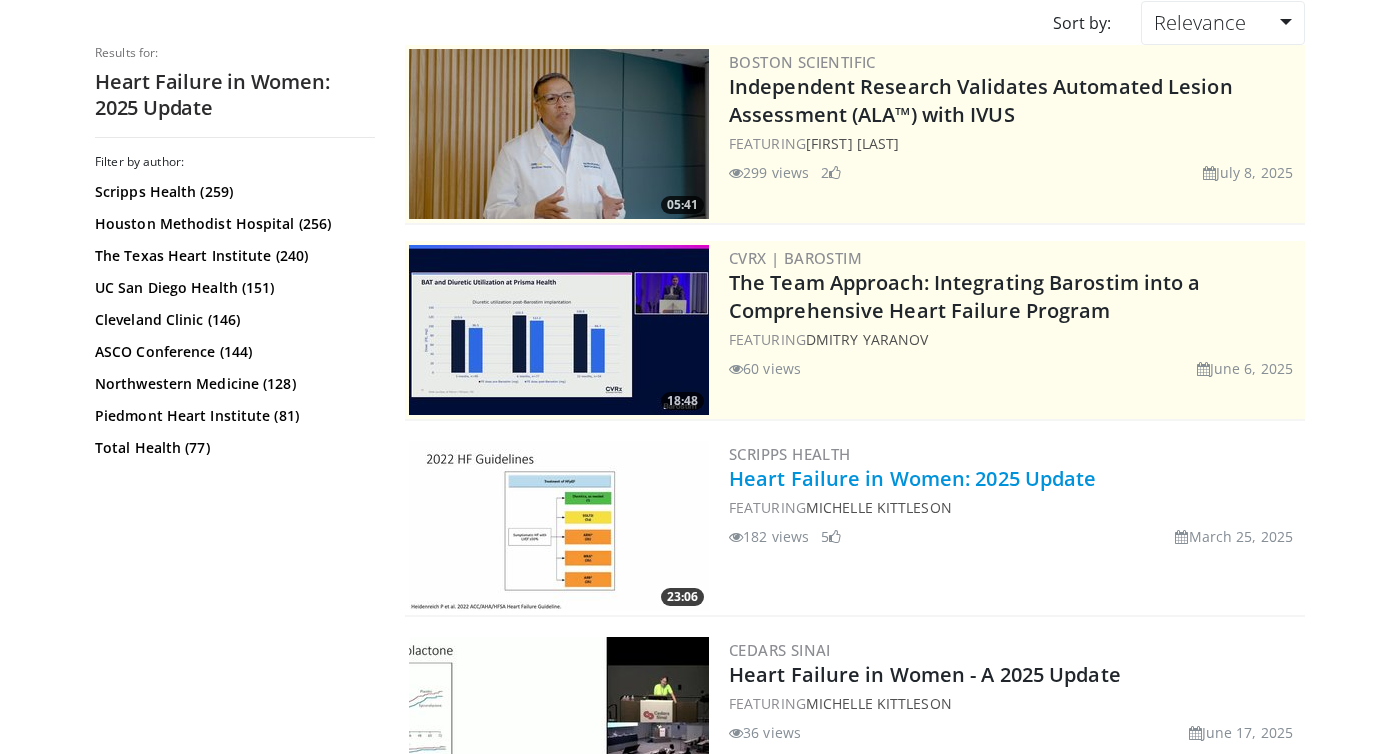 click on "Heart Failure in Women: 2025 Update" at bounding box center (913, 478) 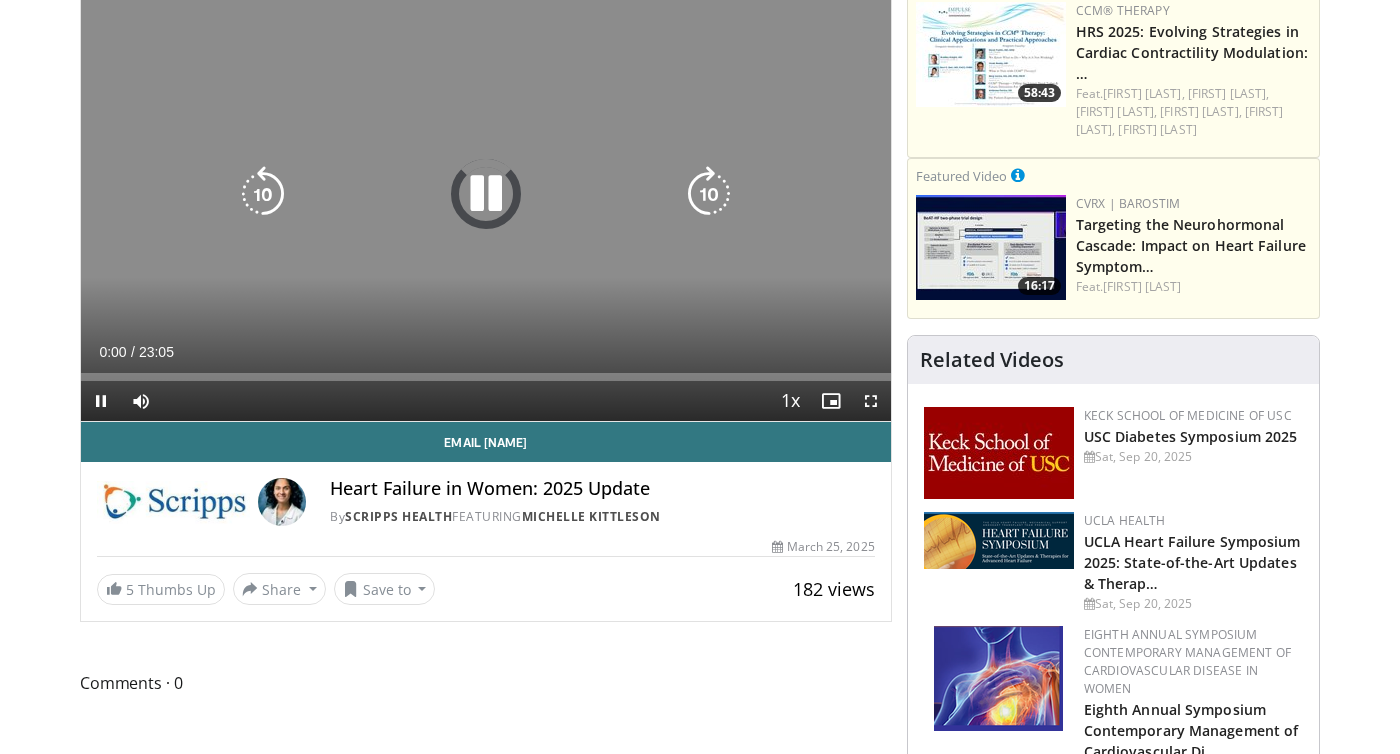 scroll, scrollTop: 218, scrollLeft: 0, axis: vertical 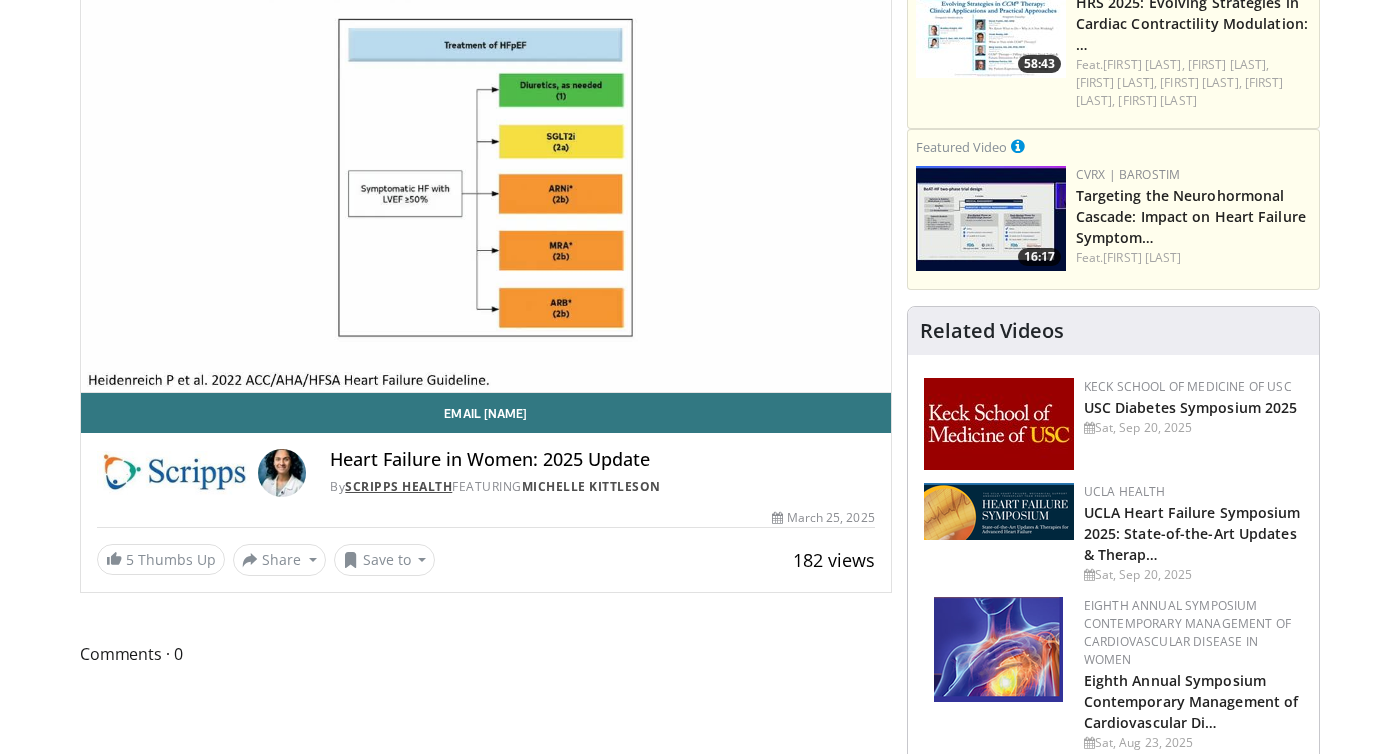 click on "Scripps Health" at bounding box center [398, 486] 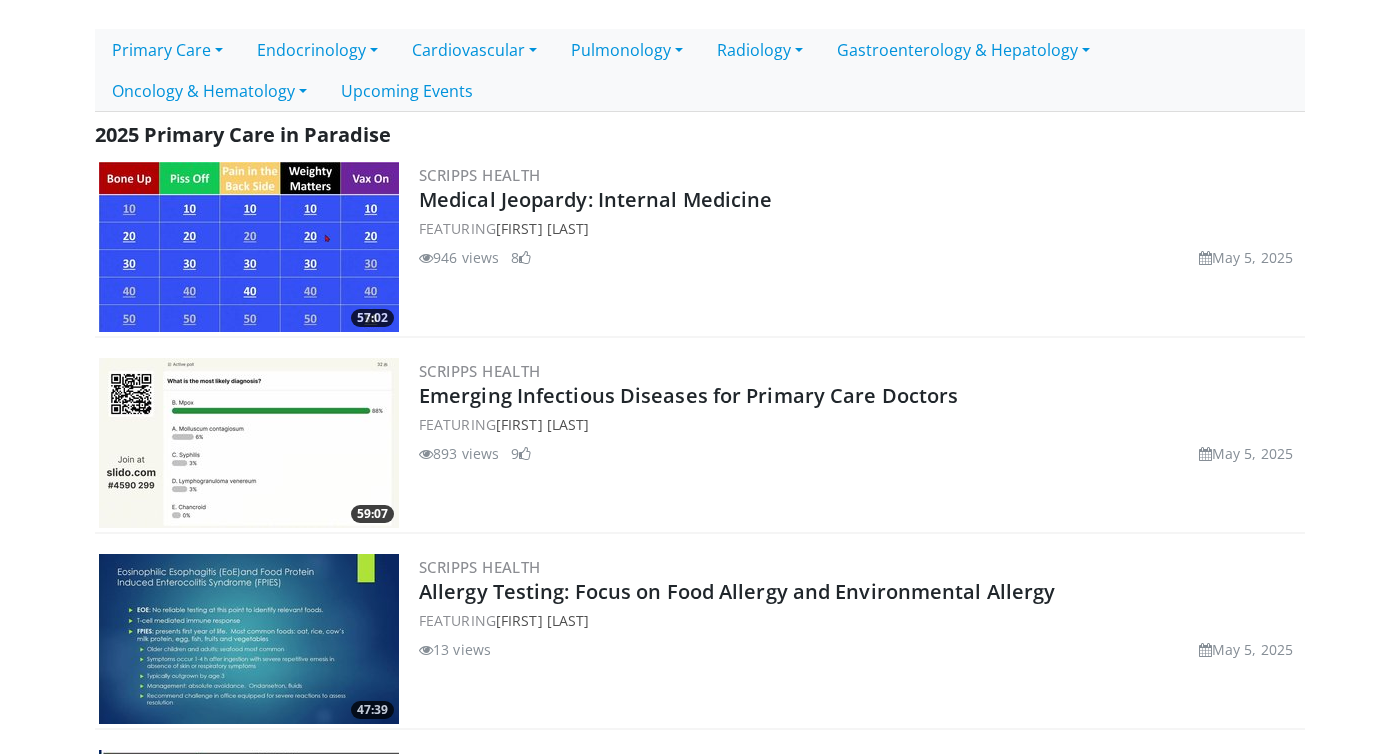 scroll, scrollTop: 0, scrollLeft: 0, axis: both 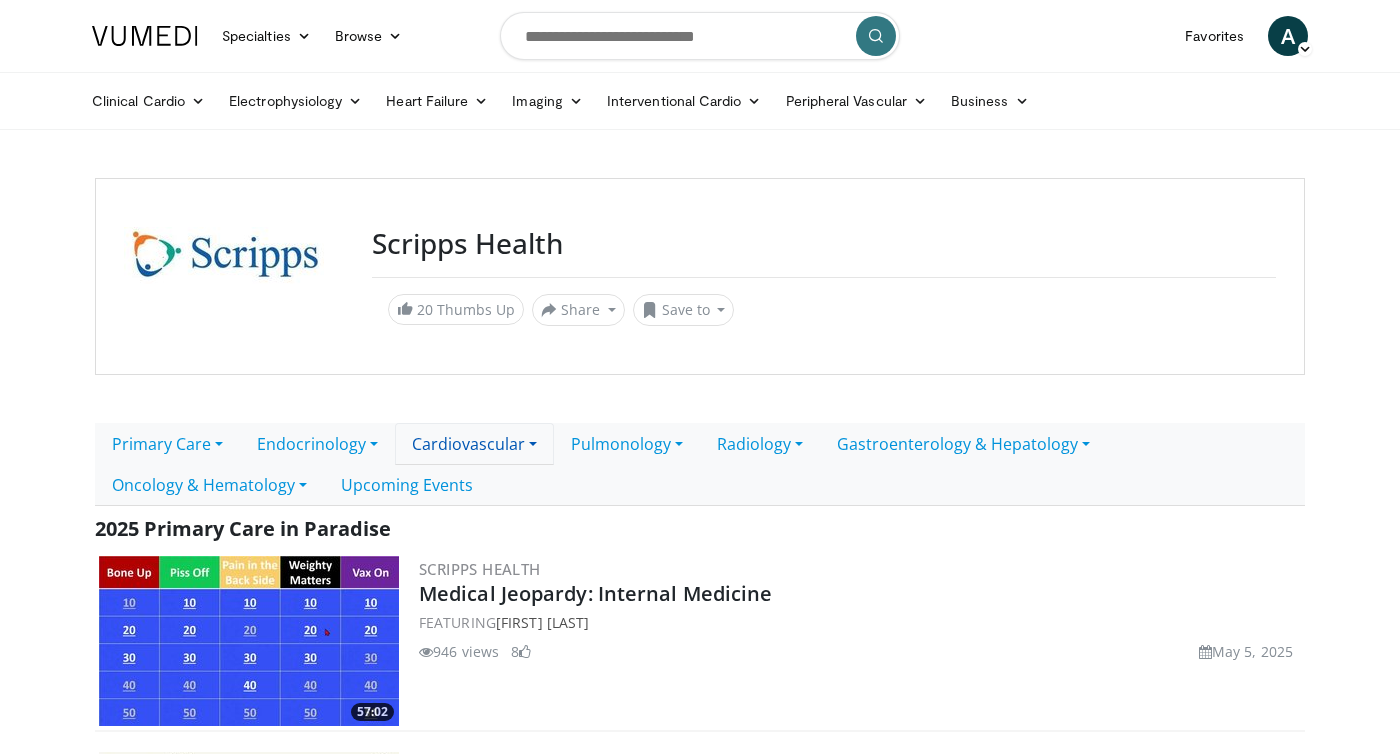 click on "Cardiovascular" at bounding box center (474, 444) 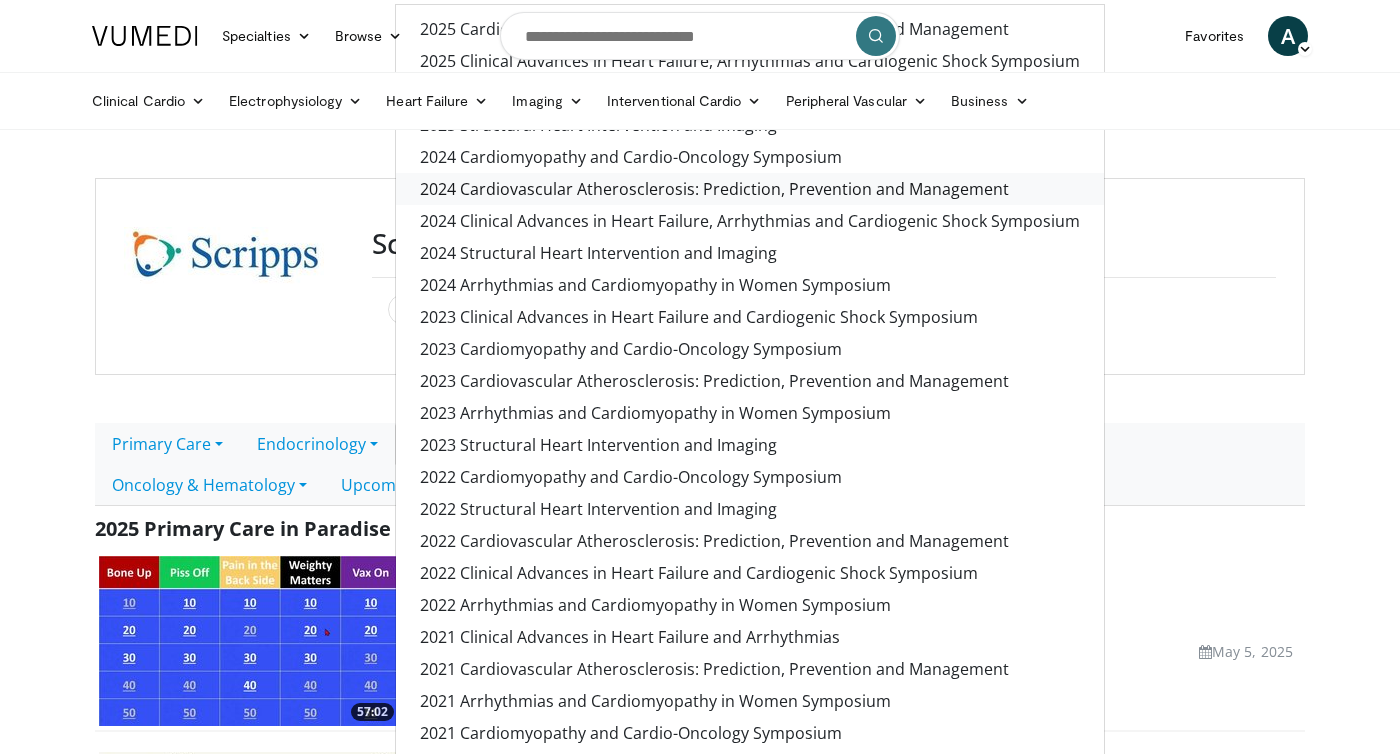 click on "2024 Cardiovascular Atherosclerosis: Prediction, Prevention and Management" at bounding box center (750, 189) 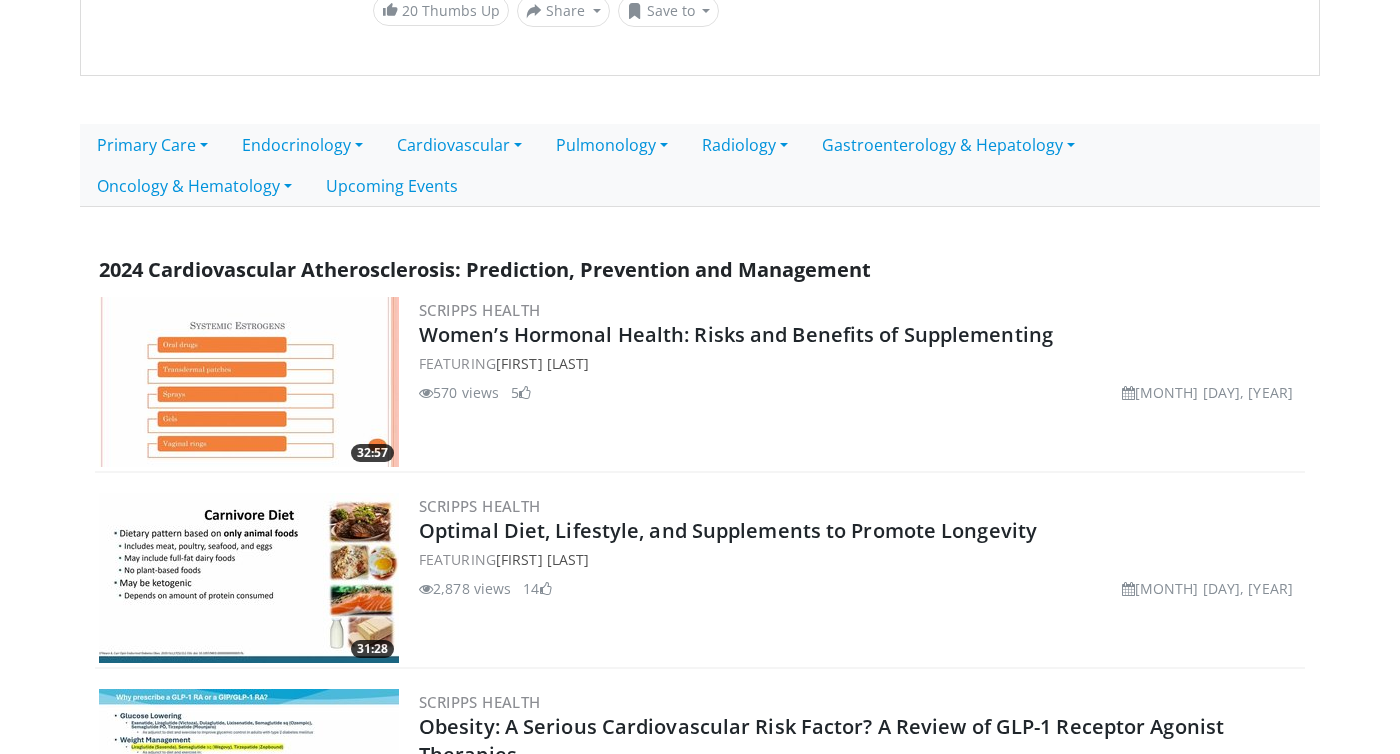 scroll, scrollTop: 0, scrollLeft: 0, axis: both 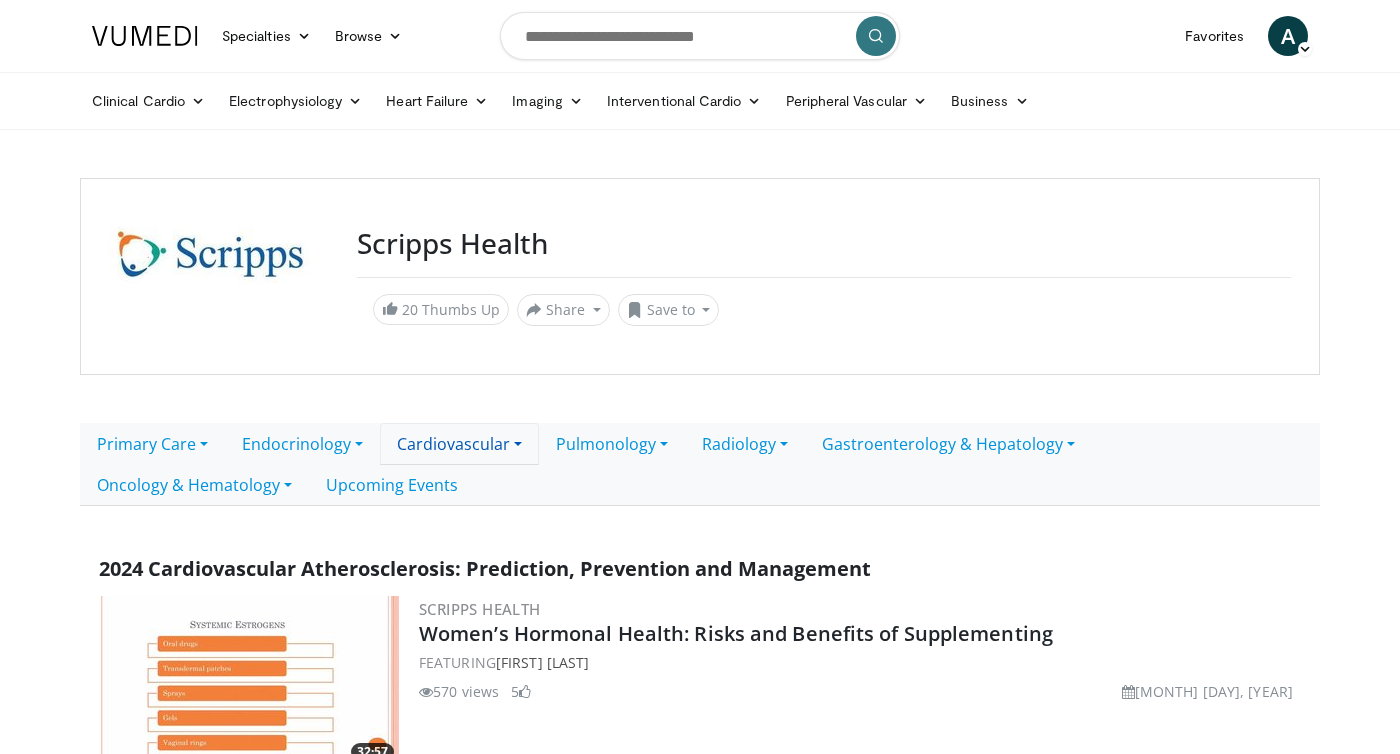 click on "Cardiovascular" at bounding box center [459, 444] 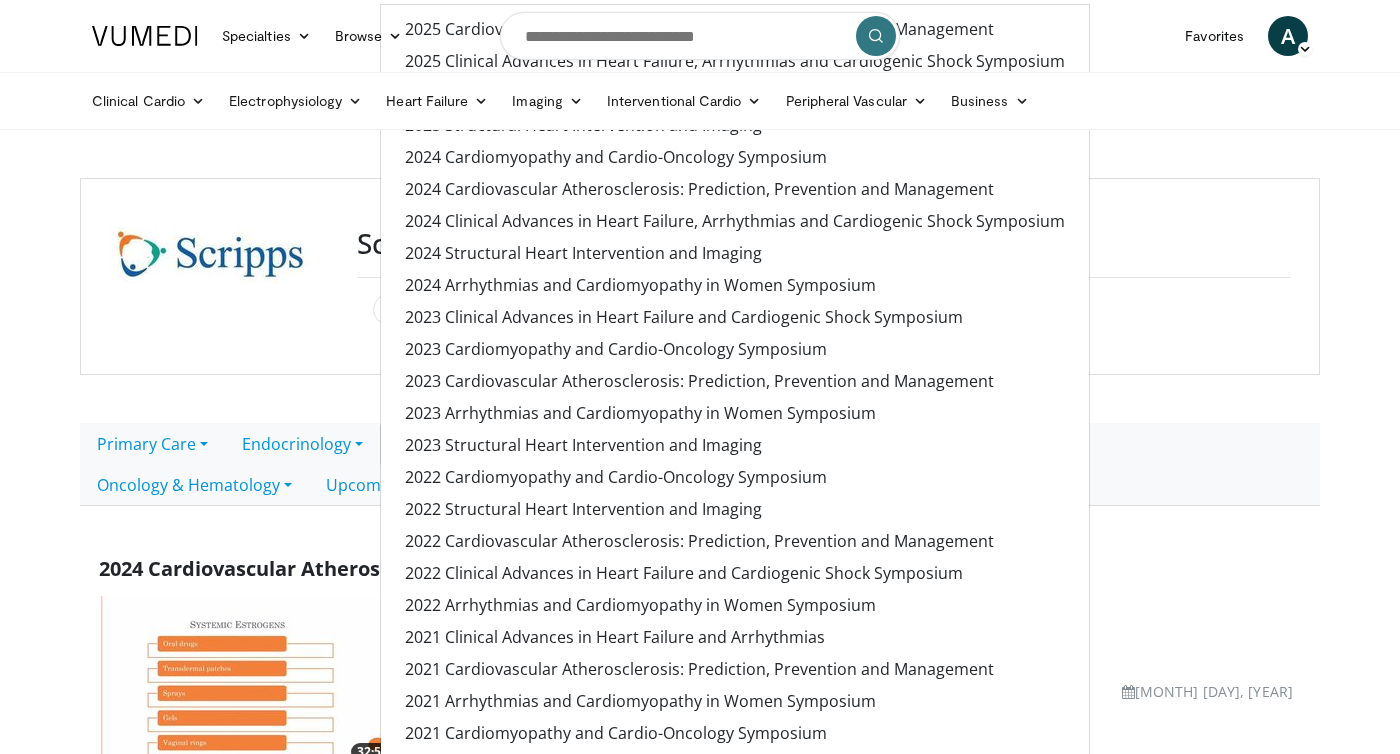 click on "Specialties
Adult & Family Medicine
Allergy, Asthma, Immunology
Anesthesiology
Cardiology
Dental
Dermatology
Endocrinology
Gastroenterology & Hepatology
General Surgery
Hematology & Oncology
Infectious Disease
Nephrology
Neurology
Neurosurgery
Obstetrics & Gynecology
Ophthalmology
Oral Maxillofacial
Orthopaedics
Otolaryngology
Pediatrics
Plastic Surgery
Podiatry
Psychiatry
Pulmonology
Radiation Oncology
Radiology
Rheumatology
Urology
Browse
A" at bounding box center [700, 36] 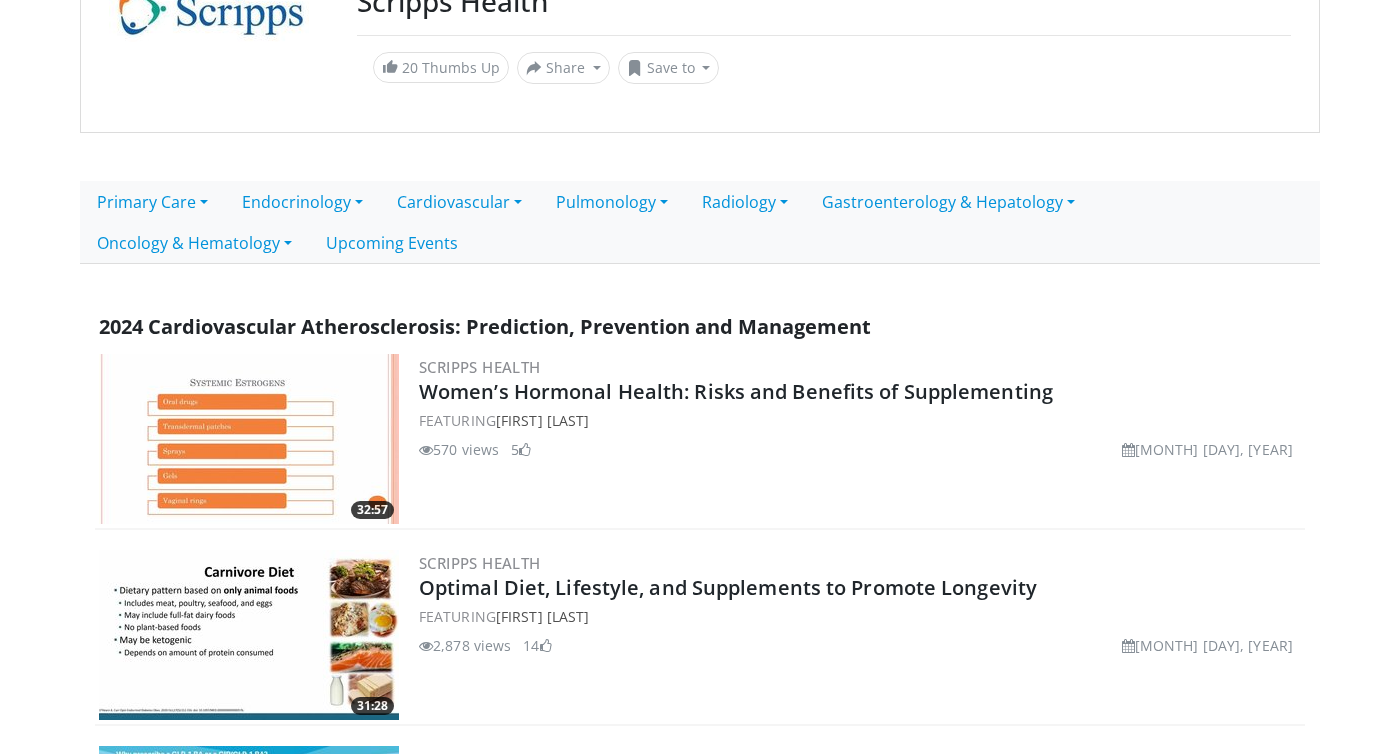scroll, scrollTop: 0, scrollLeft: 0, axis: both 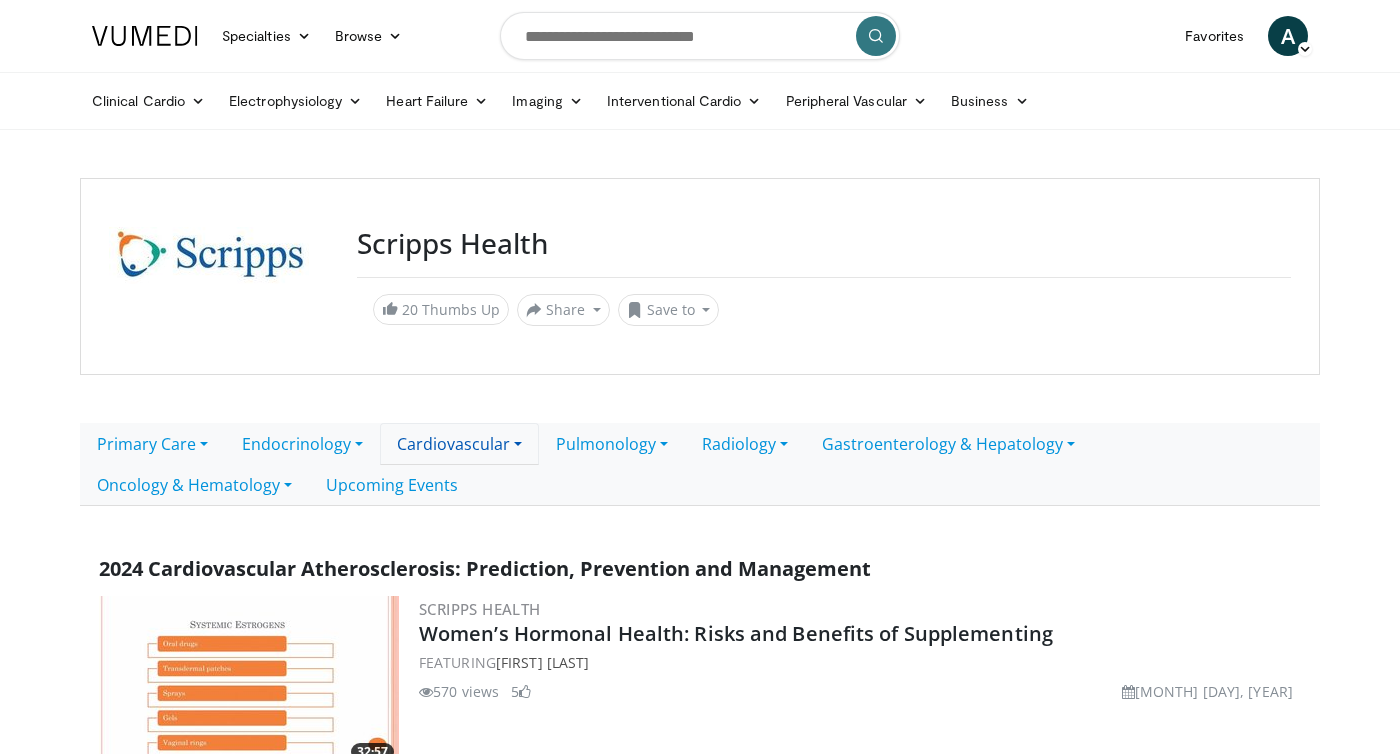 click on "Cardiovascular" at bounding box center (459, 444) 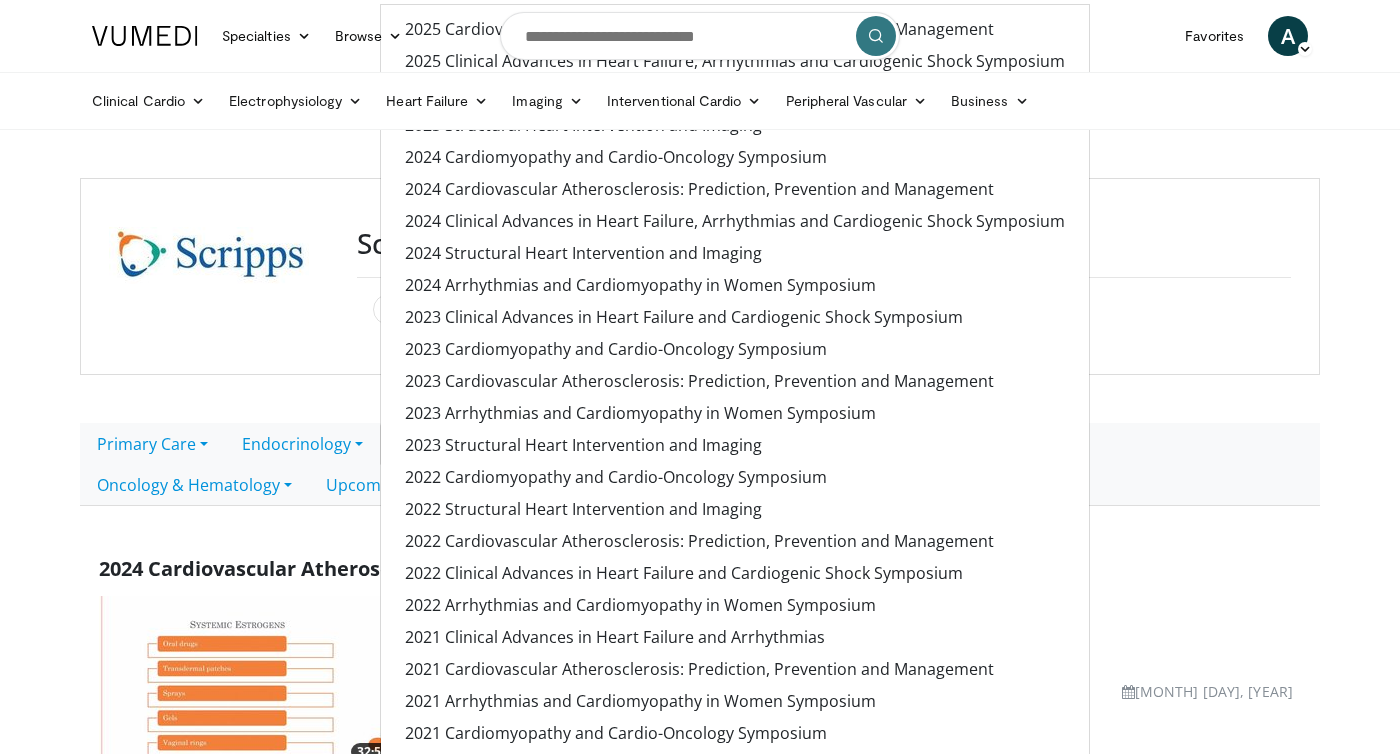 click at bounding box center [145, 36] 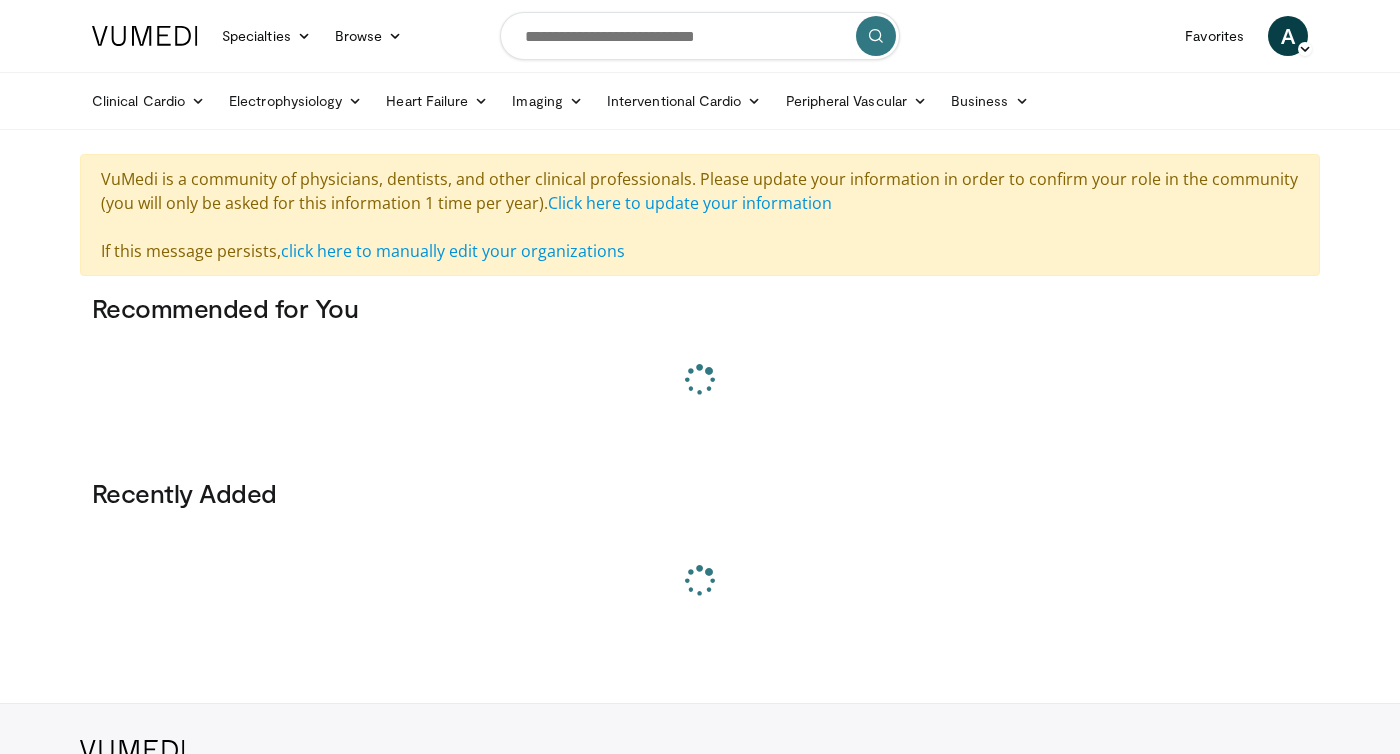scroll, scrollTop: 0, scrollLeft: 0, axis: both 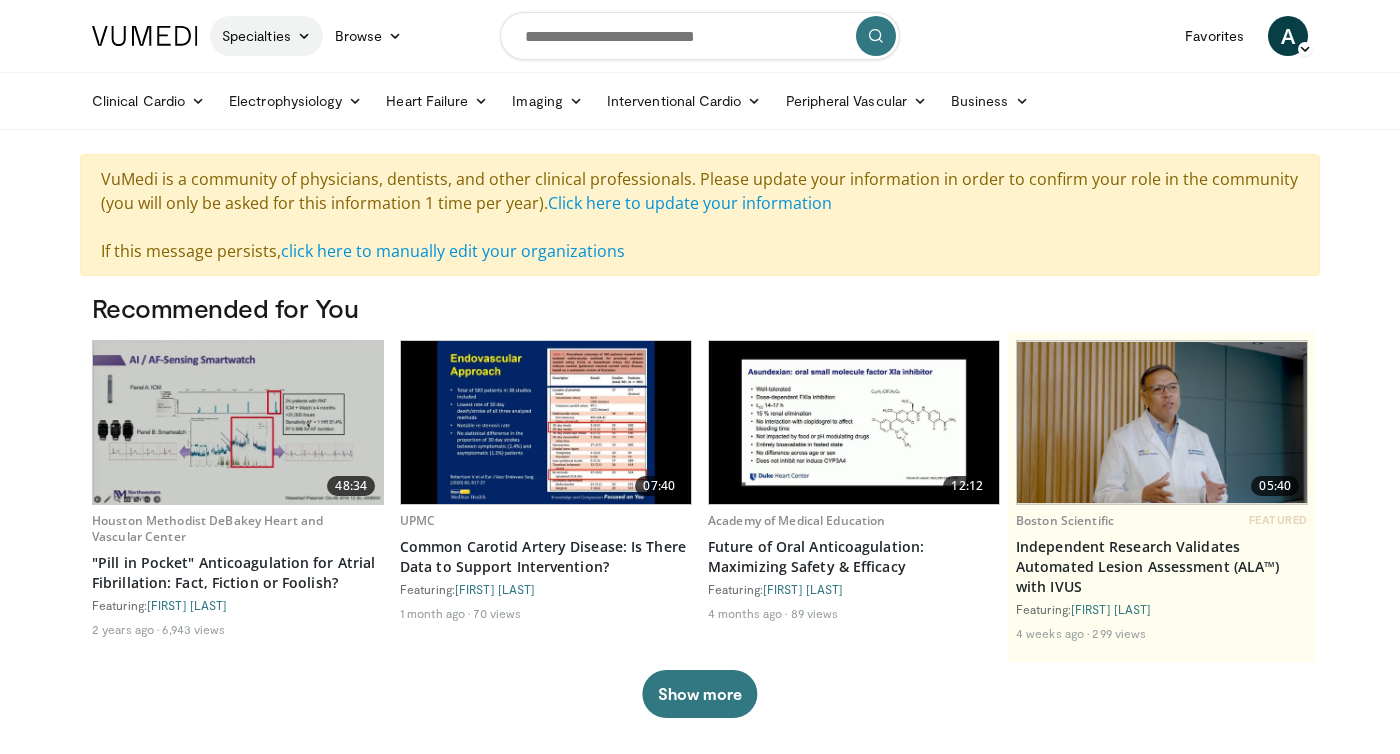 click on "Specialties" at bounding box center (266, 36) 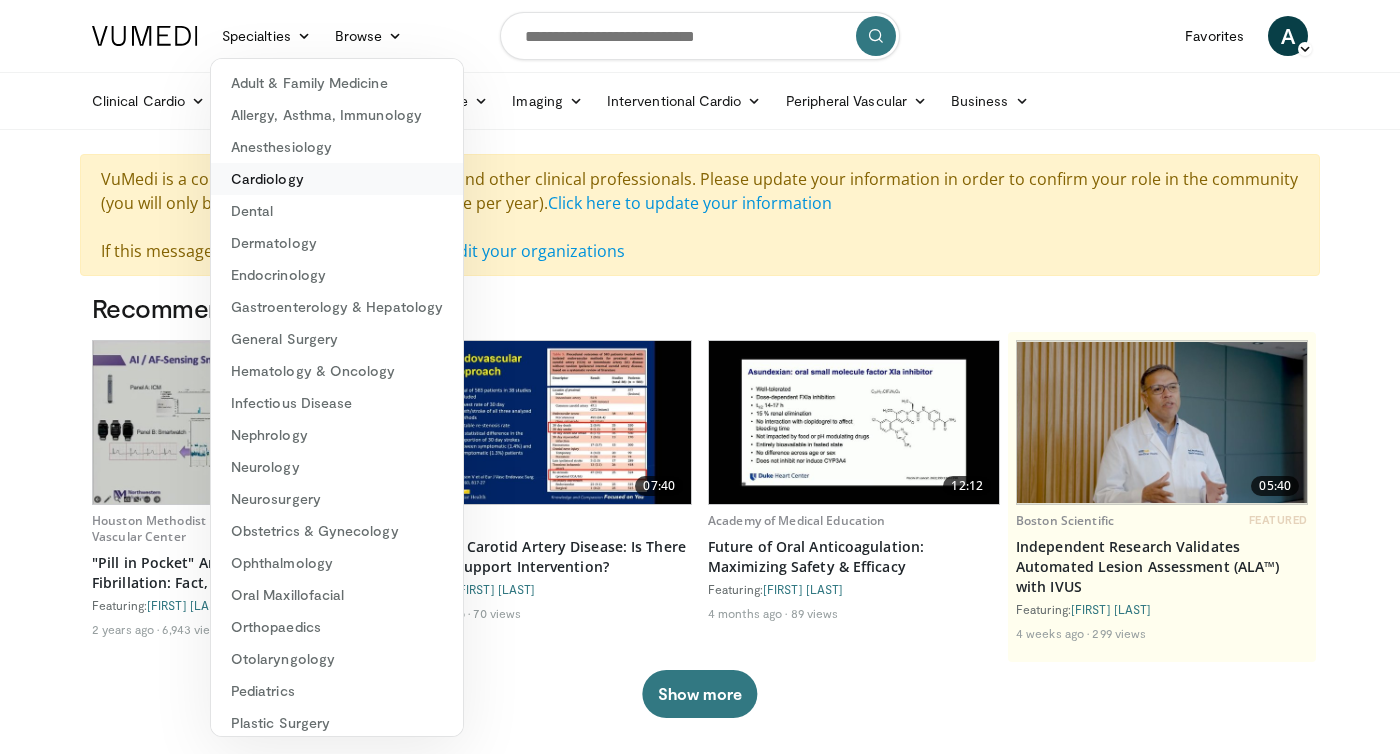 click on "Cardiology" at bounding box center (337, 179) 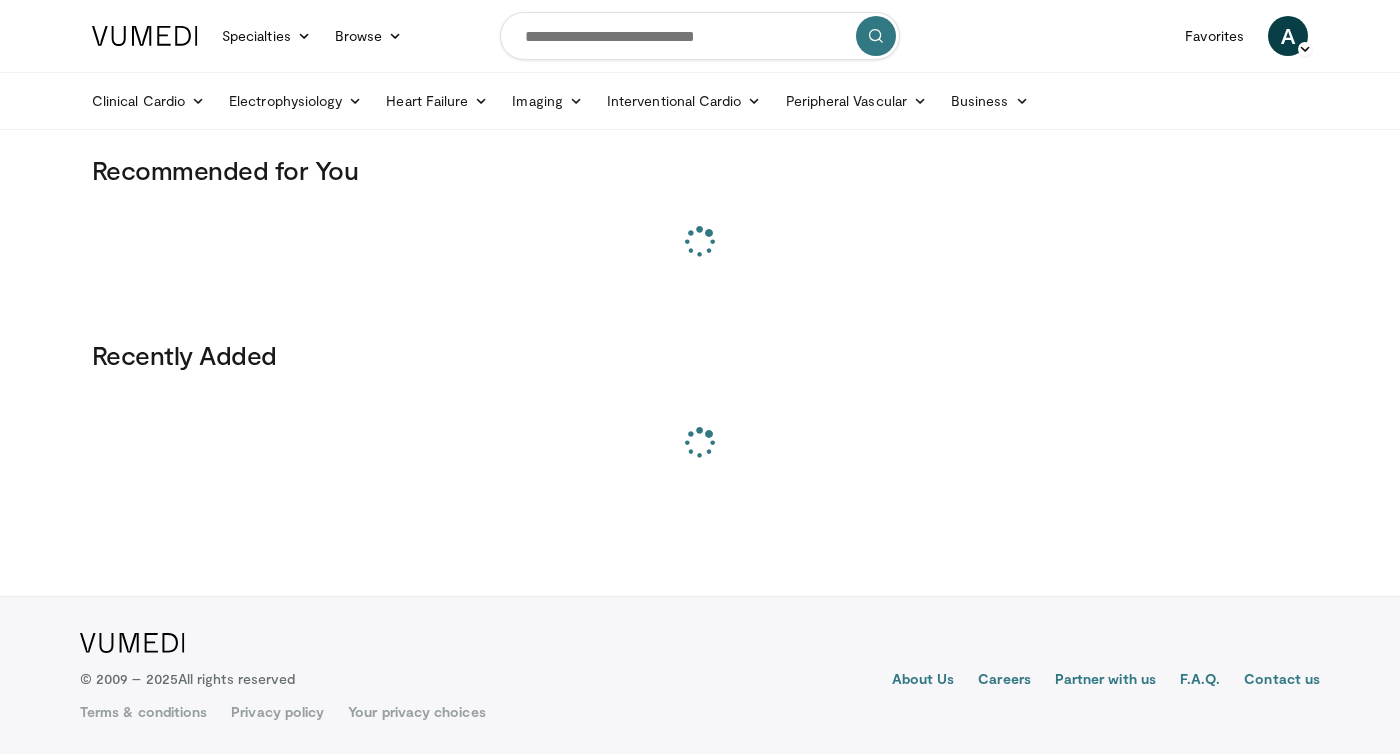 scroll, scrollTop: 0, scrollLeft: 0, axis: both 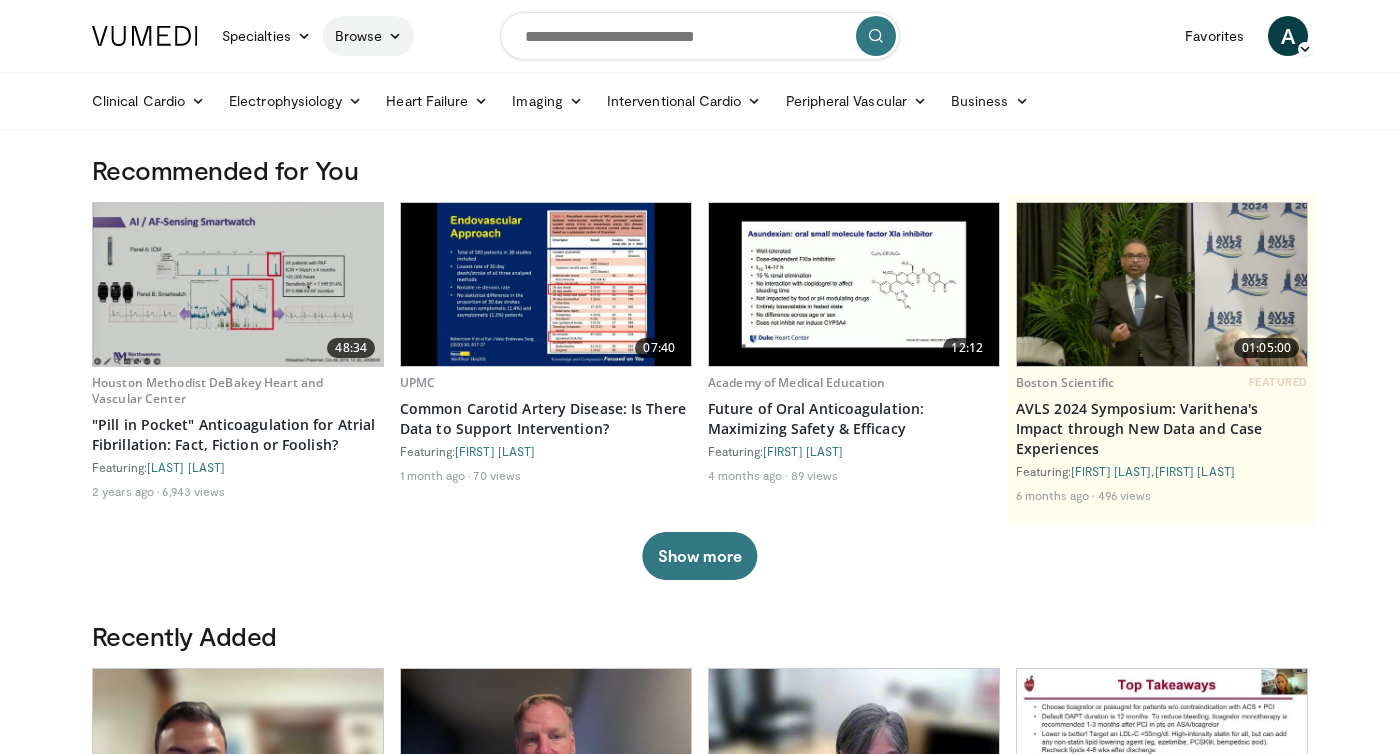 click on "Browse" at bounding box center (369, 36) 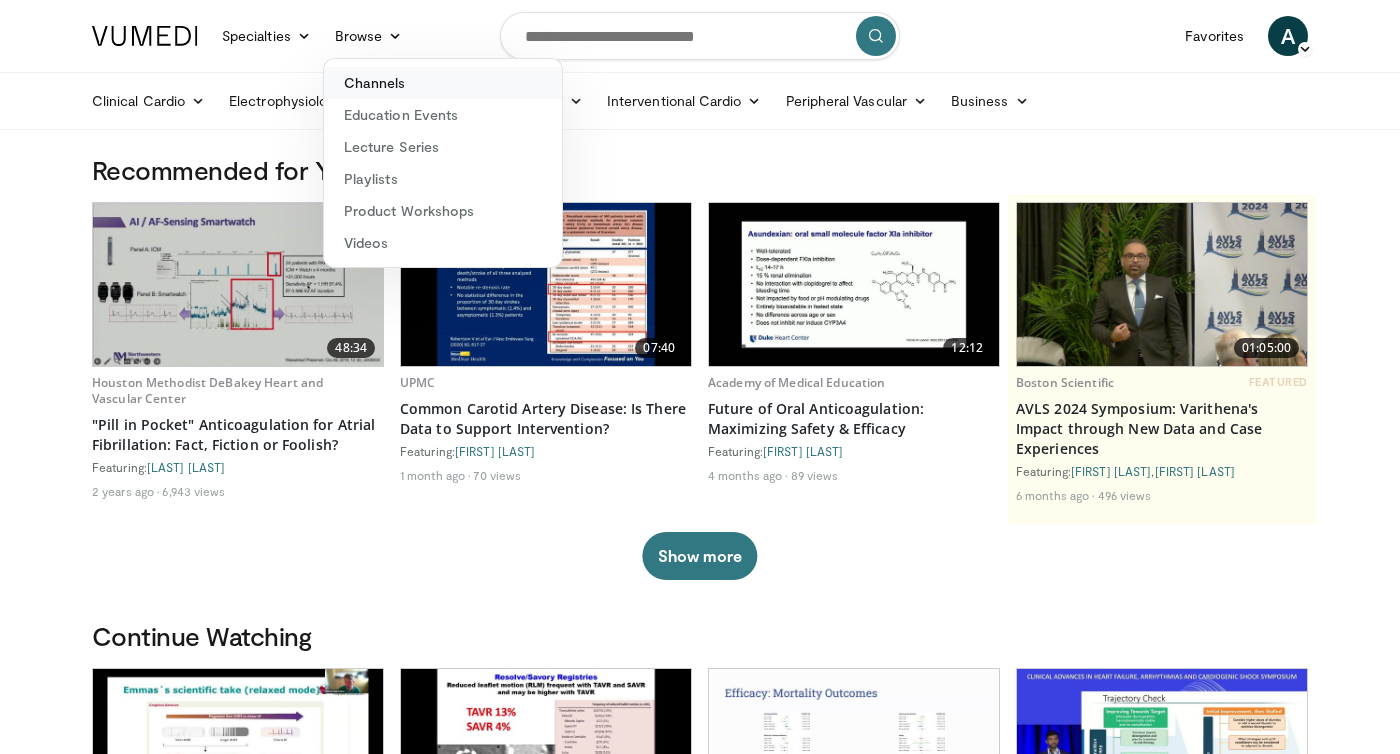 click on "Channels" at bounding box center (443, 83) 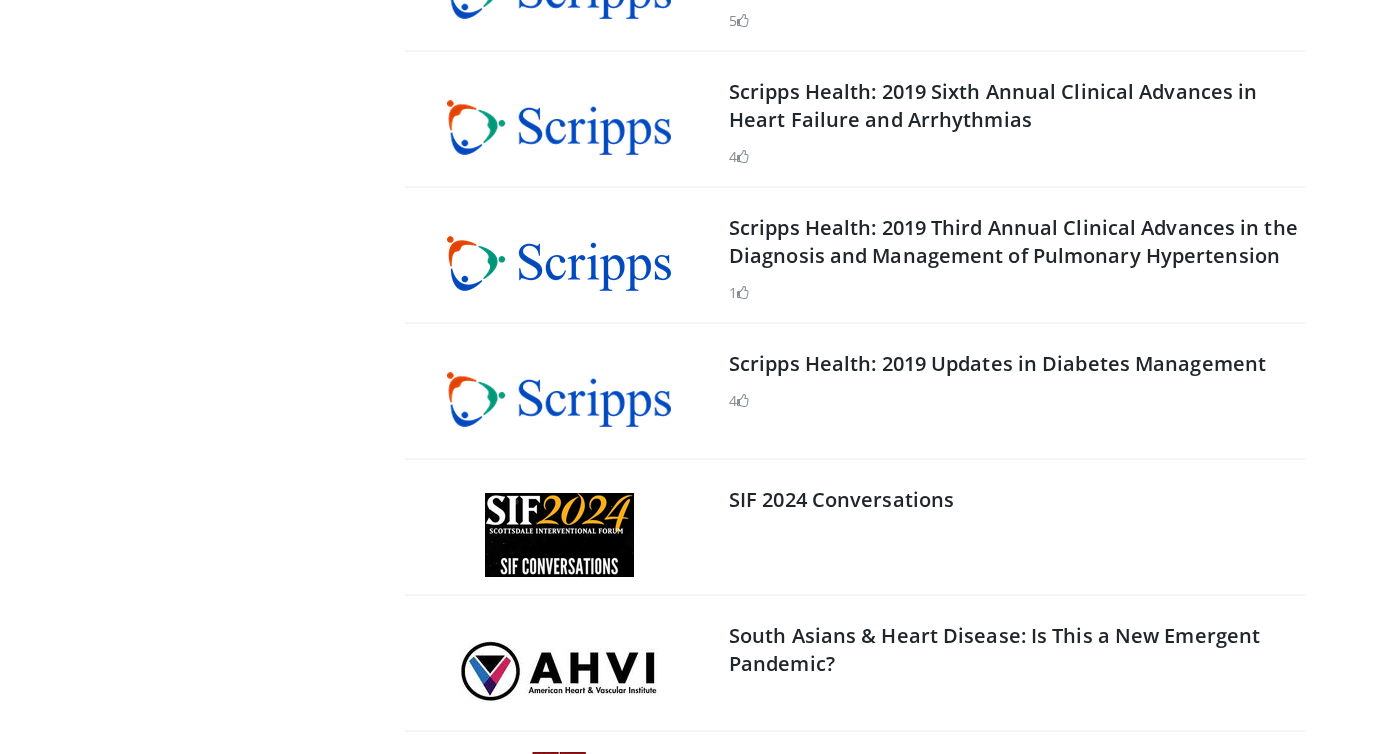 scroll, scrollTop: 9517, scrollLeft: 0, axis: vertical 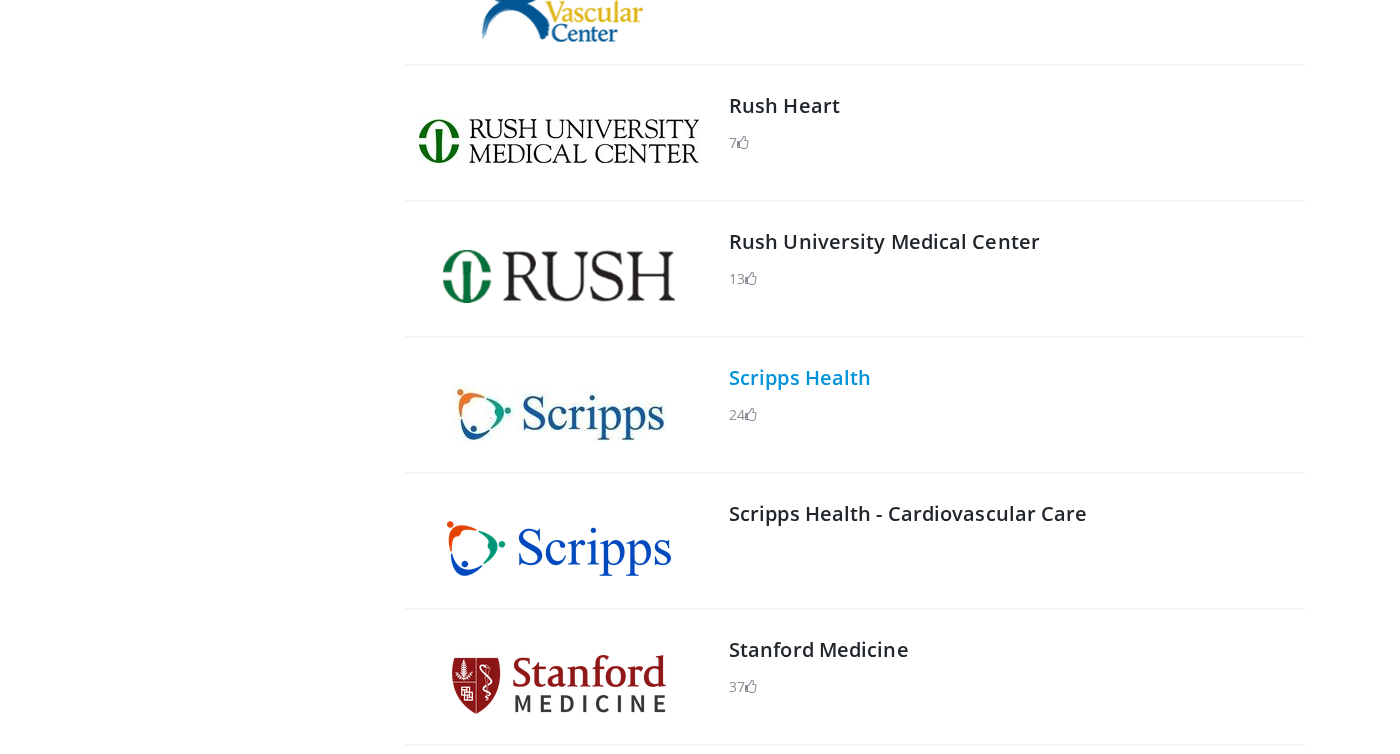 click on "Scripps Health" at bounding box center (800, 377) 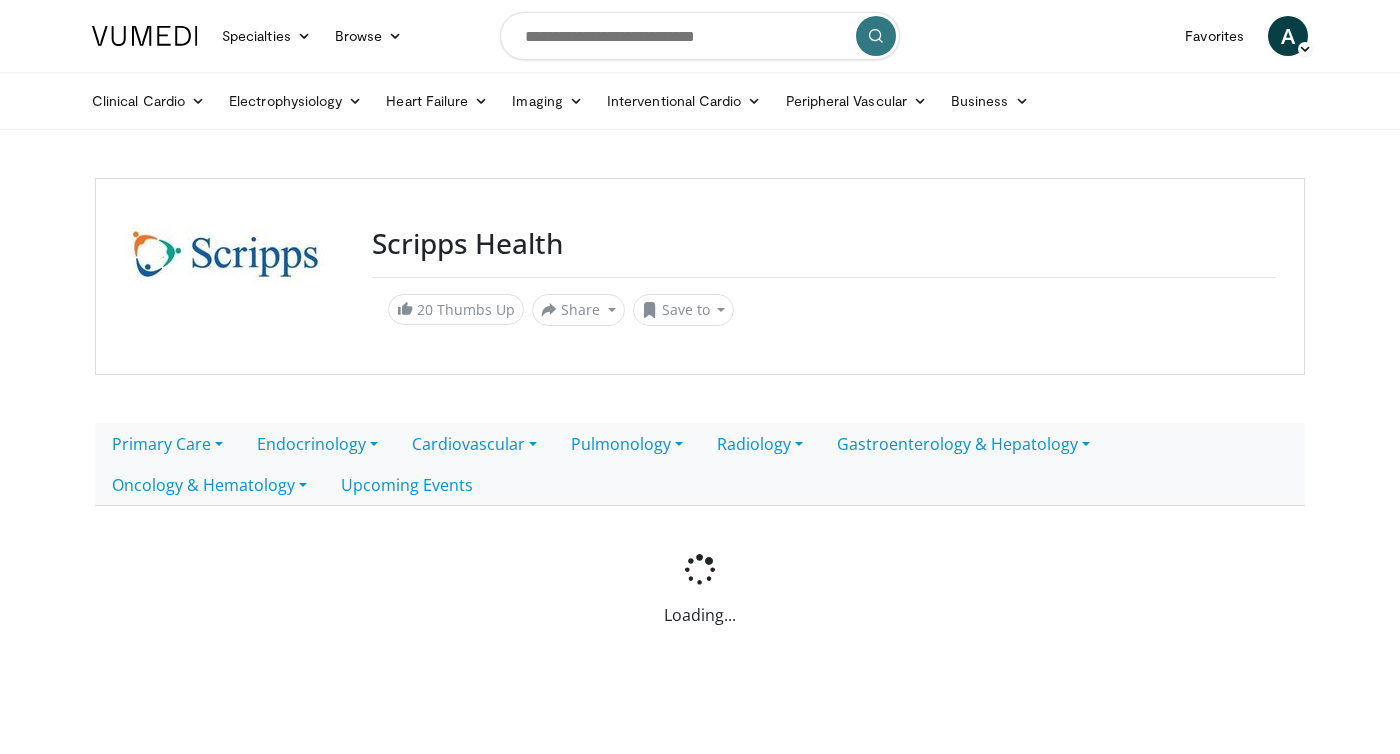 scroll, scrollTop: 0, scrollLeft: 0, axis: both 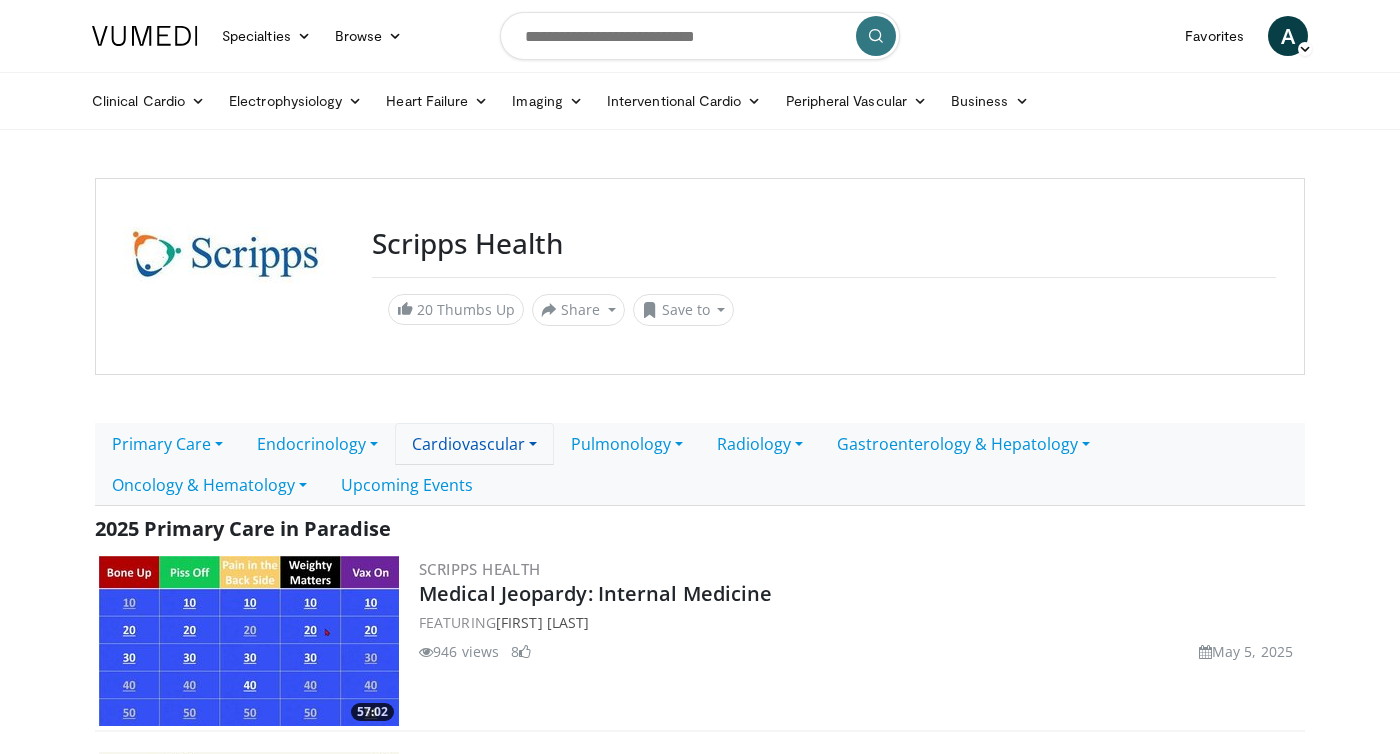 click on "Cardiovascular" at bounding box center (474, 444) 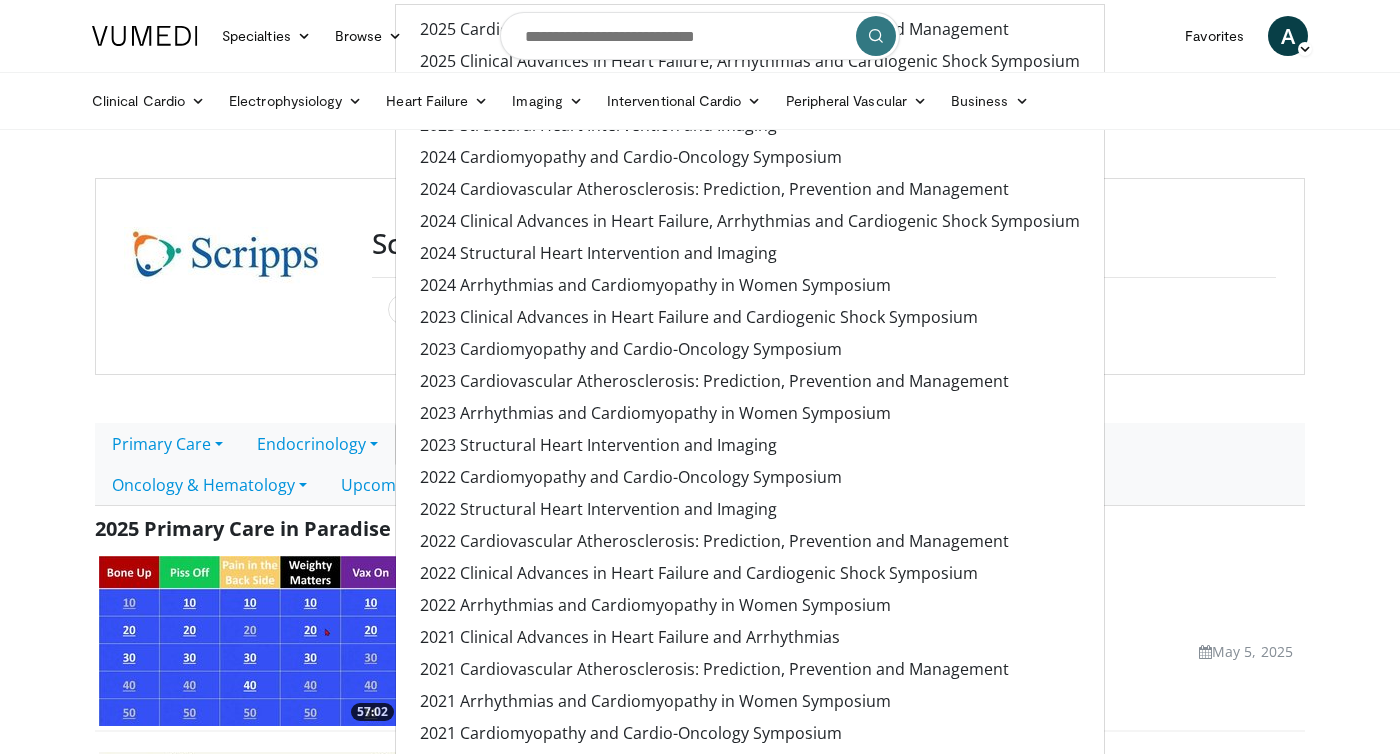 click on "Specialties
Adult & Family Medicine
Allergy, Asthma, Immunology
Anesthesiology
Cardiology
Dental
Dermatology
Endocrinology
Gastroenterology & Hepatology
General Surgery
Hematology & Oncology
Infectious Disease
Nephrology
Neurology
Neurosurgery
Obstetrics & Gynecology
Ophthalmology
Oral Maxillofacial
Orthopaedics
Otolaryngology
Pediatrics
Plastic Surgery
Podiatry
Psychiatry
Pulmonology
Radiation Oncology
Radiology
Rheumatology
Urology
Browse
A" at bounding box center (700, 36) 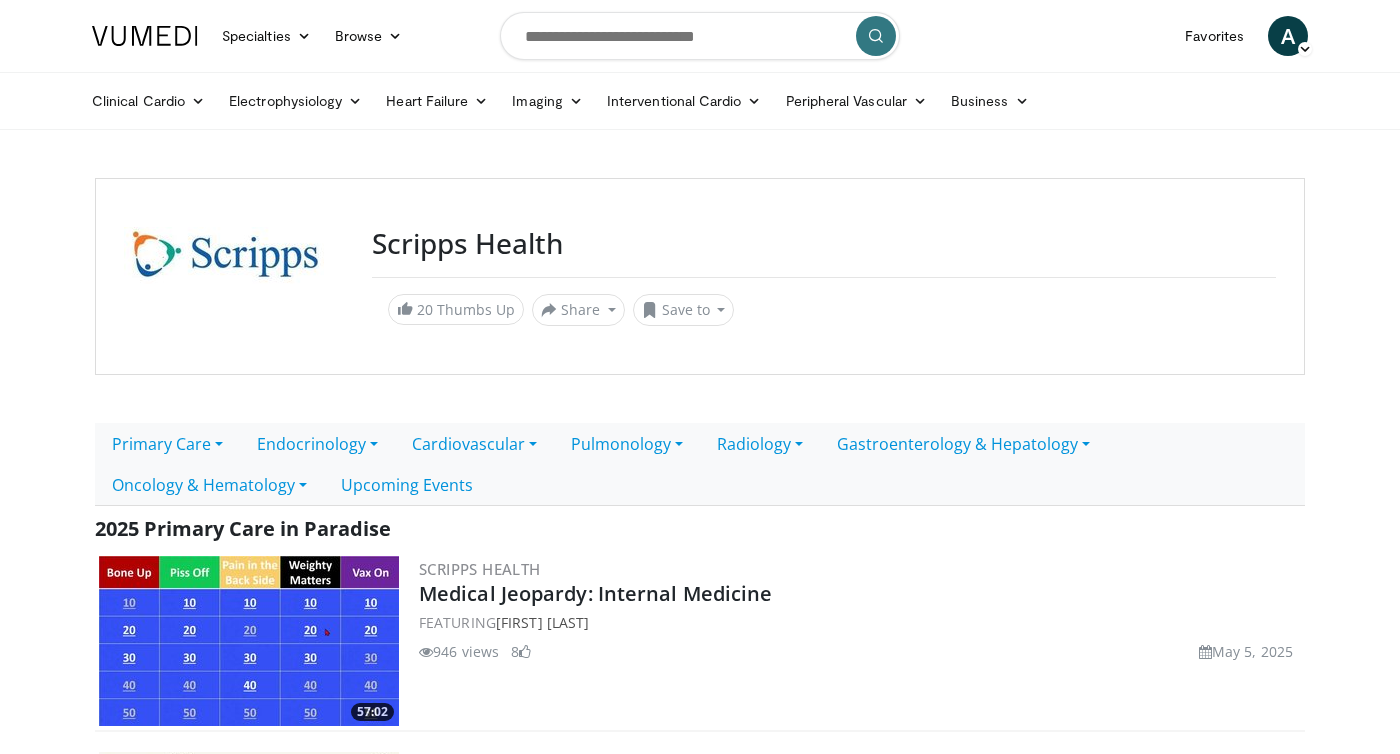 click on "Specialties
Adult & Family Medicine
Allergy, Asthma, Immunology
Anesthesiology
Cardiology
Dental
Dermatology
Endocrinology
Gastroenterology & Hepatology
General Surgery
Hematology & Oncology
Infectious Disease
Nephrology
Neurology
Neurosurgery
Obstetrics & Gynecology
Ophthalmology
Oral Maxillofacial
Orthopaedics
Otolaryngology
Pediatrics
Plastic Surgery
Podiatry
Psychiatry
Pulmonology
Radiation Oncology
Radiology
Rheumatology
Urology
Browse
A" at bounding box center [700, 36] 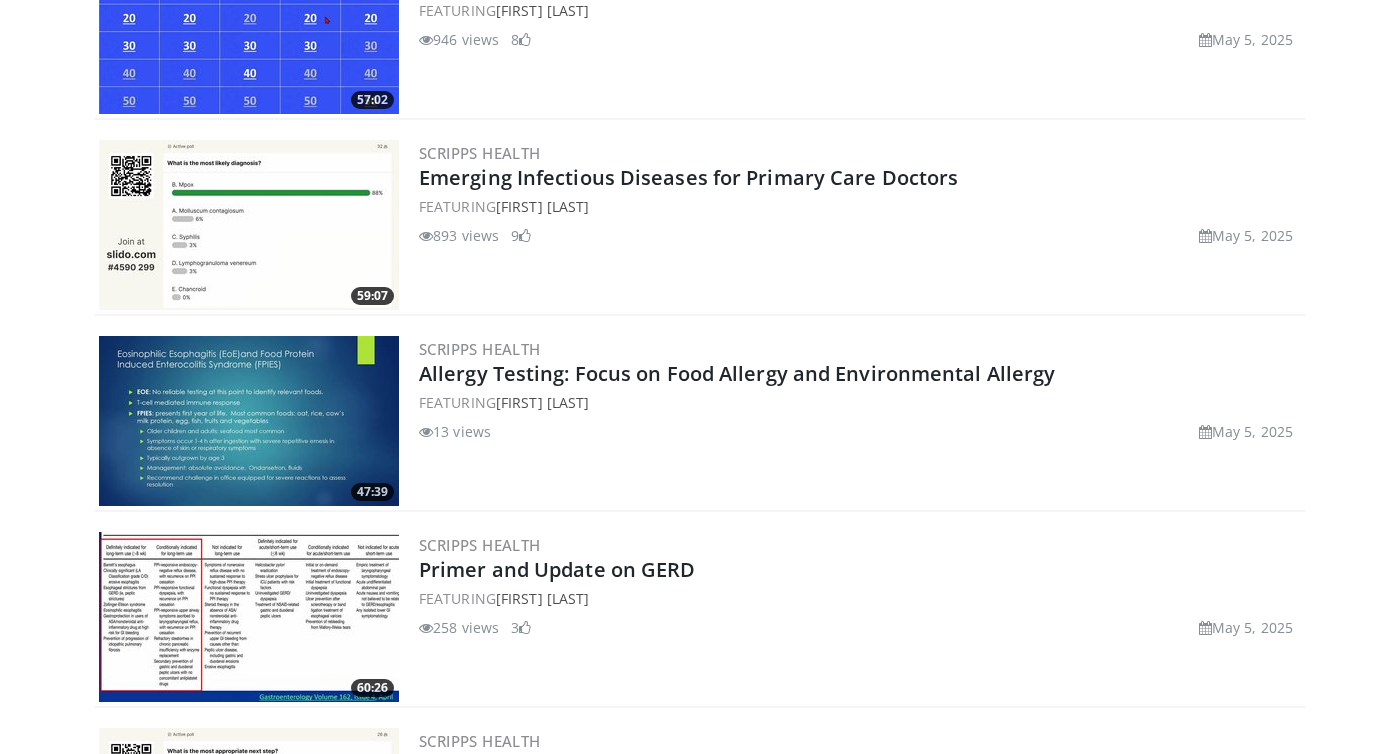 scroll, scrollTop: 0, scrollLeft: 0, axis: both 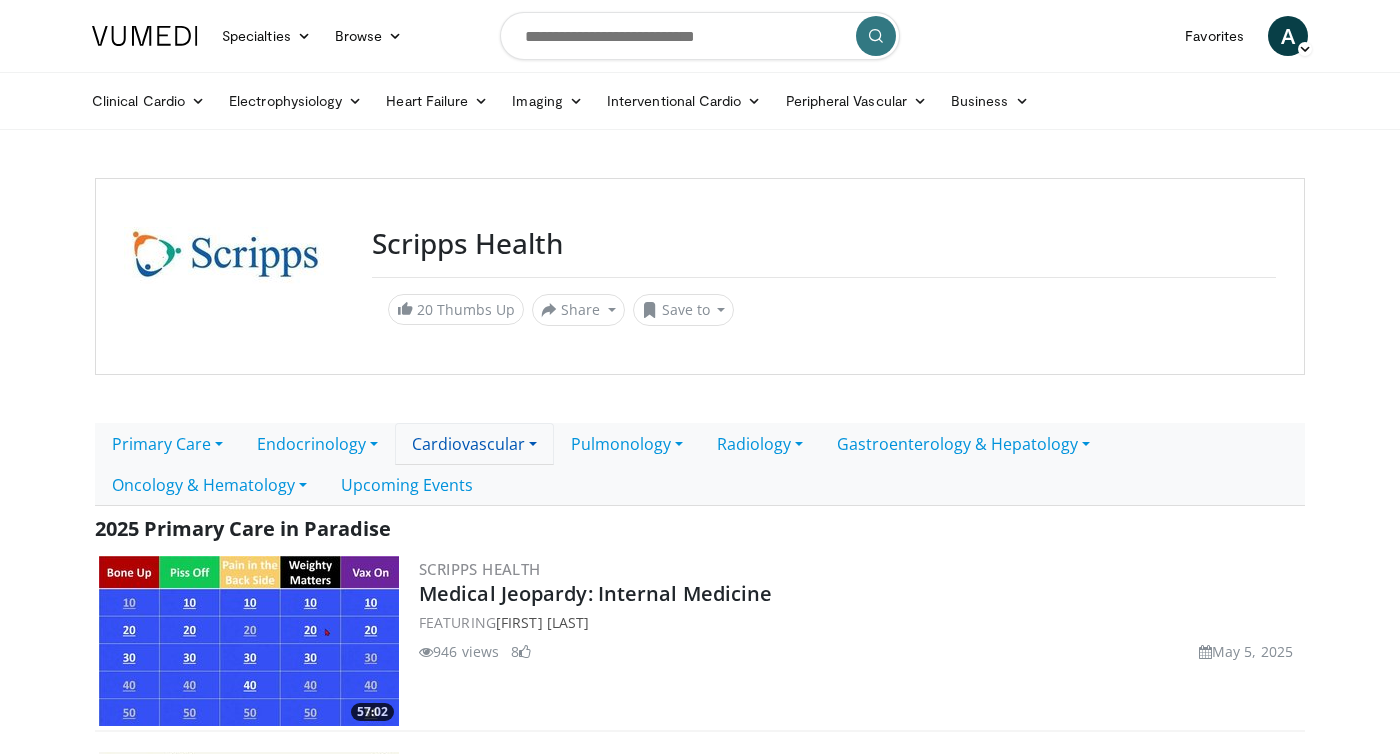 click on "Cardiovascular" at bounding box center (474, 444) 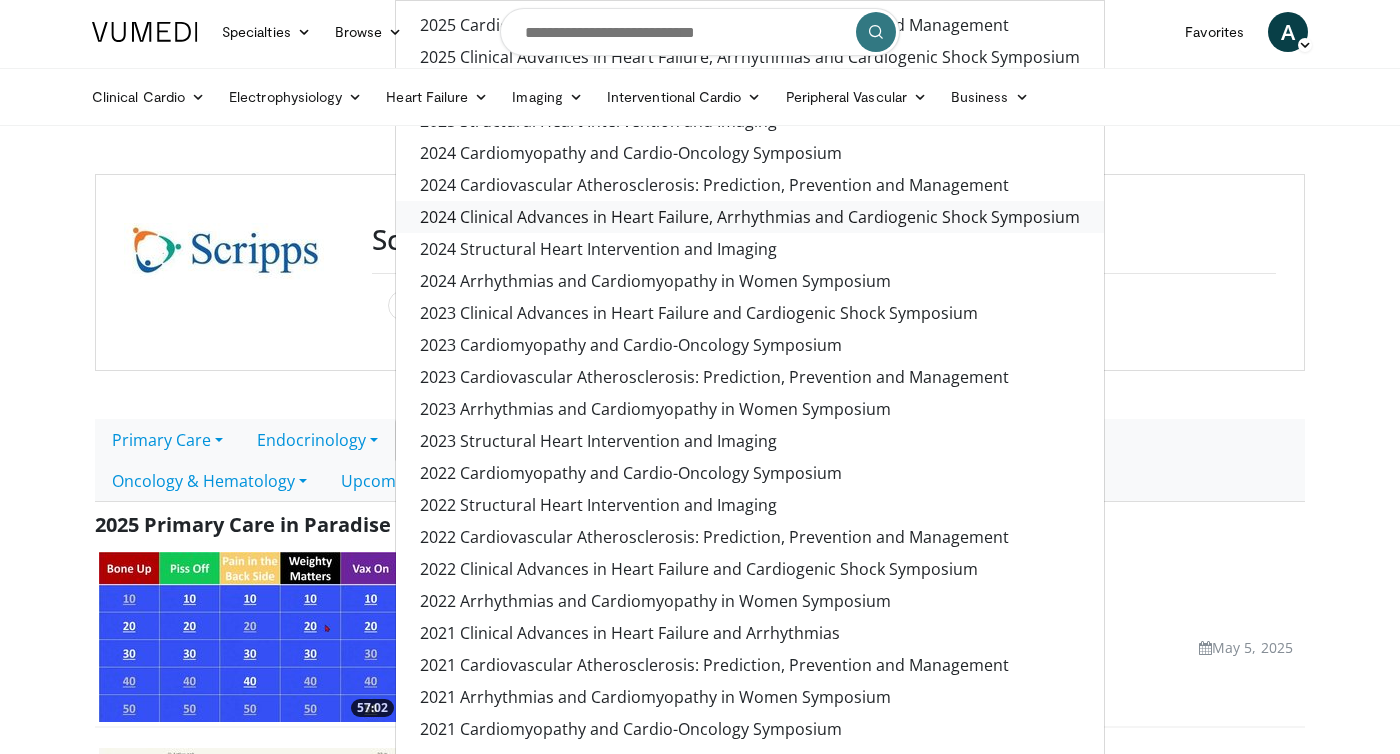 scroll, scrollTop: 0, scrollLeft: 0, axis: both 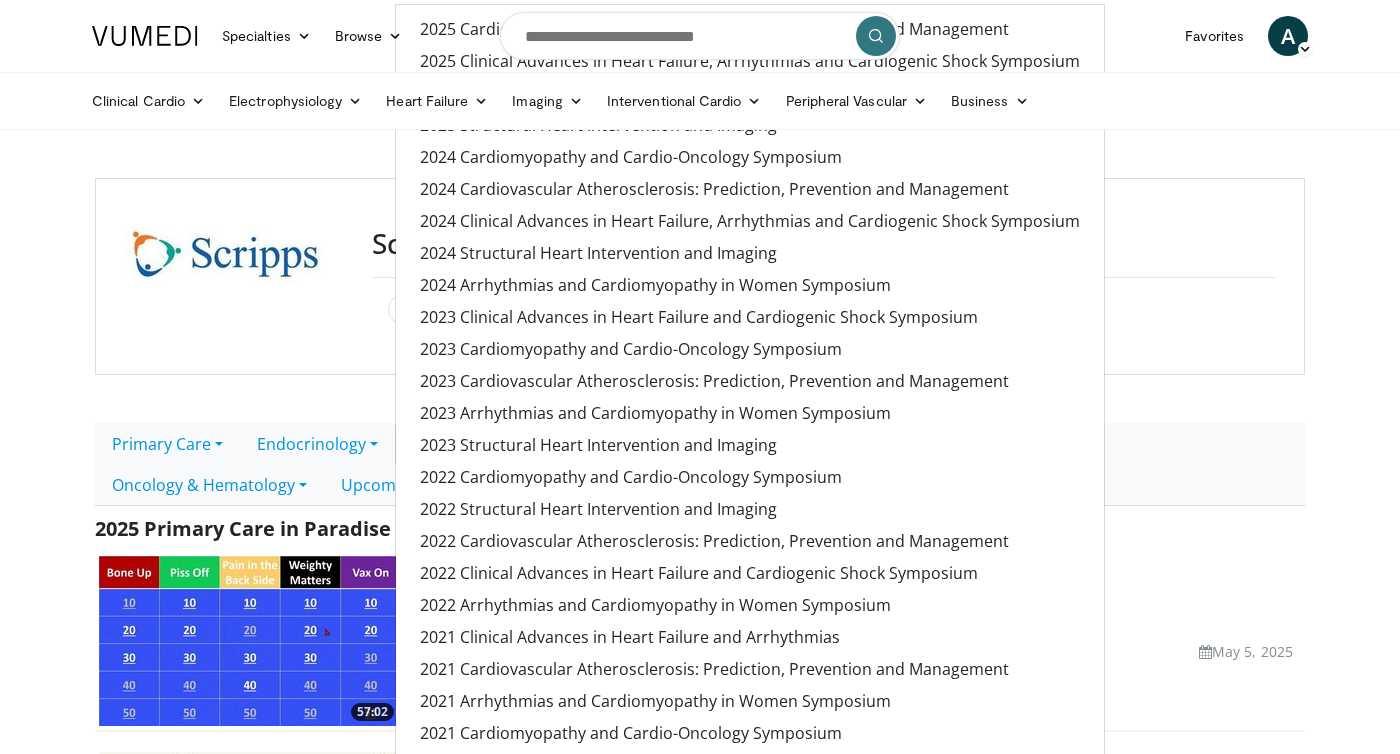click on "Specialties
Adult & Family Medicine
Allergy, Asthma, Immunology
Anesthesiology
Cardiology
Dental
Dermatology
Endocrinology
Gastroenterology & Hepatology
General Surgery
Hematology & Oncology
Infectious Disease
Nephrology
Neurology
Neurosurgery
Obstetrics & Gynecology
Ophthalmology
Oral Maxillofacial
Orthopaedics
Otolaryngology
Pediatrics
Plastic Surgery
Podiatry
Psychiatry
Pulmonology
Radiation Oncology
Radiology
Rheumatology
Urology
Browse
A" at bounding box center [700, 36] 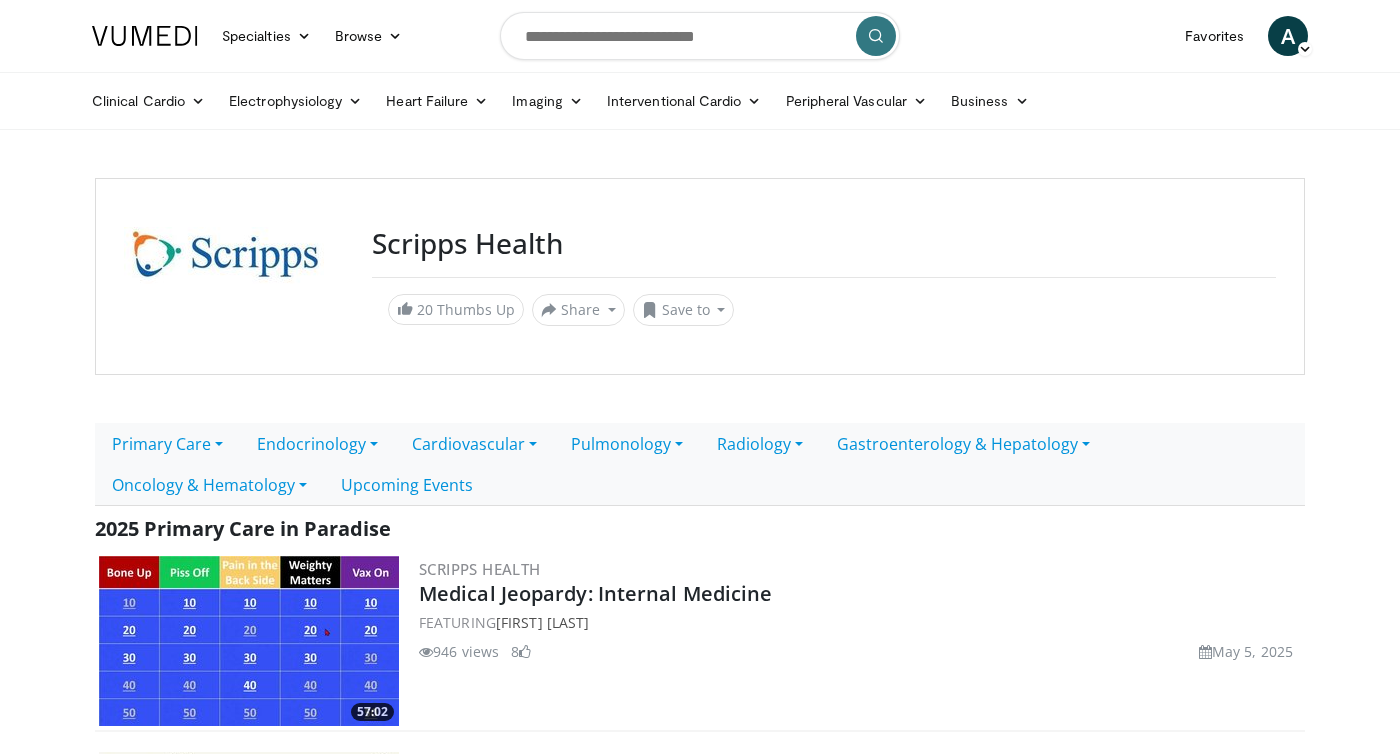 click on "Specialties
Adult & Family Medicine
Allergy, Asthma, Immunology
Anesthesiology
Cardiology
Dental
Dermatology
Endocrinology
Gastroenterology & Hepatology
General Surgery
Hematology & Oncology
Infectious Disease
Nephrology
Neurology
Neurosurgery
Obstetrics & Gynecology
Ophthalmology
Oral Maxillofacial
Orthopaedics
Otolaryngology
Pediatrics
Plastic Surgery
Podiatry
Psychiatry
Pulmonology
Radiation Oncology
Radiology
Rheumatology
Urology
Browse
A" at bounding box center (700, 36) 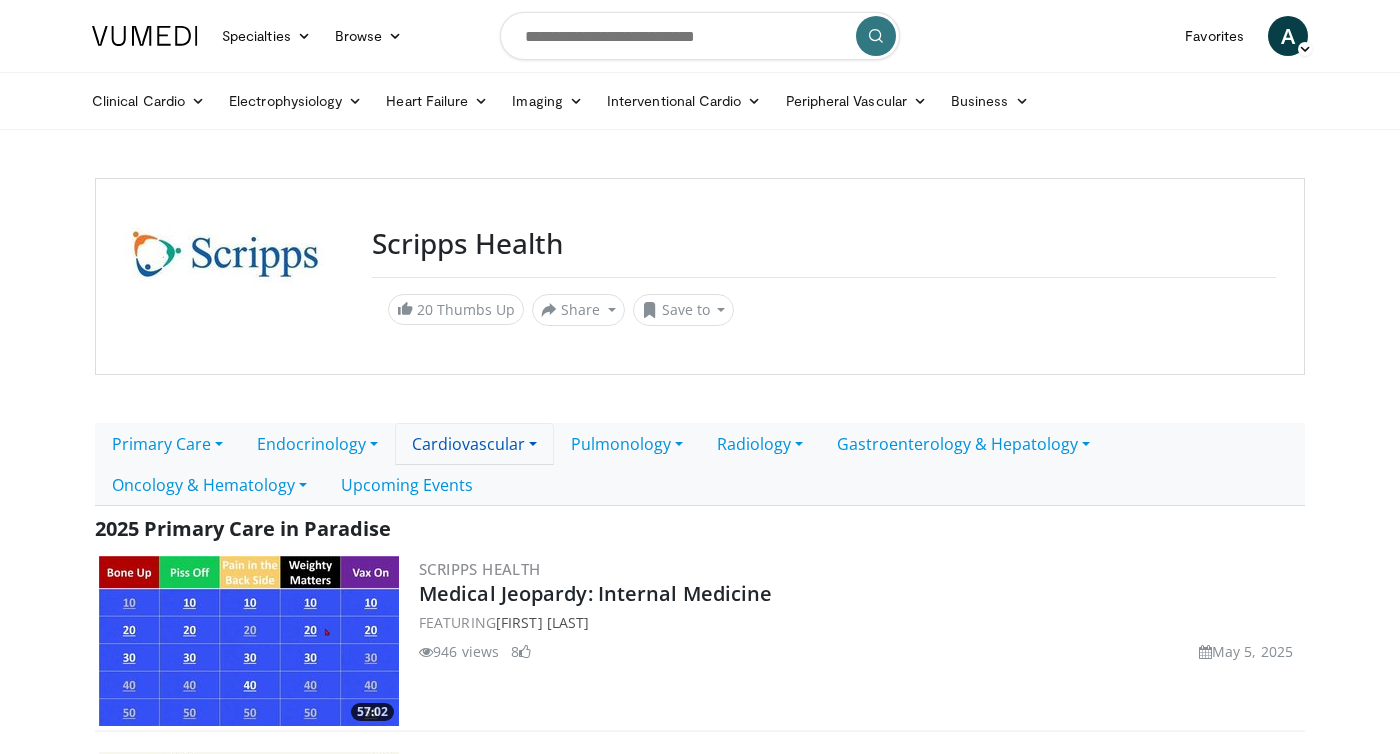click on "Cardiovascular" at bounding box center (474, 444) 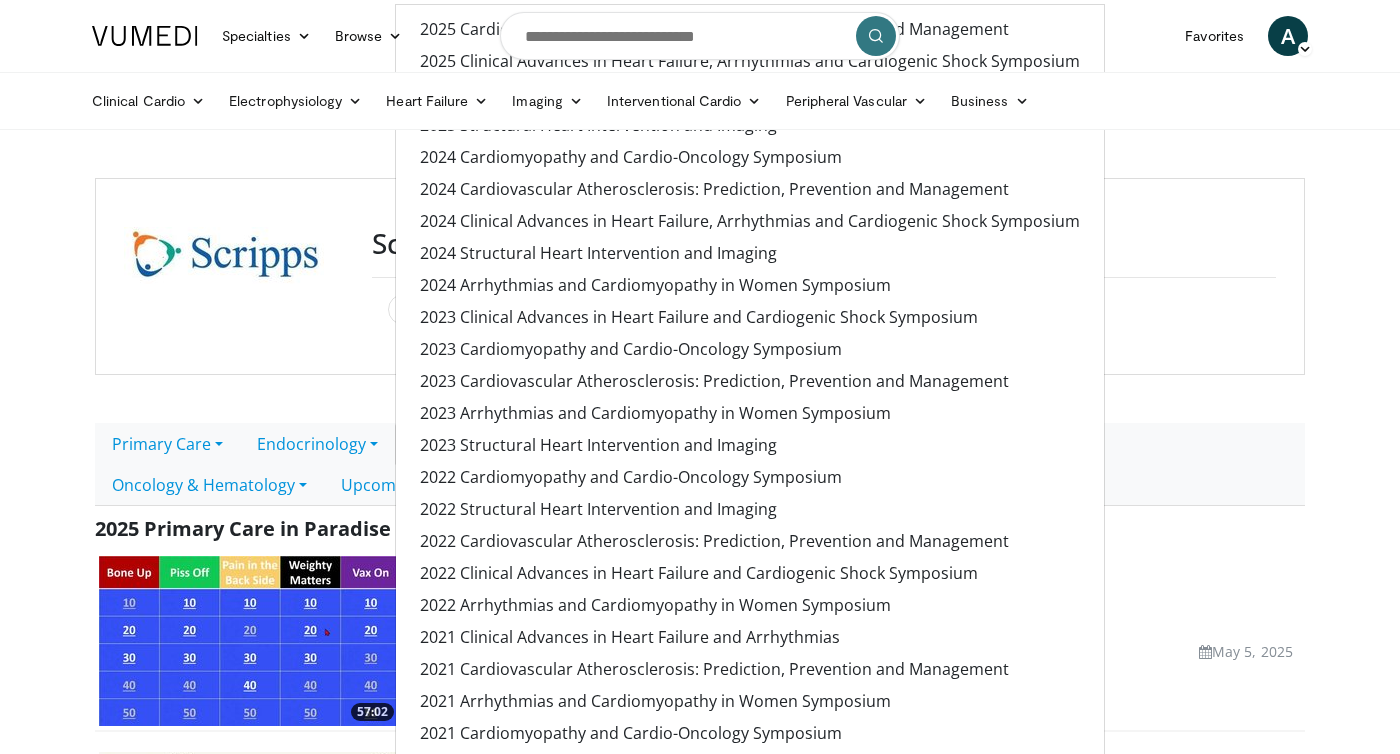 click on "Specialties
Adult & Family Medicine
Allergy, Asthma, Immunology
Anesthesiology
Cardiology
Dental
Dermatology
Endocrinology
Gastroenterology & Hepatology
General Surgery
Hematology & Oncology
Infectious Disease
Nephrology
Neurology
Neurosurgery
Obstetrics & Gynecology
Ophthalmology
Oral Maxillofacial
Orthopaedics
Otolaryngology
Pediatrics
Plastic Surgery
Podiatry
Psychiatry
Pulmonology
Radiation Oncology
Radiology
Rheumatology
Urology
Browse
A" at bounding box center [700, 36] 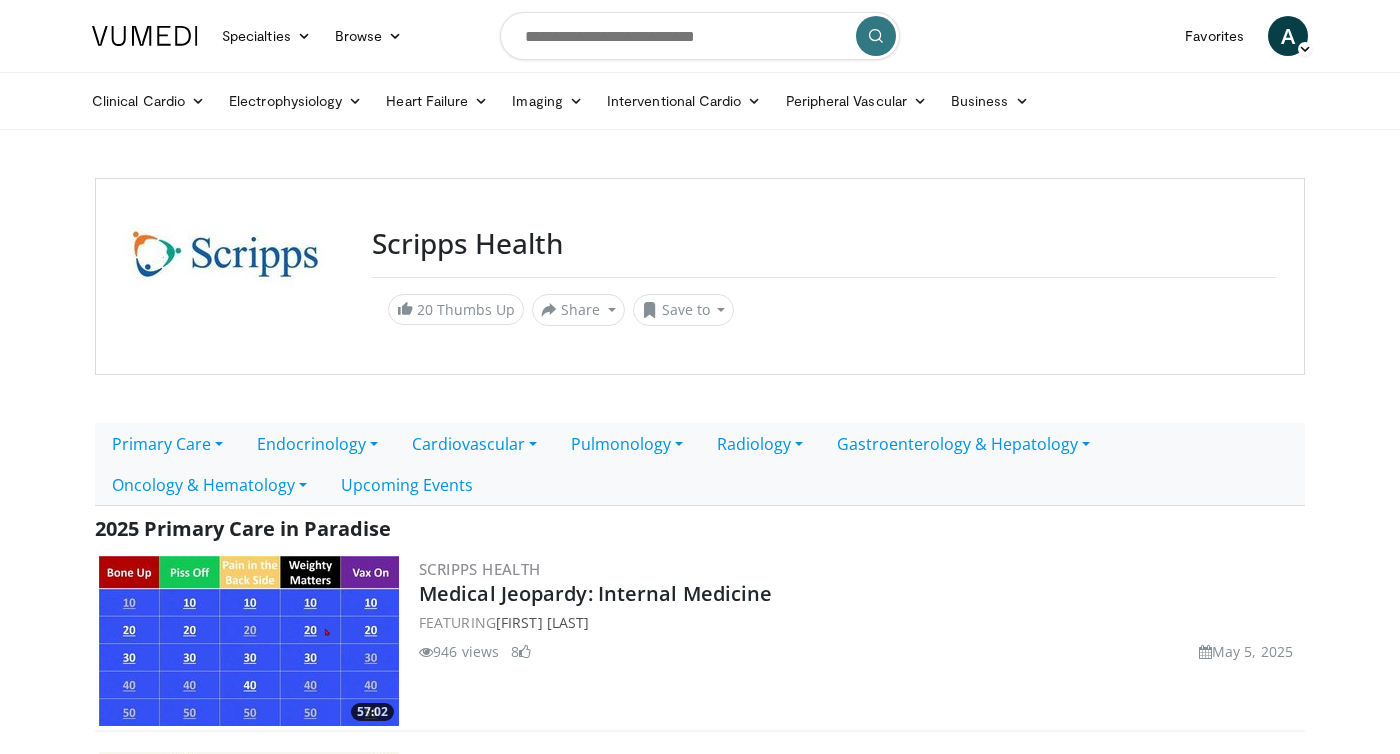 click on "Specialties
Adult & Family Medicine
Allergy, Asthma, Immunology
Anesthesiology
Cardiology
Dental
Dermatology
Endocrinology
Gastroenterology & Hepatology
General Surgery
Hematology & Oncology
Infectious Disease
Nephrology
Neurology
Neurosurgery
Obstetrics & Gynecology
Ophthalmology
Oral Maxillofacial
Orthopaedics
Otolaryngology
Pediatrics
Plastic Surgery
Podiatry
Psychiatry
Pulmonology
Radiation Oncology
Radiology
Rheumatology
Urology
Browse
A" at bounding box center [700, 36] 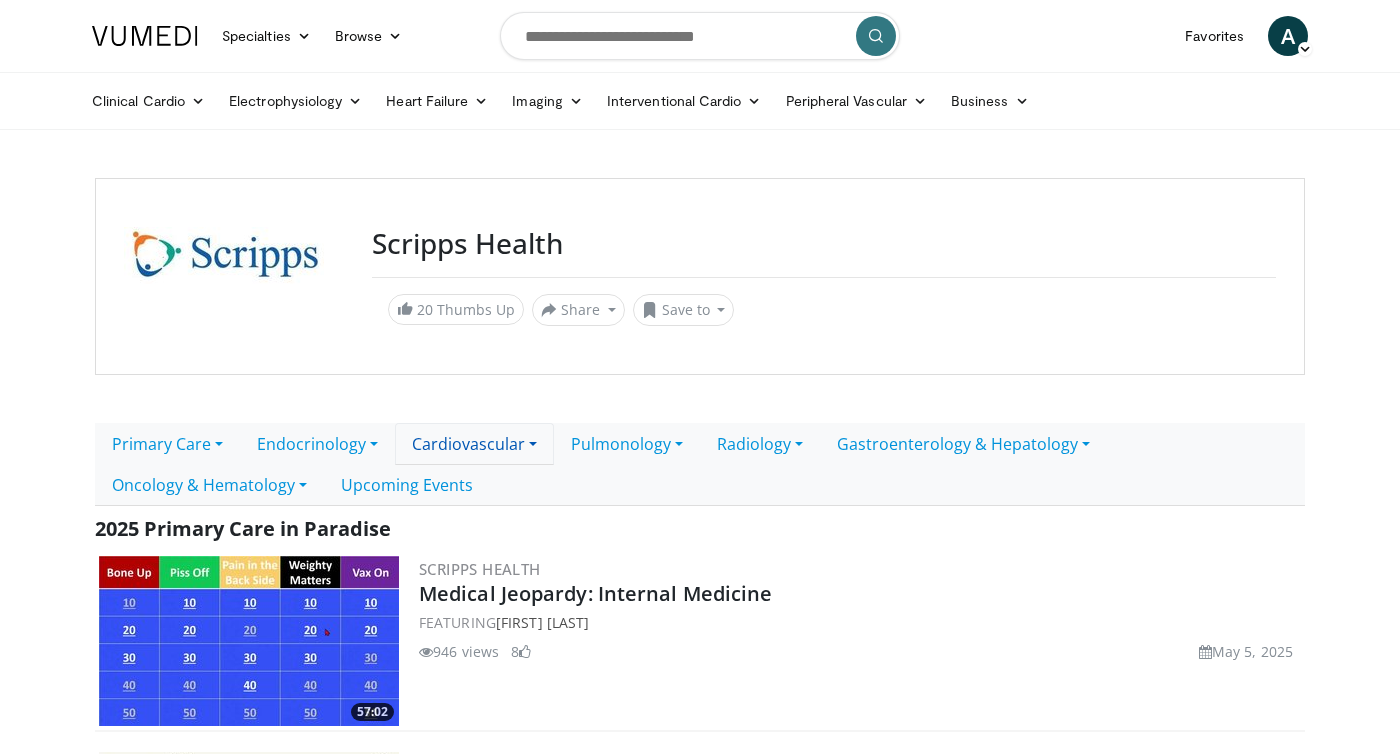click on "Cardiovascular" at bounding box center [474, 444] 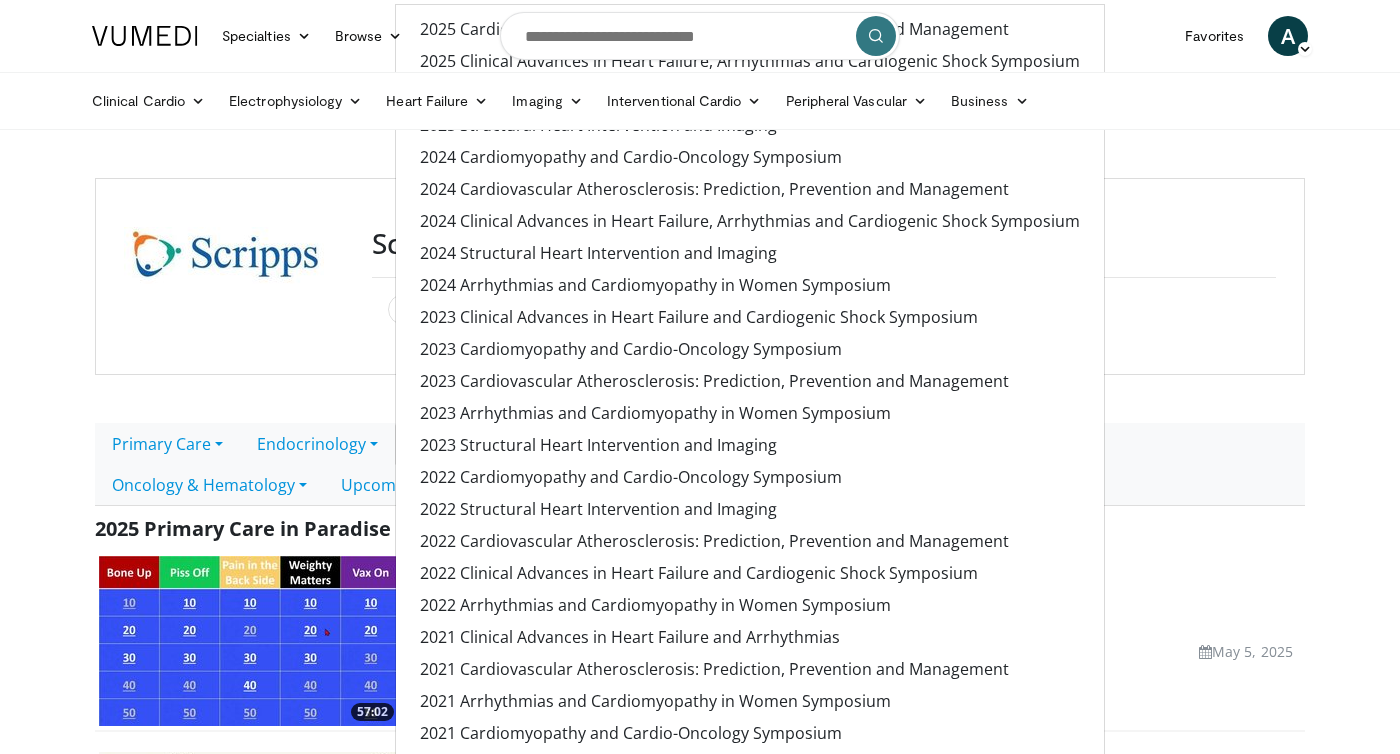 click on "Specialties
Adult & Family Medicine
Allergy, Asthma, Immunology
Anesthesiology
Cardiology
Dental
Dermatology
Endocrinology
Gastroenterology & Hepatology
General Surgery
Hematology & Oncology
Infectious Disease
Nephrology
Neurology
Neurosurgery
Obstetrics & Gynecology
Ophthalmology
Oral Maxillofacial
Orthopaedics
Otolaryngology
Pediatrics
Plastic Surgery
Podiatry
Psychiatry
Pulmonology
Radiation Oncology
Radiology
Rheumatology
Urology
Browse
A" at bounding box center (700, 36) 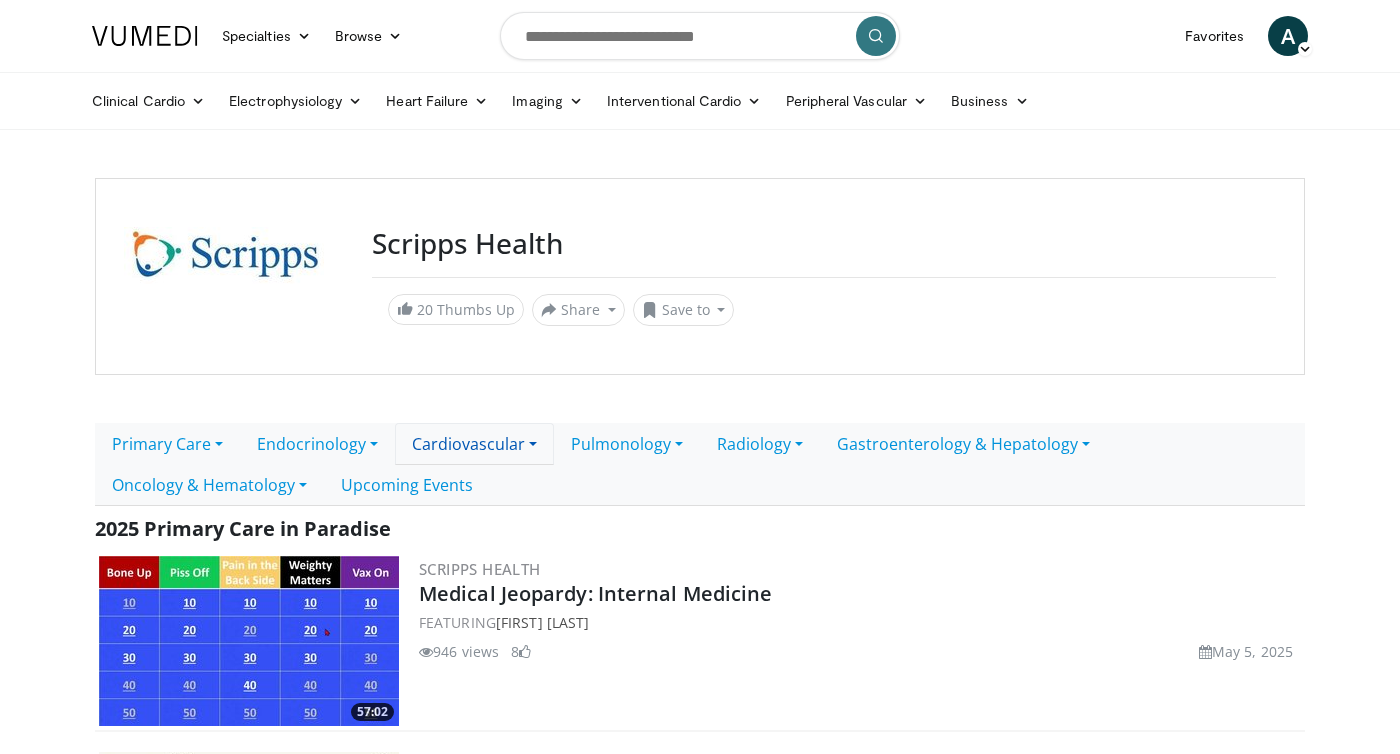 click on "Cardiovascular" at bounding box center [474, 444] 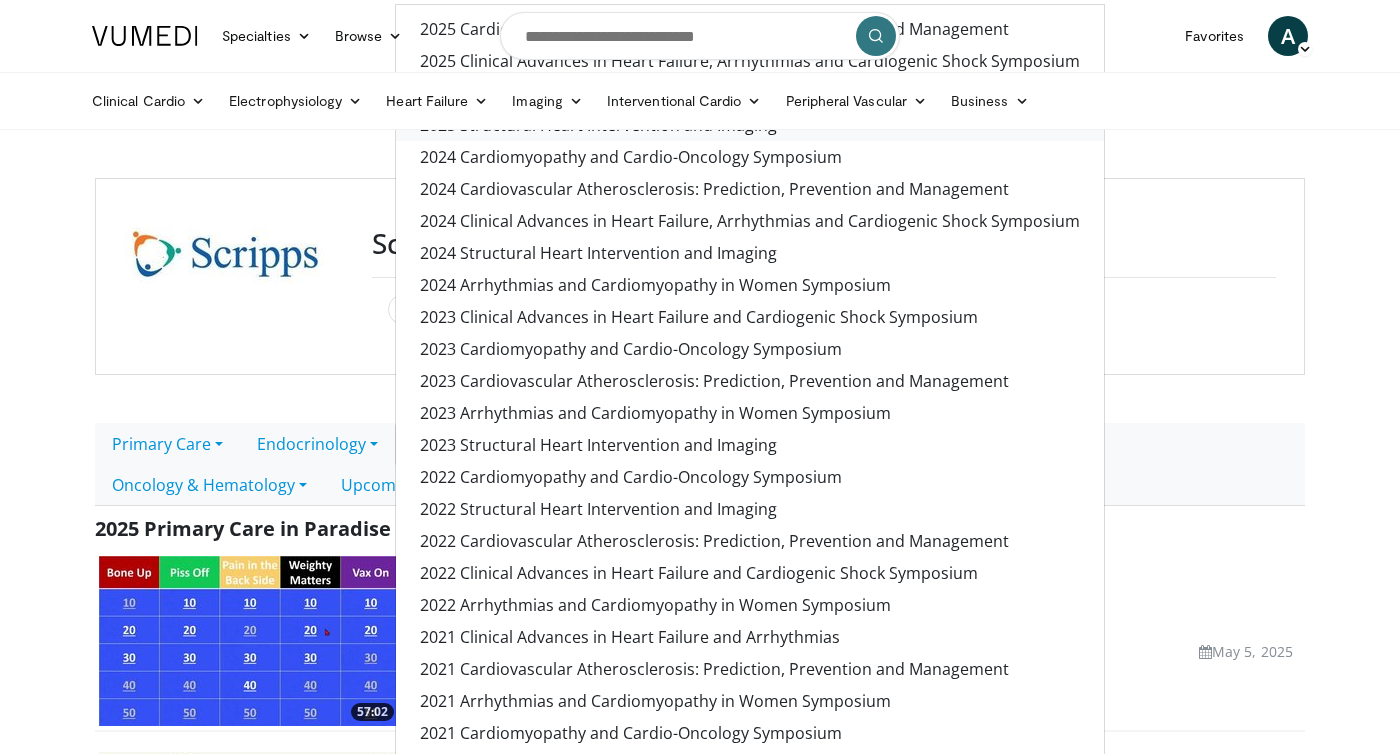 click on "2025 Structural Heart Intervention and Imaging" at bounding box center [750, 125] 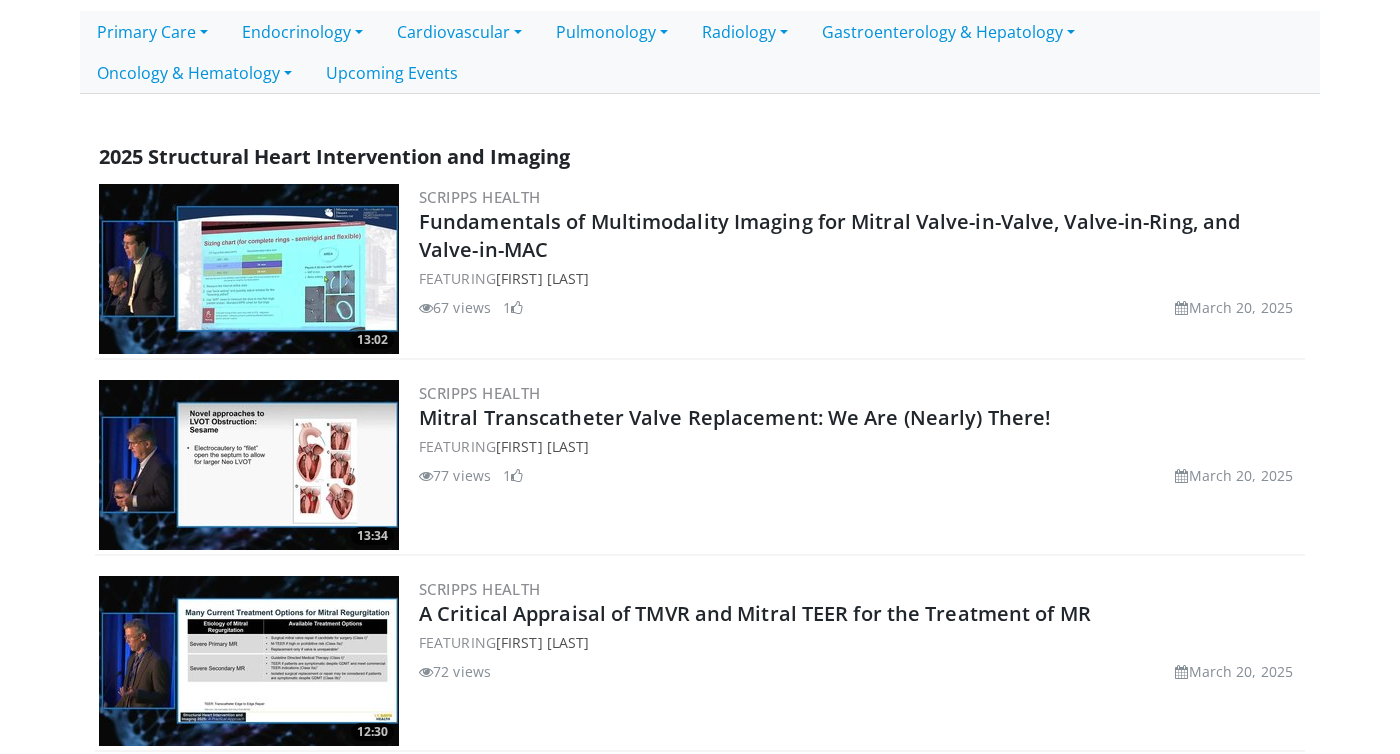 scroll, scrollTop: 0, scrollLeft: 0, axis: both 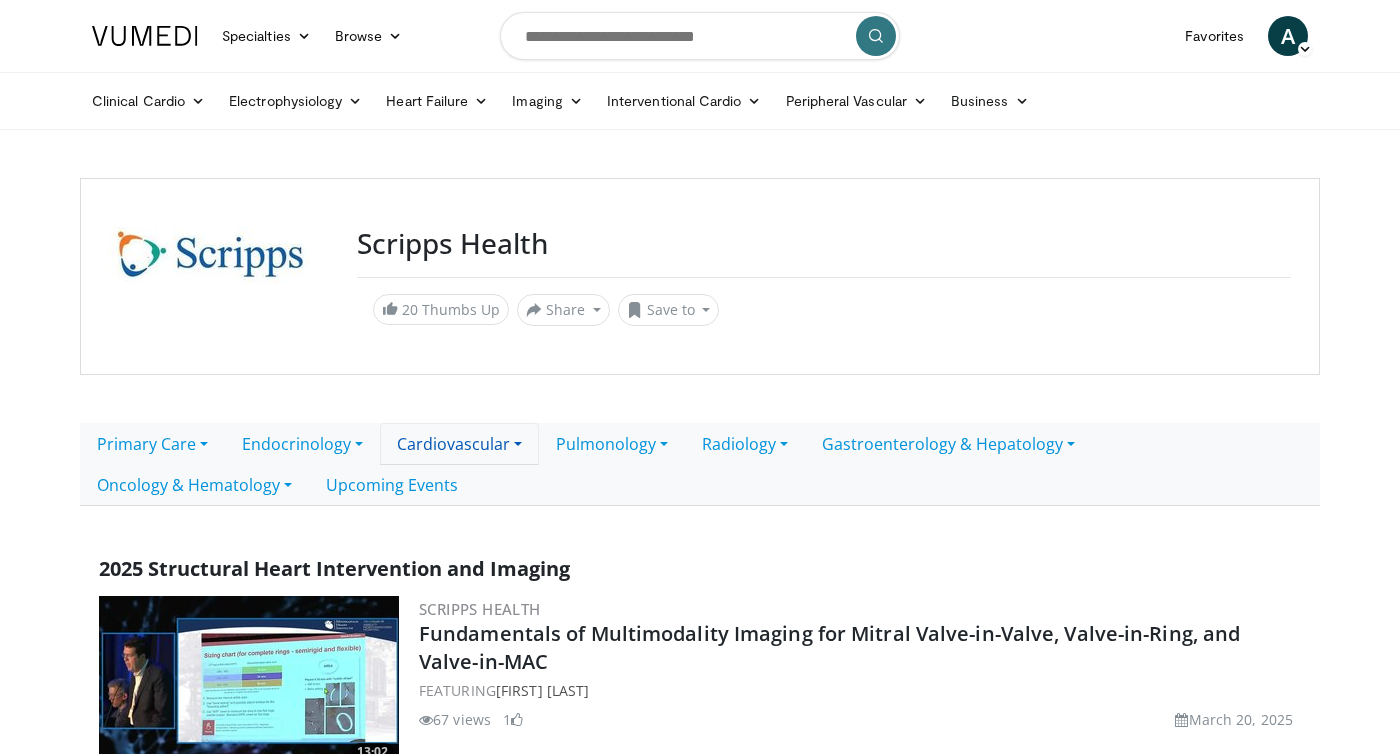 click on "Cardiovascular" at bounding box center [459, 444] 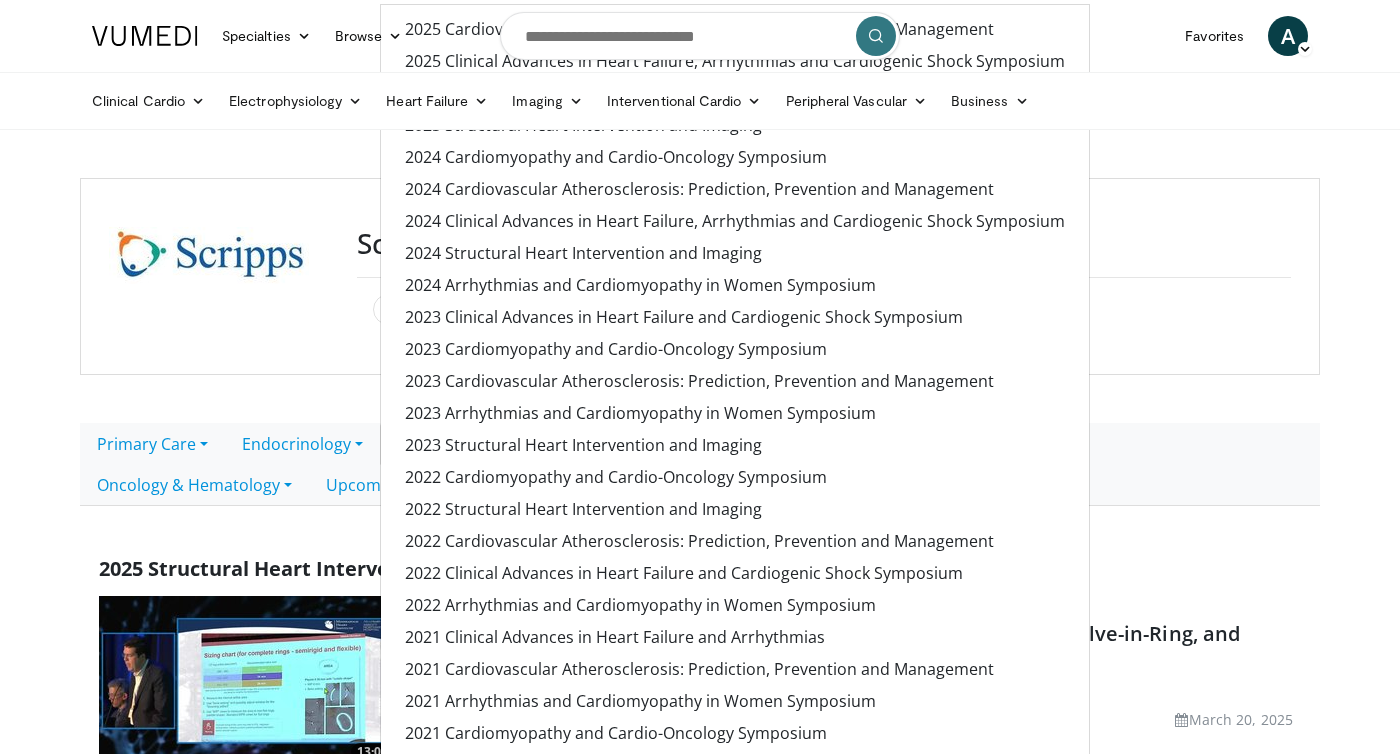 click on "Specialties
Adult & Family Medicine
Allergy, Asthma, Immunology
Anesthesiology
Cardiology
Dental
Dermatology
Endocrinology
Gastroenterology & Hepatology
General Surgery
Hematology & Oncology
Infectious Disease
Nephrology
Neurology
Neurosurgery
Obstetrics & Gynecology
Ophthalmology
Oral Maxillofacial
Orthopaedics
Otolaryngology
Pediatrics
Plastic Surgery
Podiatry
Psychiatry
Pulmonology
Radiation Oncology
Radiology
Rheumatology
Urology
Browse
A" at bounding box center [700, 36] 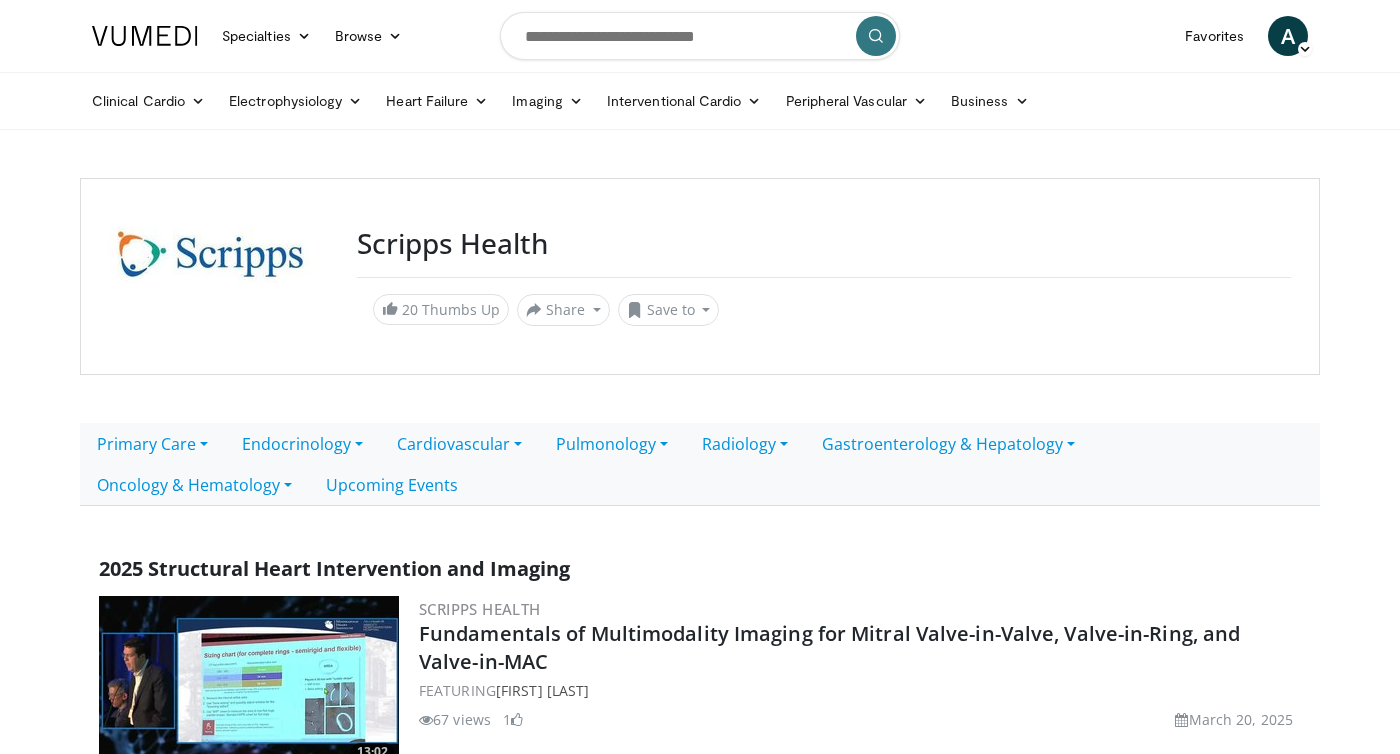 click on "Specialties
Adult & Family Medicine
Allergy, Asthma, Immunology
Anesthesiology
Cardiology
Dental
Dermatology
Endocrinology
Gastroenterology & Hepatology
General Surgery
Hematology & Oncology
Infectious Disease
Nephrology
Neurology
Neurosurgery
Obstetrics & Gynecology
Ophthalmology
Oral Maxillofacial
Orthopaedics
Otolaryngology
Pediatrics
Plastic Surgery
Podiatry
Psychiatry
Pulmonology
Radiation Oncology
Radiology
Rheumatology
Urology
Browse
A" at bounding box center [700, 36] 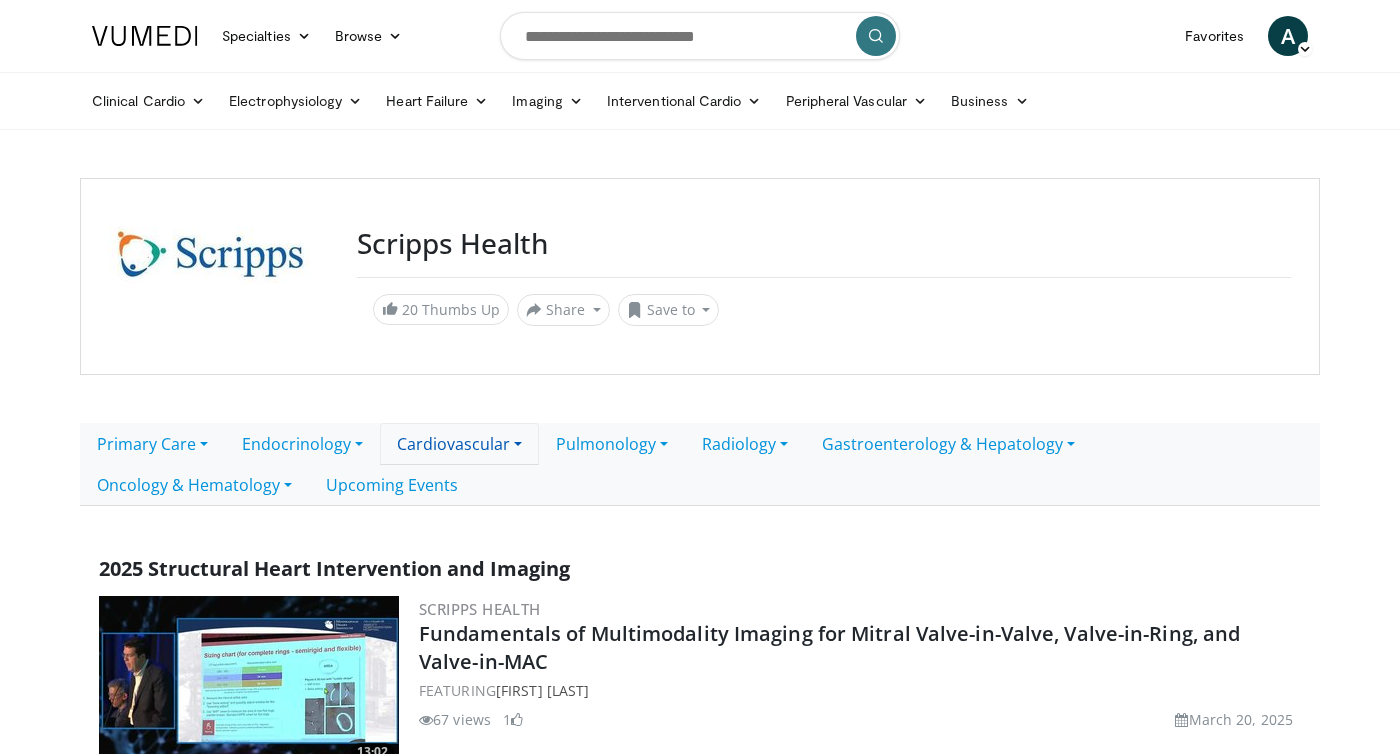 click on "Cardiovascular" at bounding box center (459, 444) 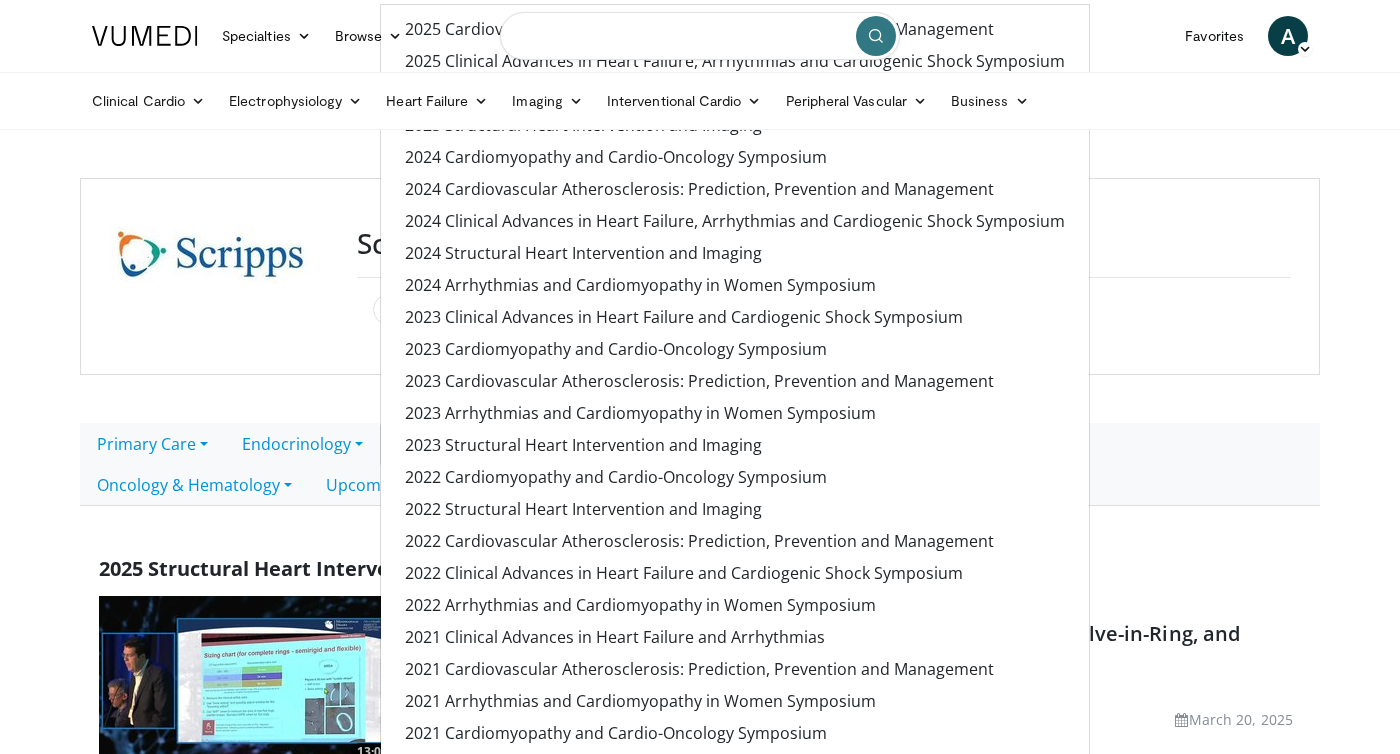 click at bounding box center (700, 36) 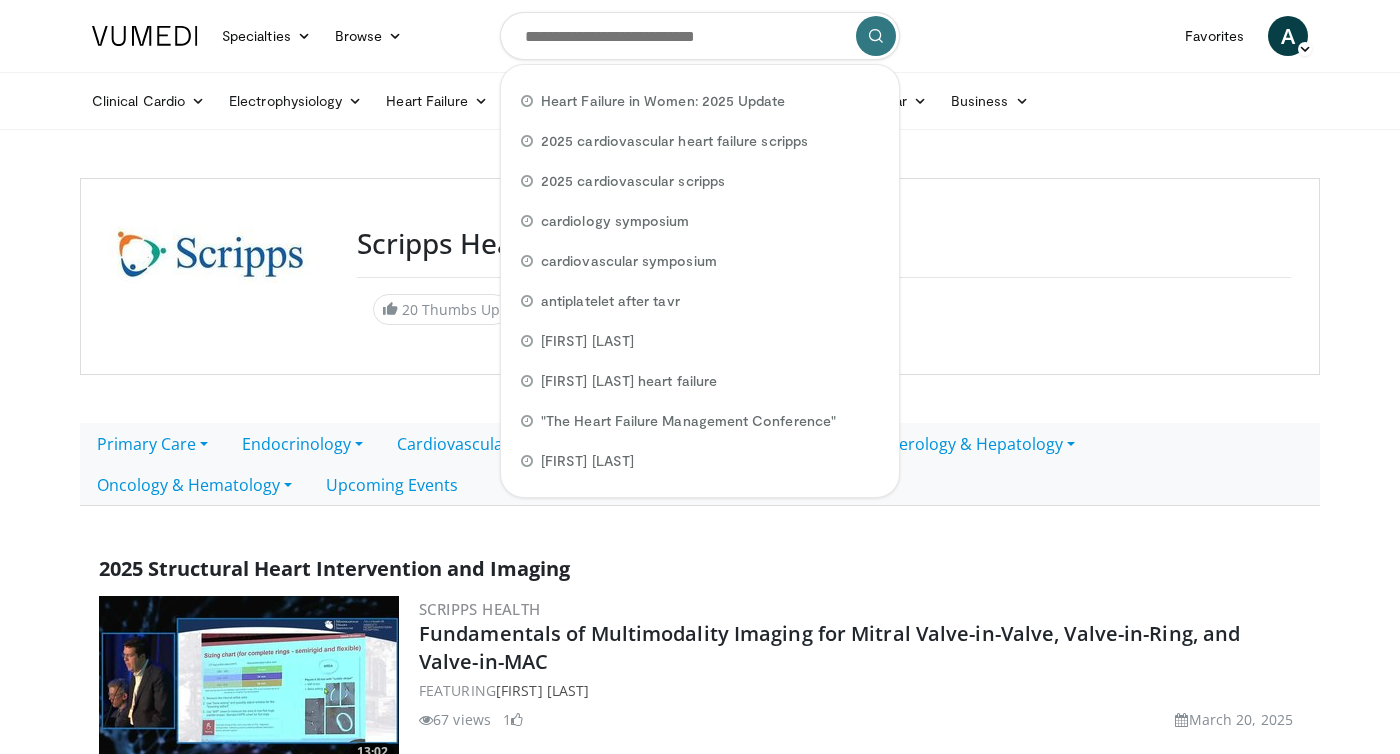 click on "Specialties
Adult & Family Medicine
Allergy, Asthma, Immunology
Anesthesiology
Cardiology
Dental
Dermatology
Endocrinology
Gastroenterology & Hepatology
General Surgery
Hematology & Oncology
Infectious Disease
Nephrology
Neurology
Neurosurgery
Obstetrics & Gynecology
Ophthalmology
Oral Maxillofacial
Orthopaedics
Otolaryngology
Pediatrics
Plastic Surgery
Podiatry
Psychiatry
Pulmonology
Radiation Oncology
Radiology
Rheumatology
Urology
Browse
A" at bounding box center (700, 36) 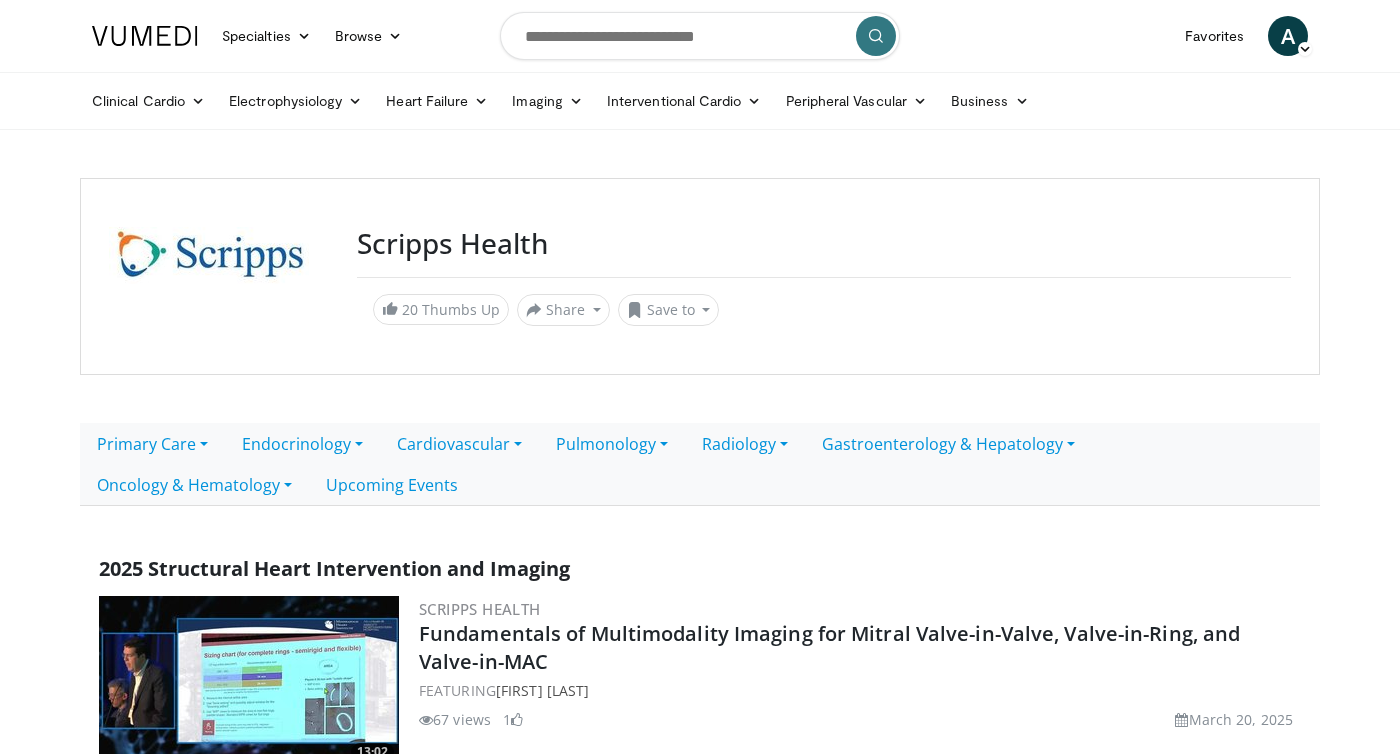 click on "Specialties
Adult & Family Medicine
Allergy, Asthma, Immunology
Anesthesiology
Cardiology
Dental
Dermatology
Endocrinology
Gastroenterology & Hepatology
General Surgery
Hematology & Oncology
Infectious Disease
Nephrology
Neurology
Neurosurgery
Obstetrics & Gynecology
Ophthalmology
Oral Maxillofacial
Orthopaedics
Otolaryngology
Pediatrics
Plastic Surgery
Podiatry
Psychiatry
Pulmonology
Radiation Oncology
Radiology
Rheumatology
Urology
Browse
A" at bounding box center [700, 36] 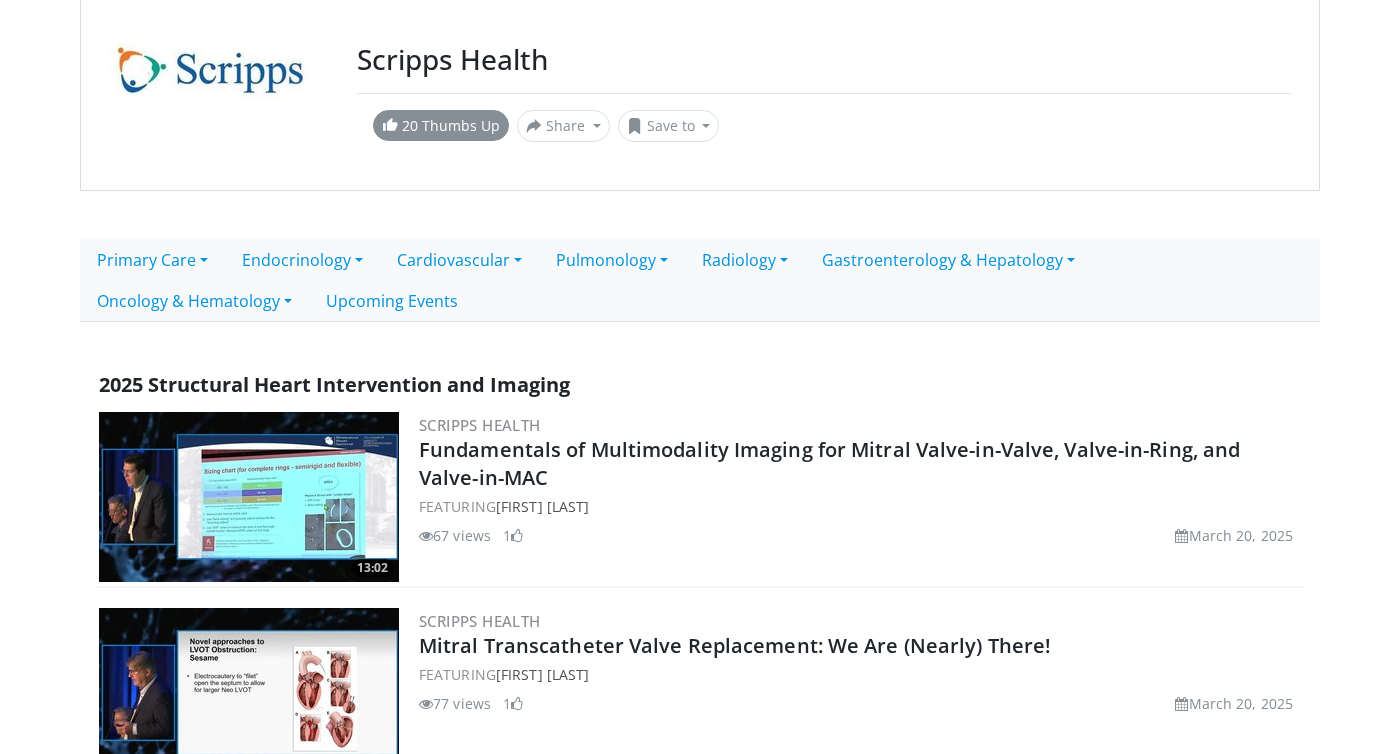 scroll, scrollTop: 0, scrollLeft: 0, axis: both 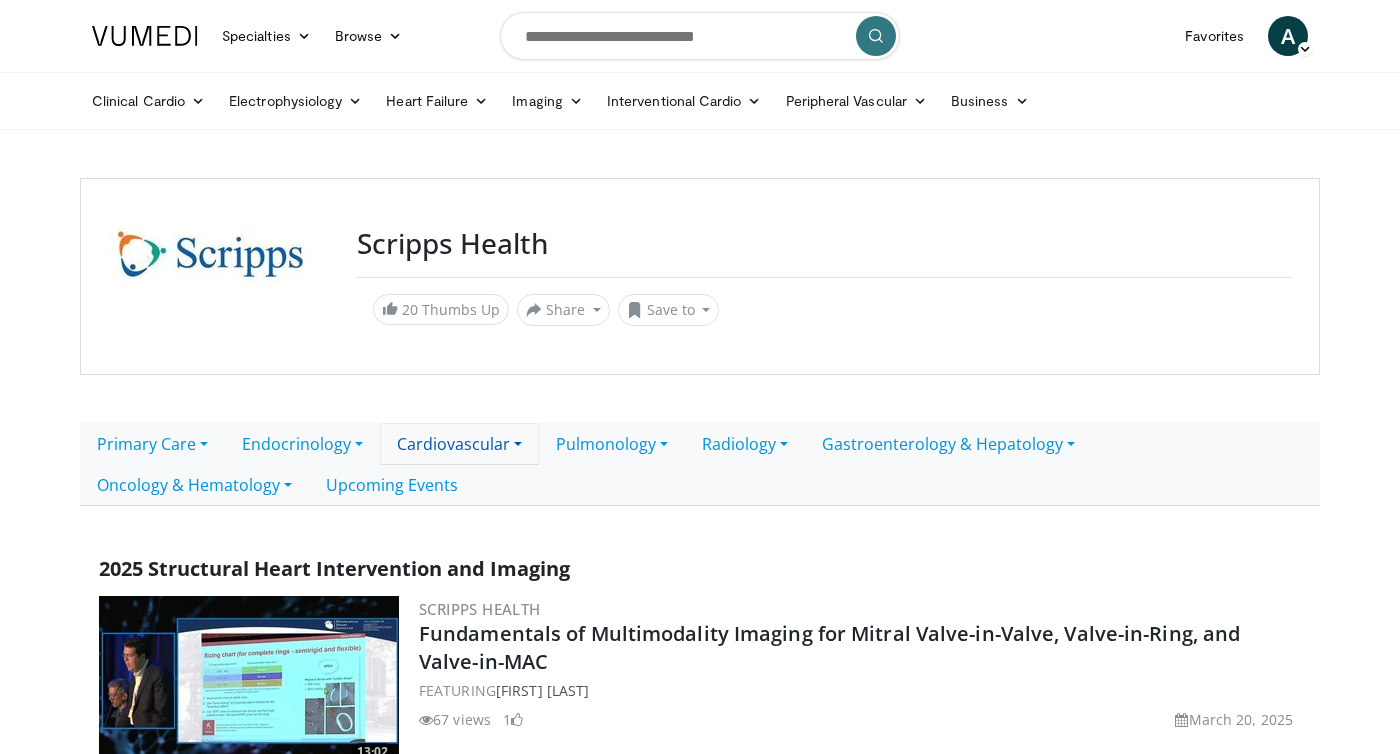 click on "Cardiovascular" at bounding box center [459, 444] 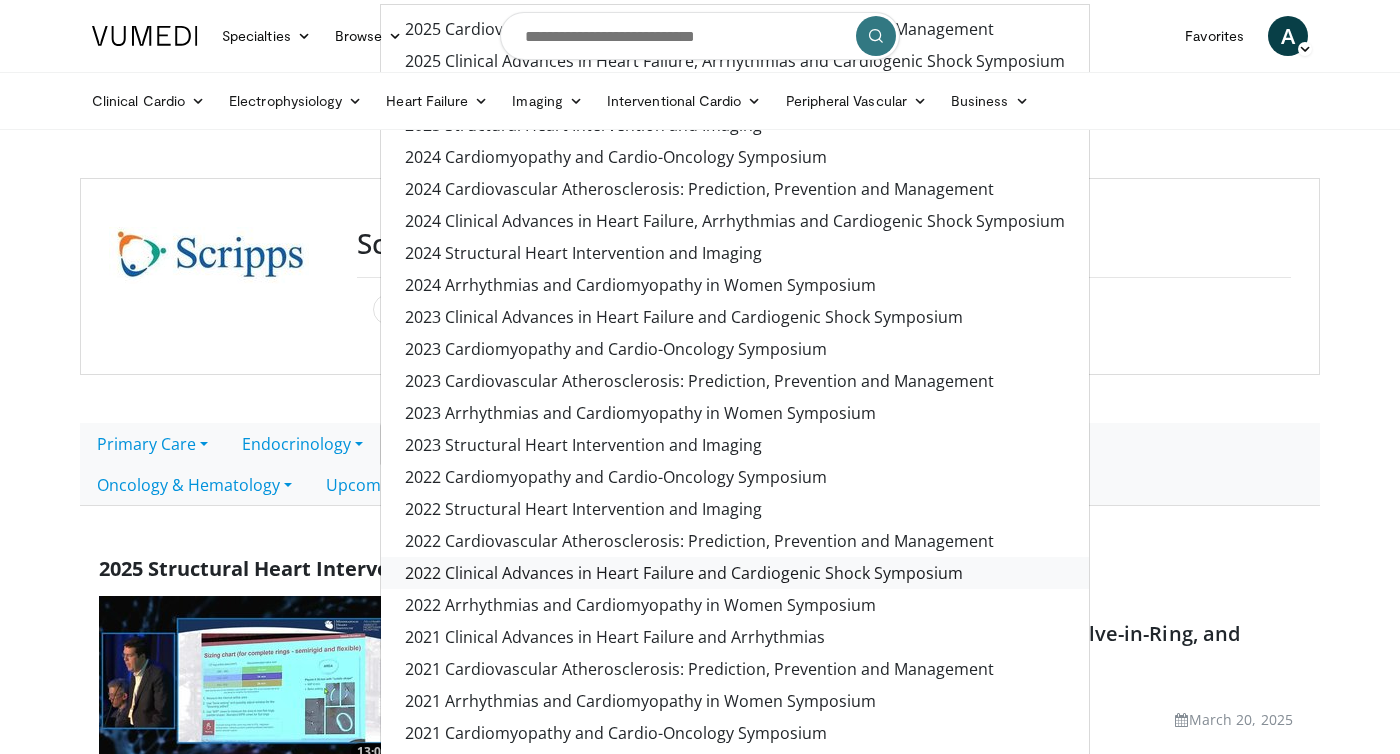 click on "2022 Clinical Advances in Heart Failure and Cardiogenic Shock Symposium" at bounding box center (735, 573) 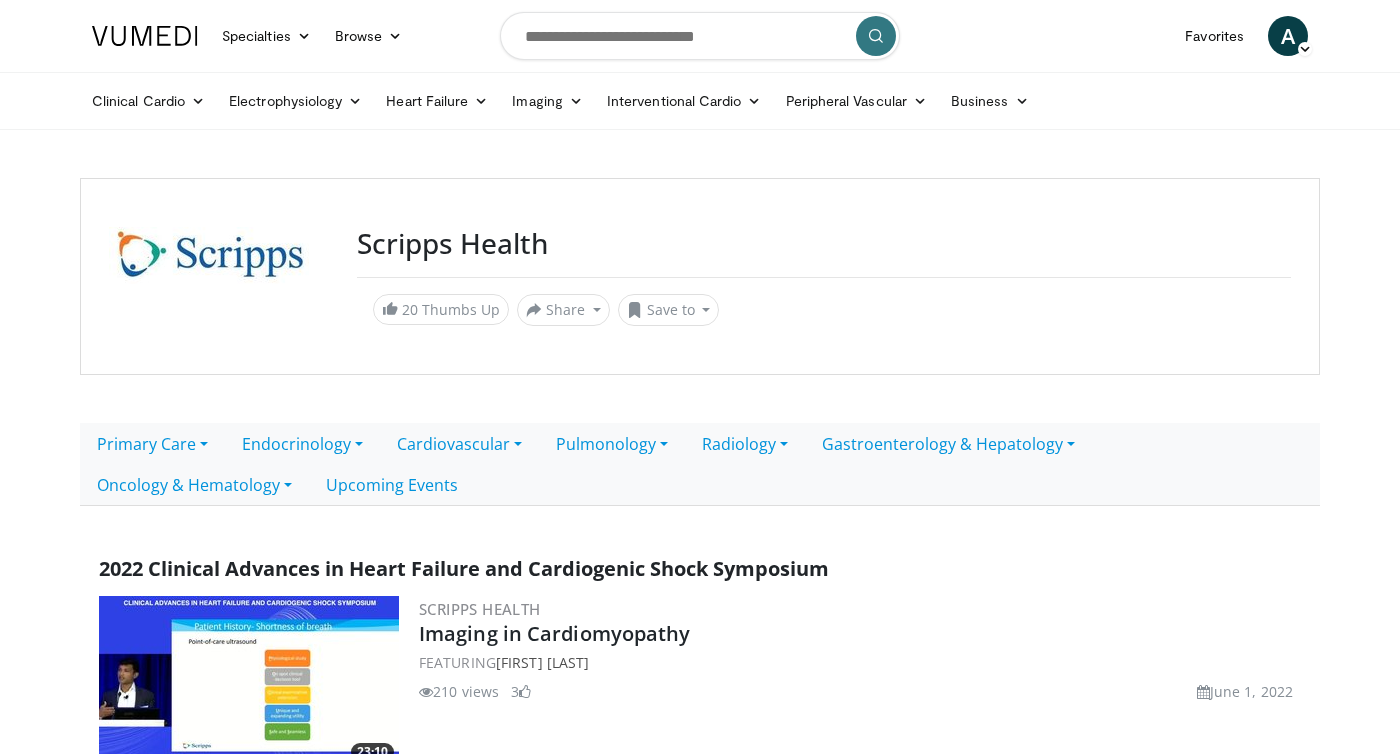 scroll, scrollTop: 0, scrollLeft: 0, axis: both 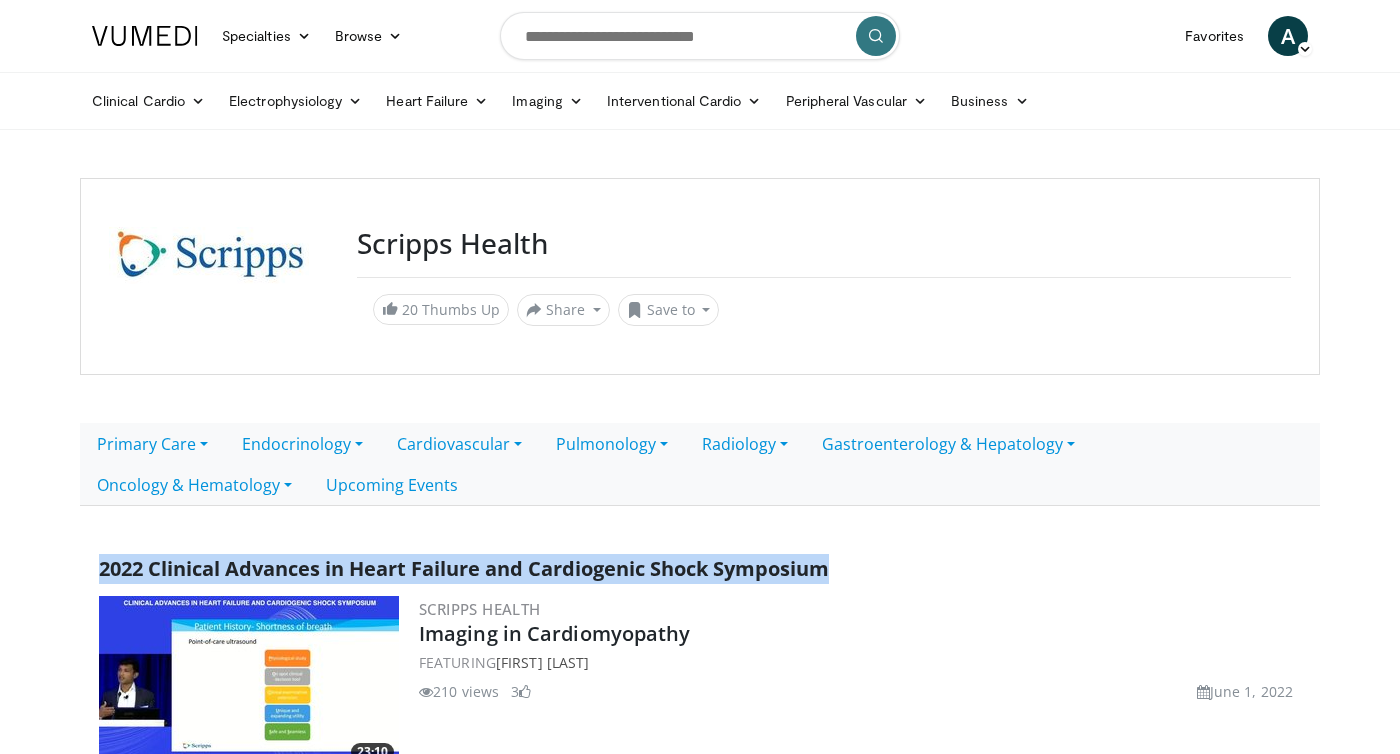 drag, startPoint x: 843, startPoint y: 571, endPoint x: 100, endPoint y: 571, distance: 743 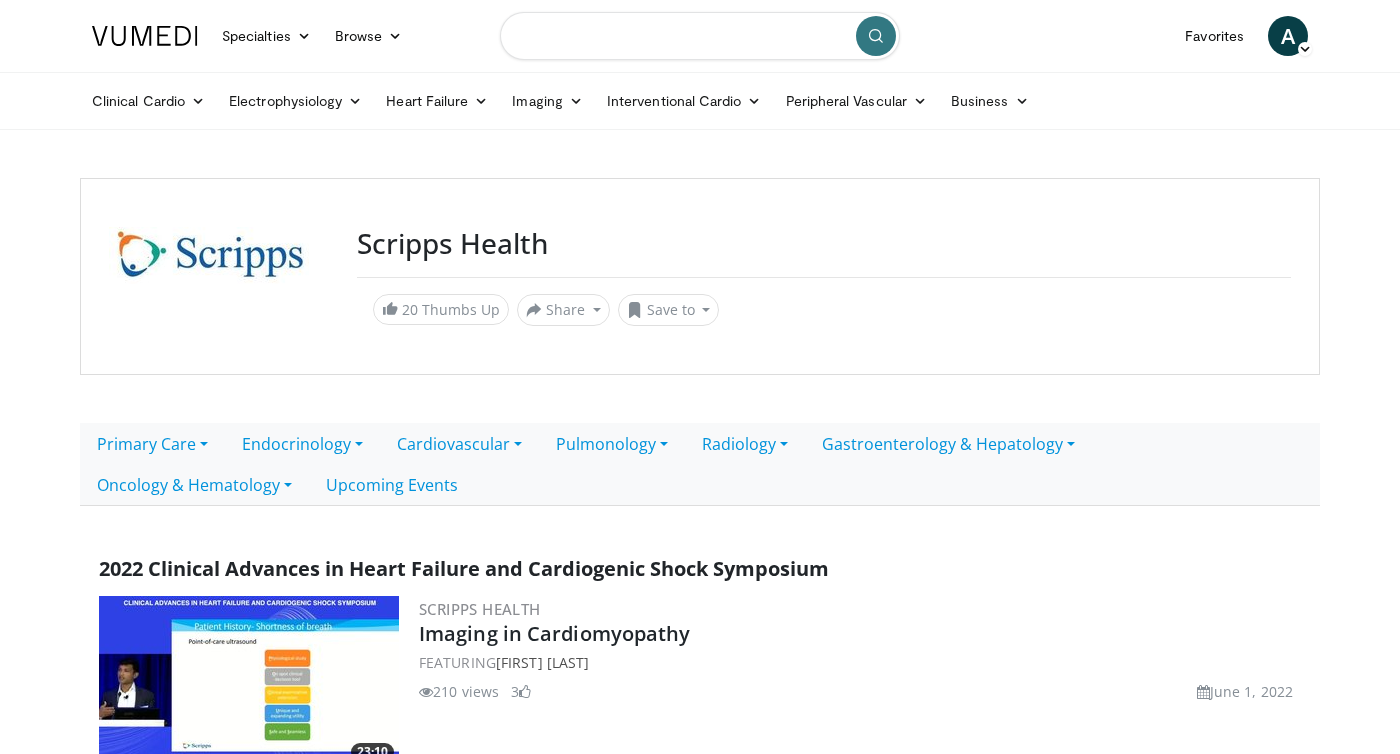 click at bounding box center (700, 36) 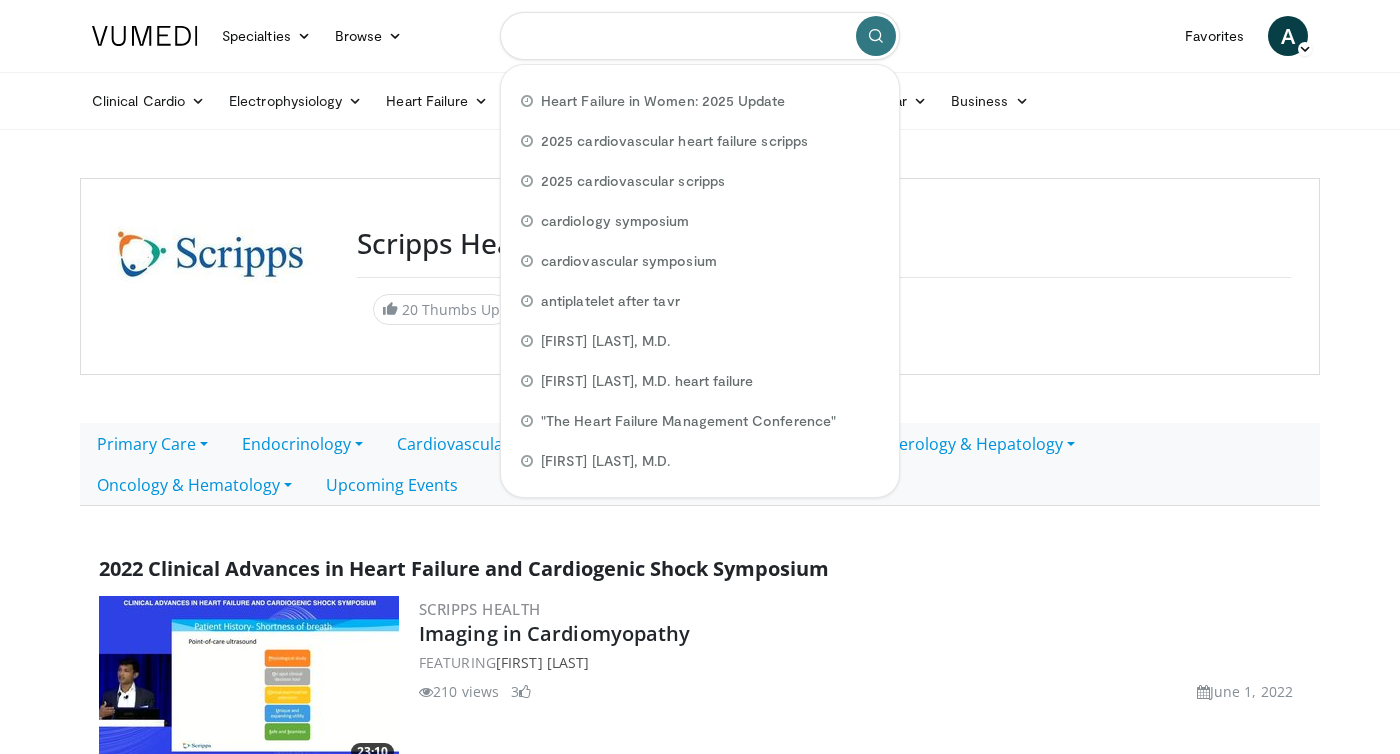 paste on "**********" 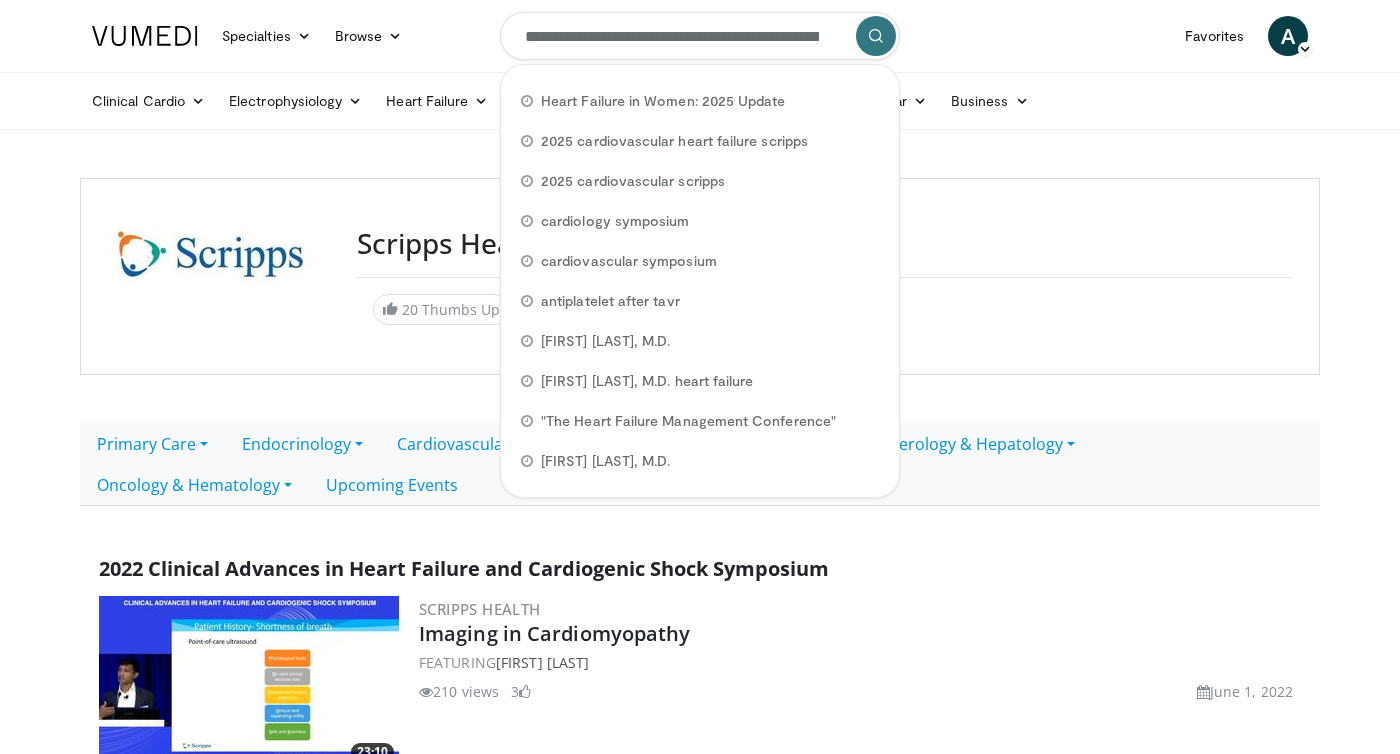 scroll, scrollTop: 0, scrollLeft: 247, axis: horizontal 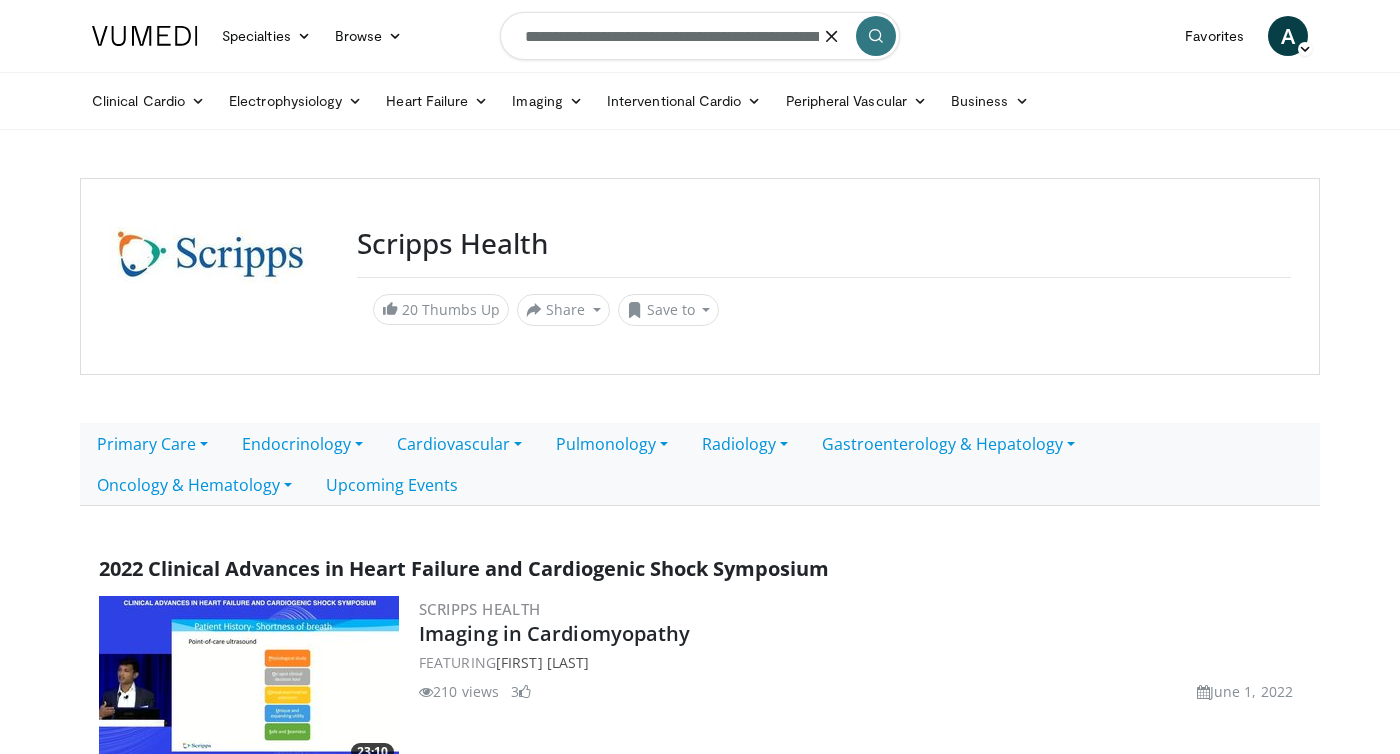 drag, startPoint x: 581, startPoint y: 46, endPoint x: 457, endPoint y: 31, distance: 124.90396 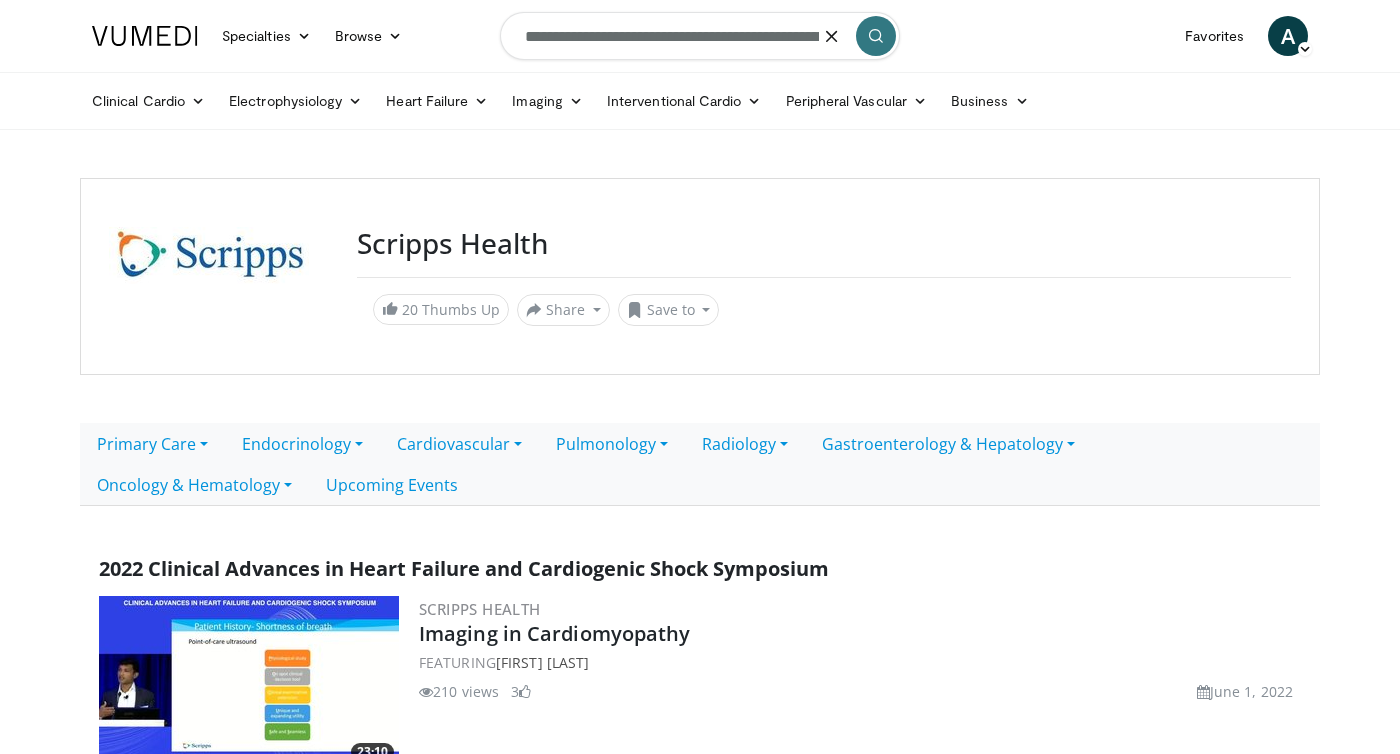 type on "**********" 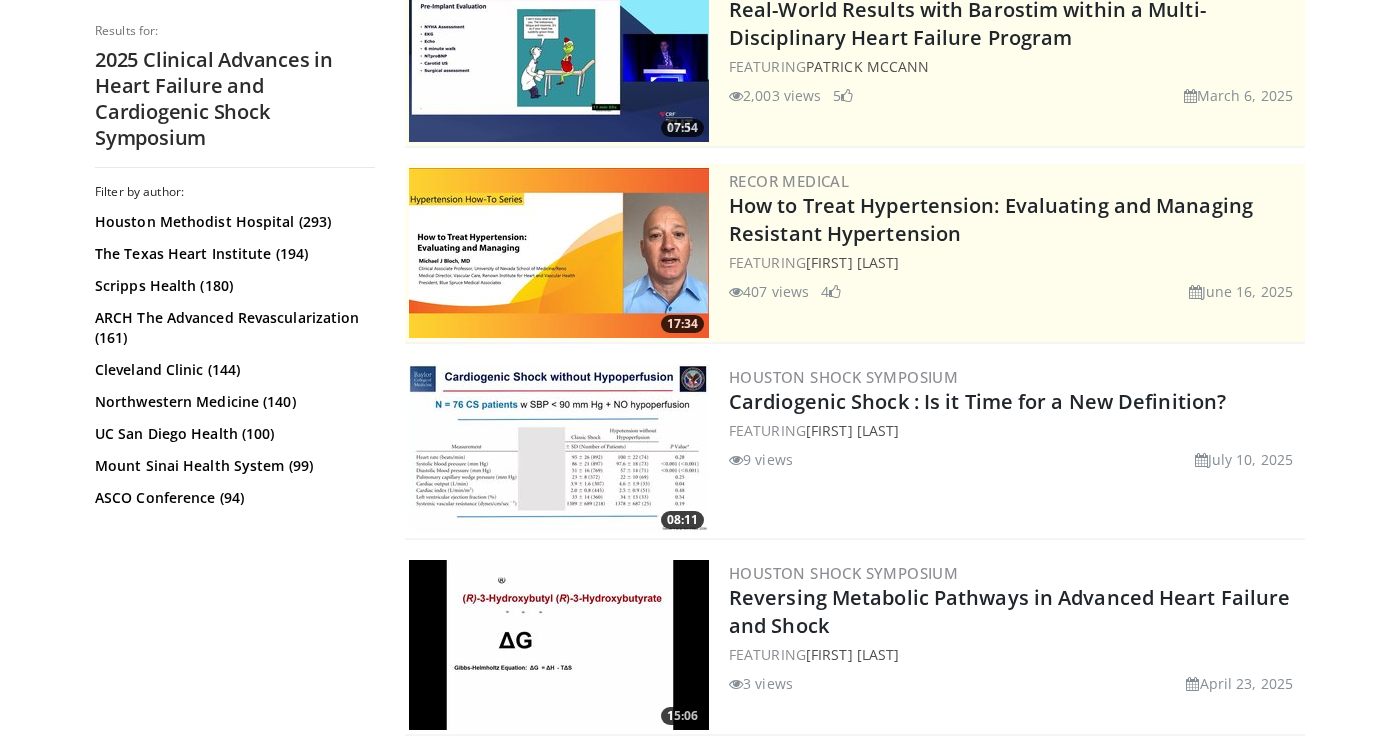 scroll, scrollTop: 0, scrollLeft: 0, axis: both 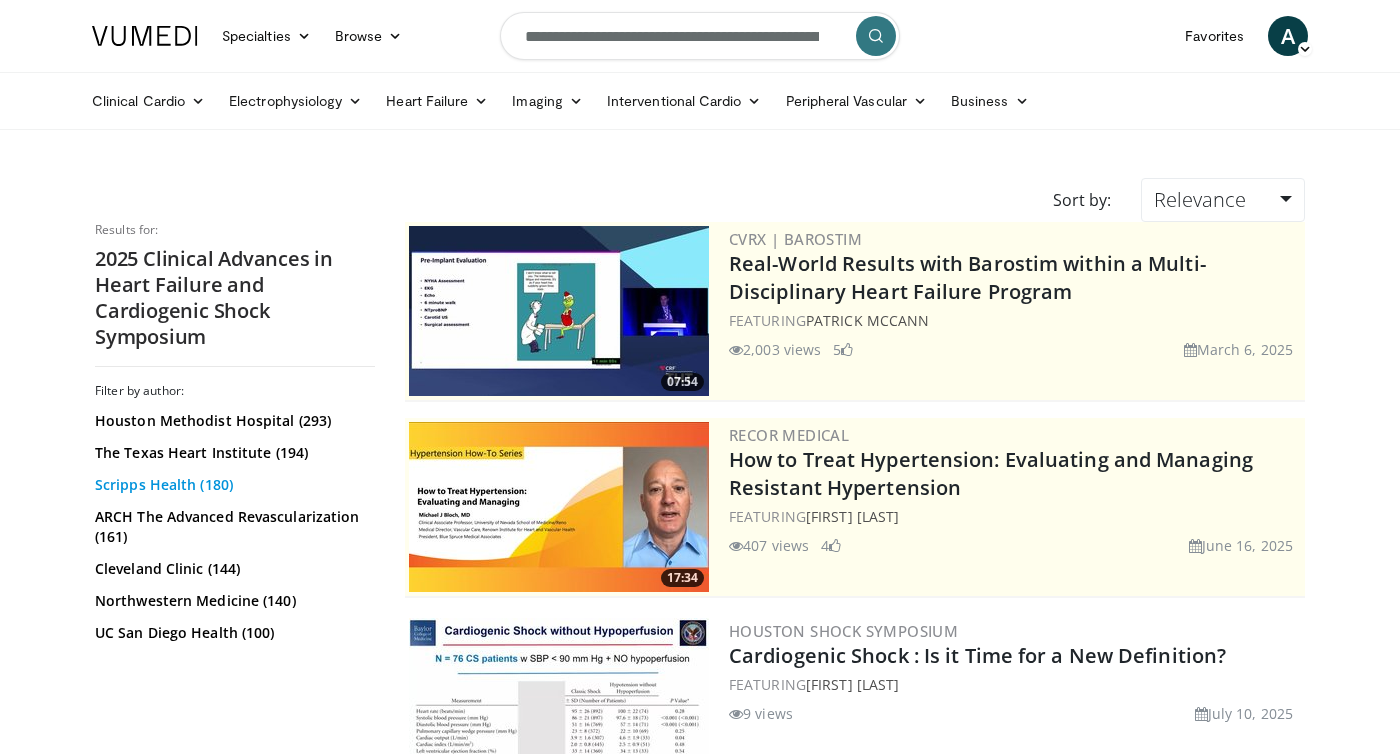 click on "Scripps Health (180)" at bounding box center [232, 485] 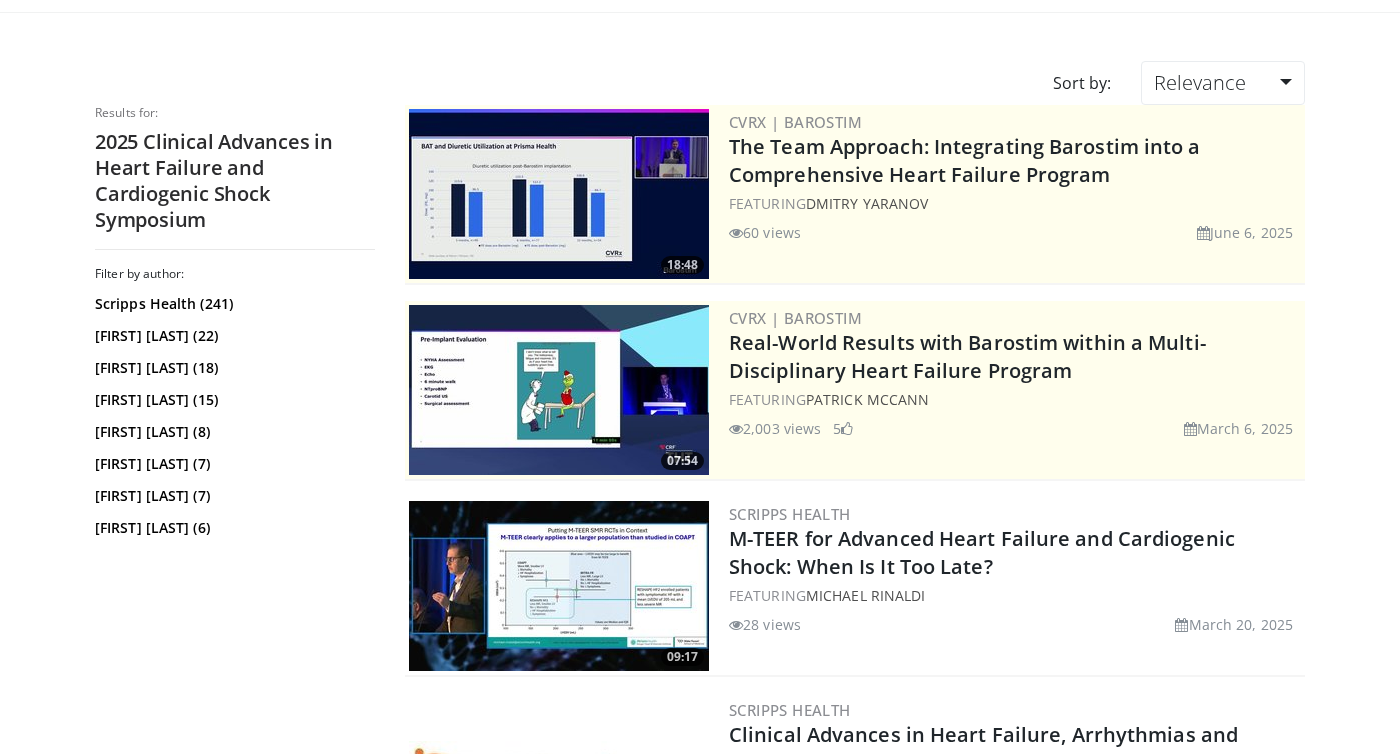 scroll, scrollTop: 0, scrollLeft: 0, axis: both 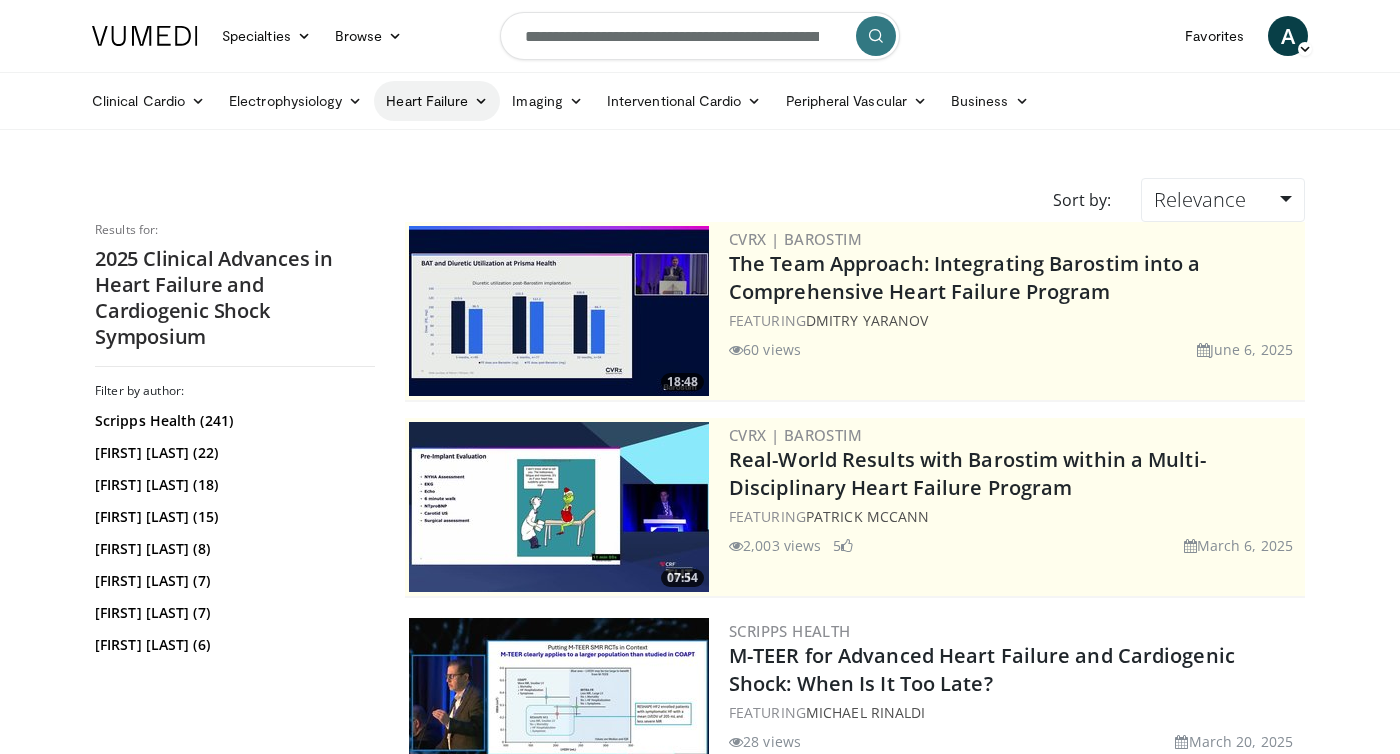click on "Heart Failure" at bounding box center (437, 101) 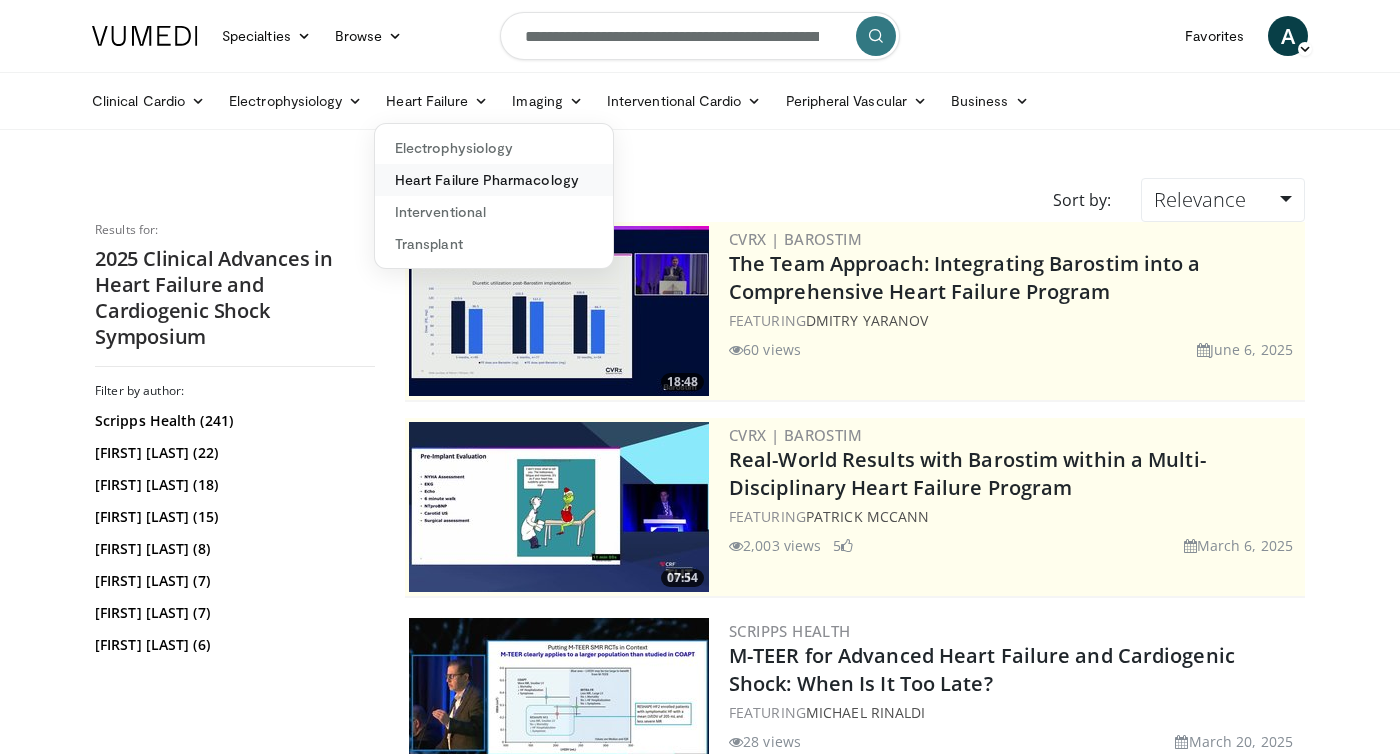 click on "Heart Failure Pharmacology" at bounding box center (494, 180) 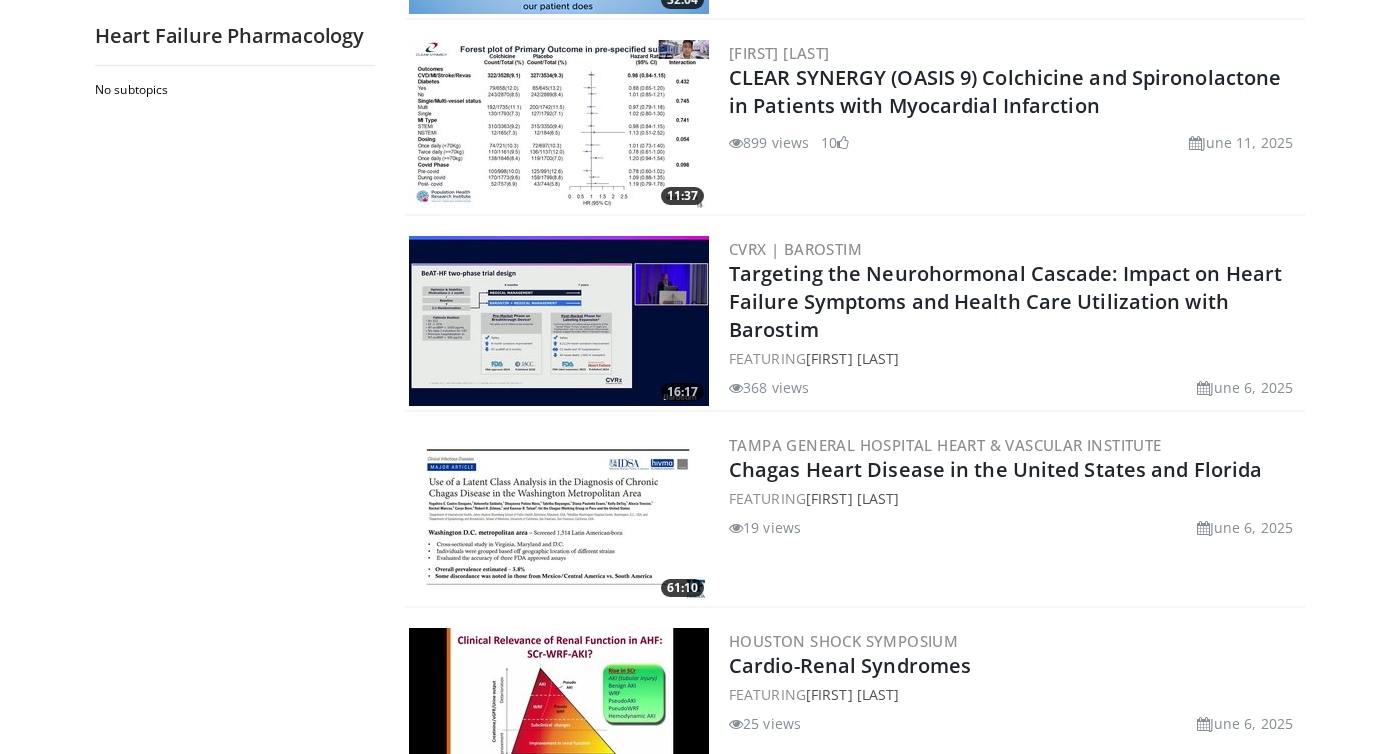 scroll, scrollTop: 4630, scrollLeft: 0, axis: vertical 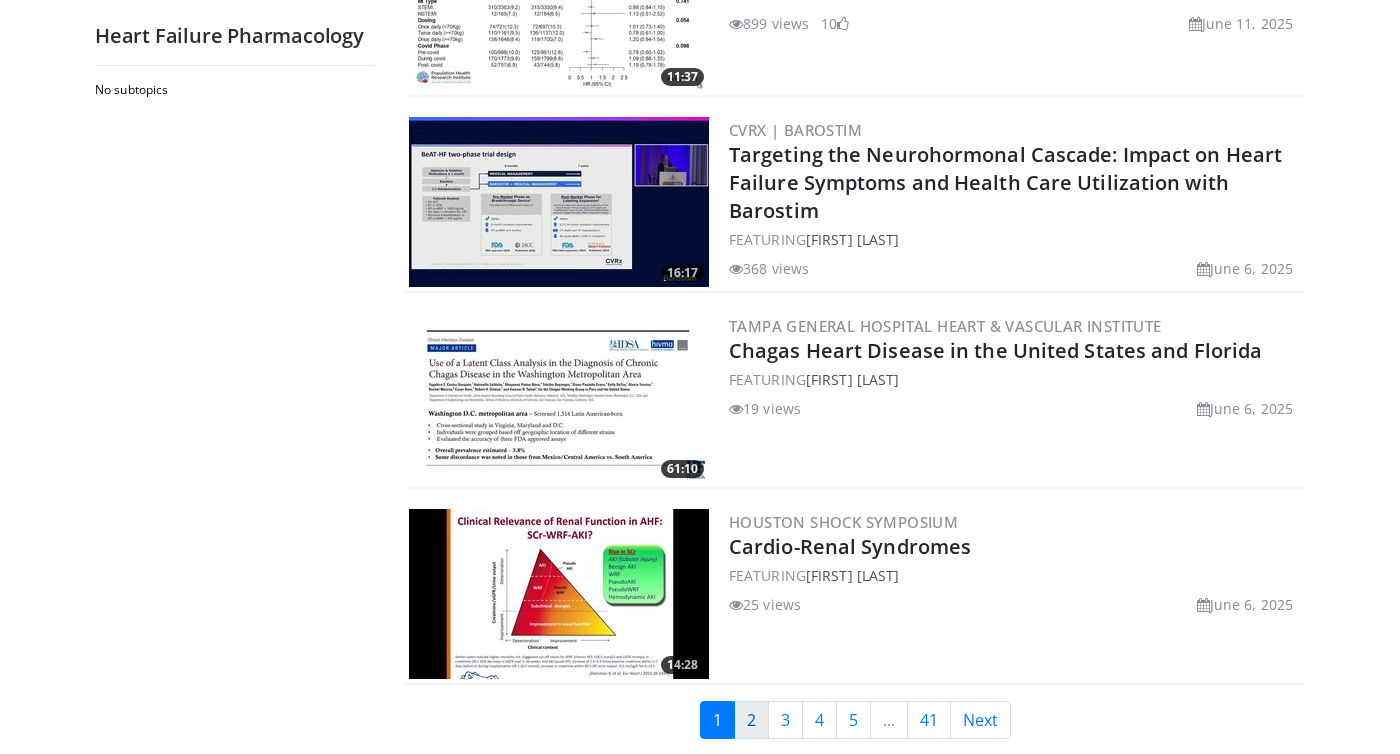 click on "2" at bounding box center [751, 720] 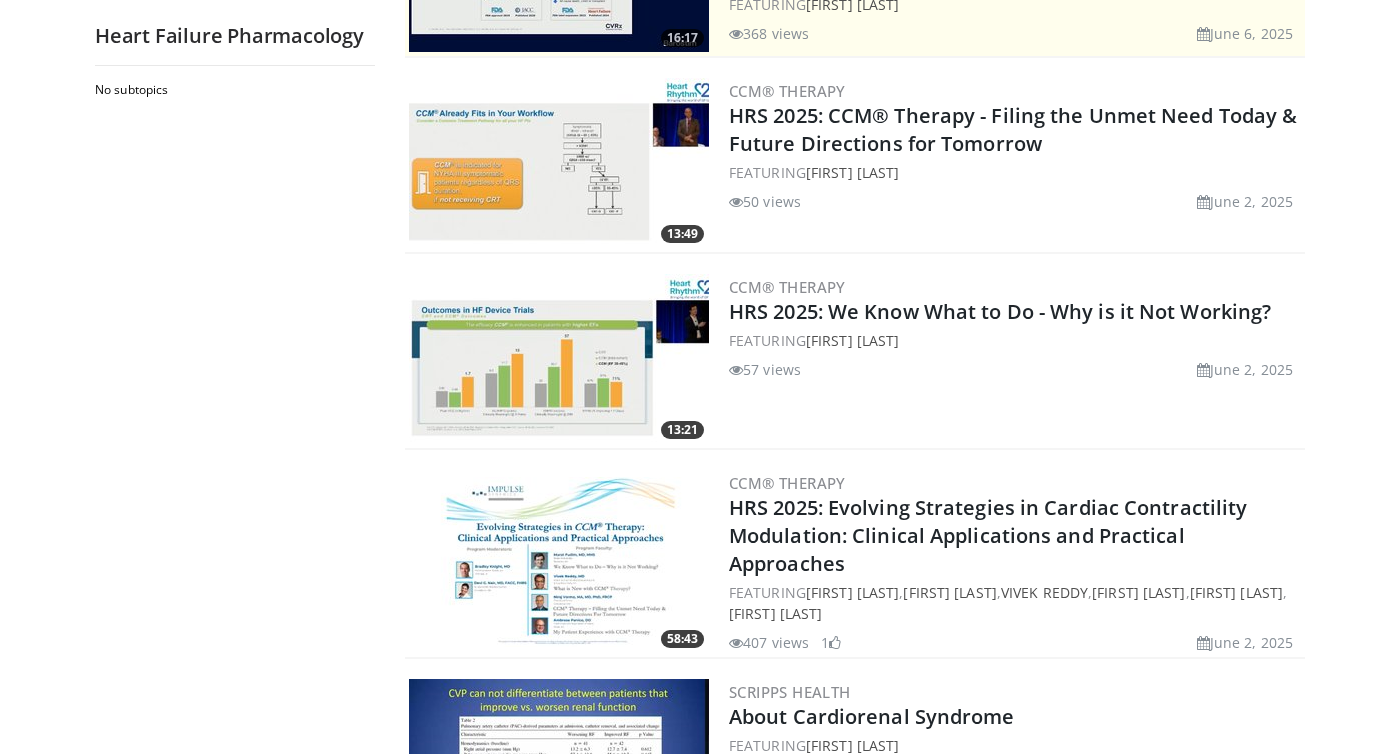 scroll, scrollTop: 0, scrollLeft: 0, axis: both 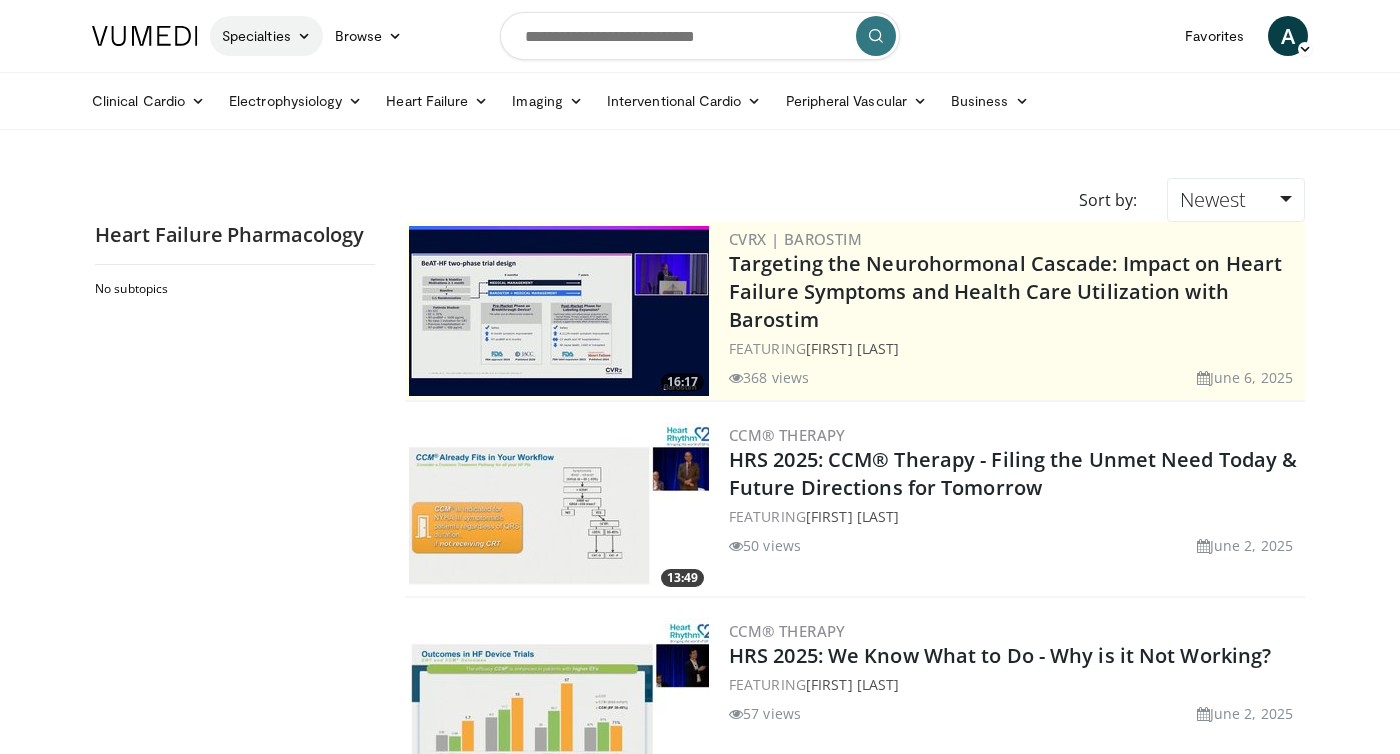 click on "Specialties" at bounding box center (266, 36) 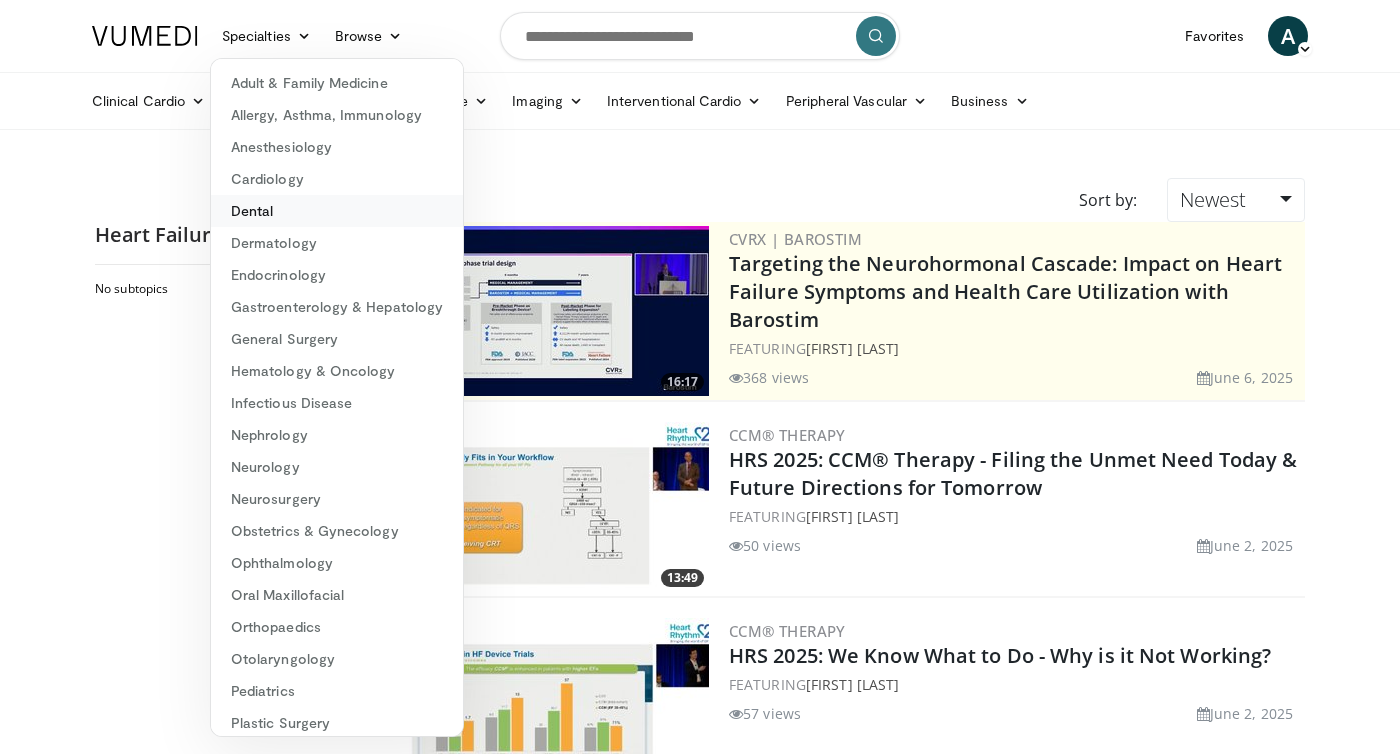 click on "Dental" at bounding box center (337, 211) 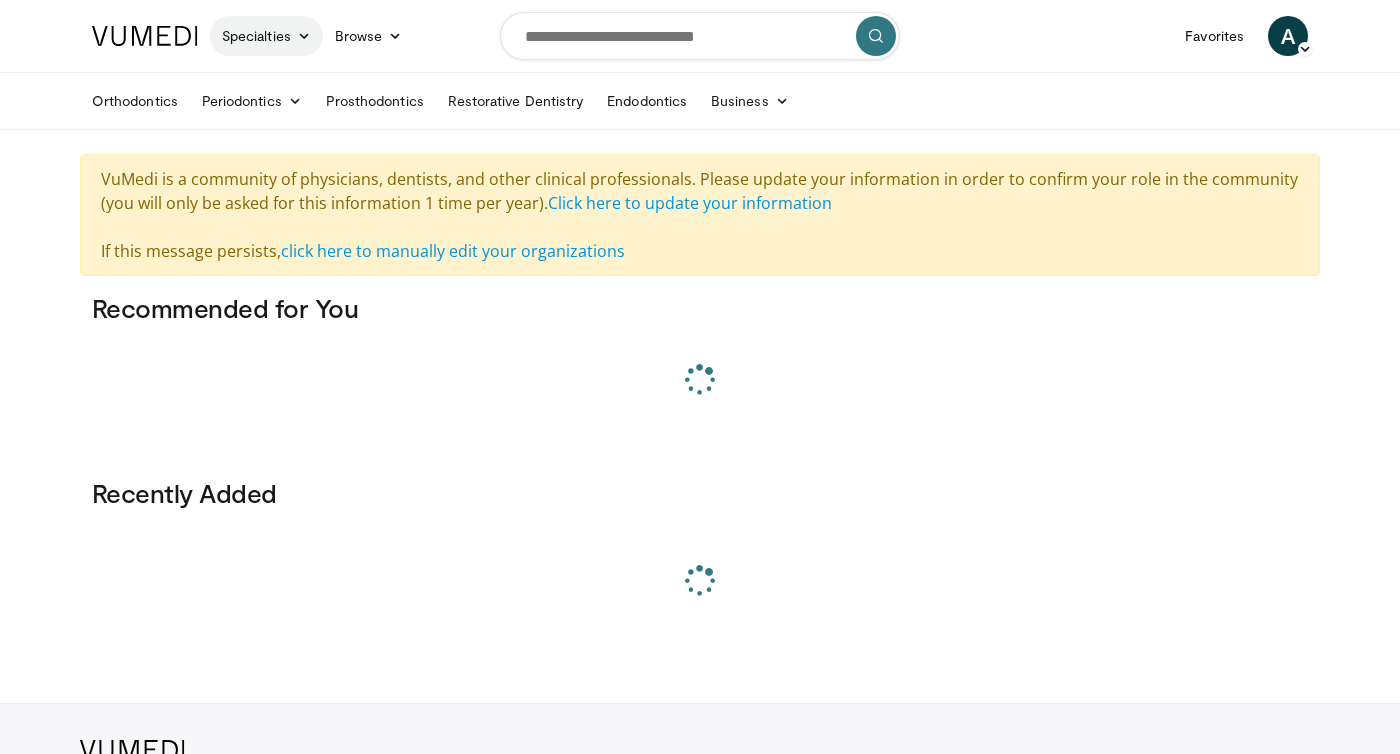 scroll, scrollTop: 0, scrollLeft: 0, axis: both 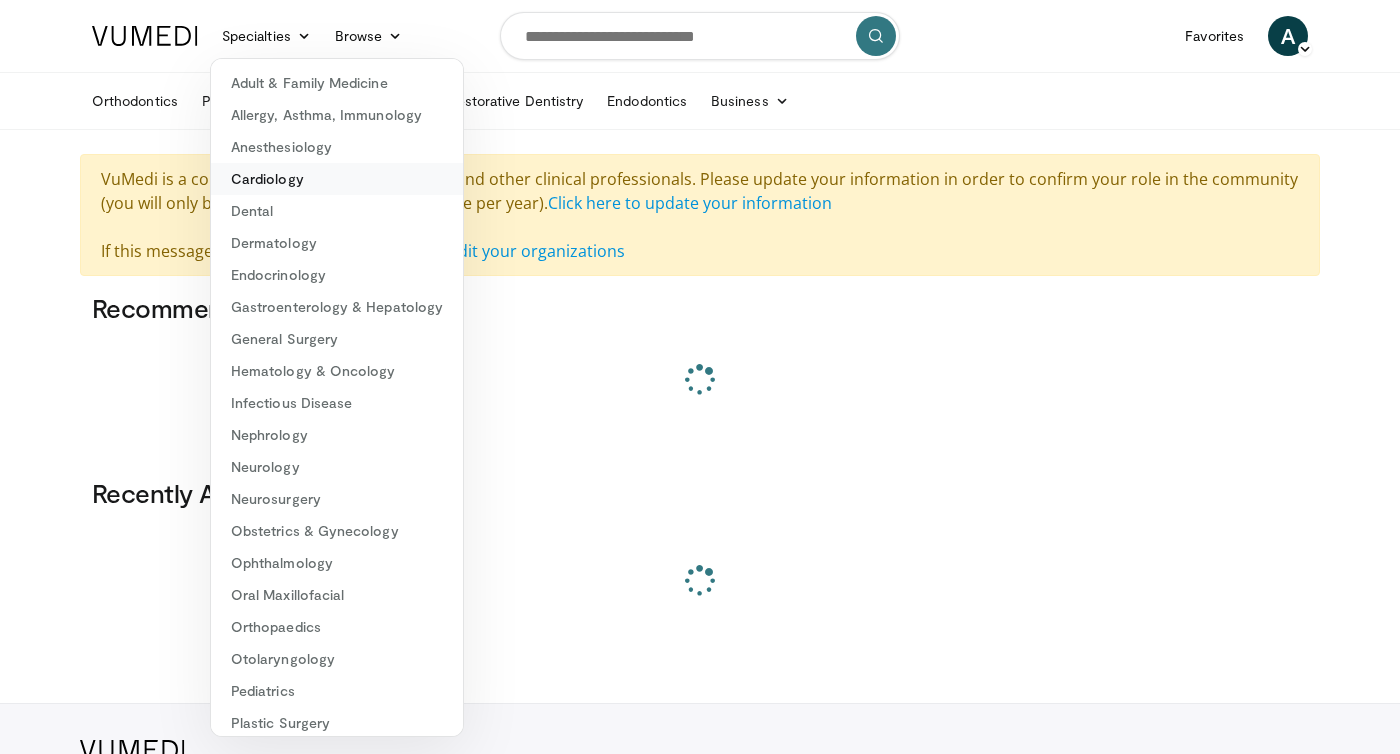 click on "Cardiology" at bounding box center (337, 179) 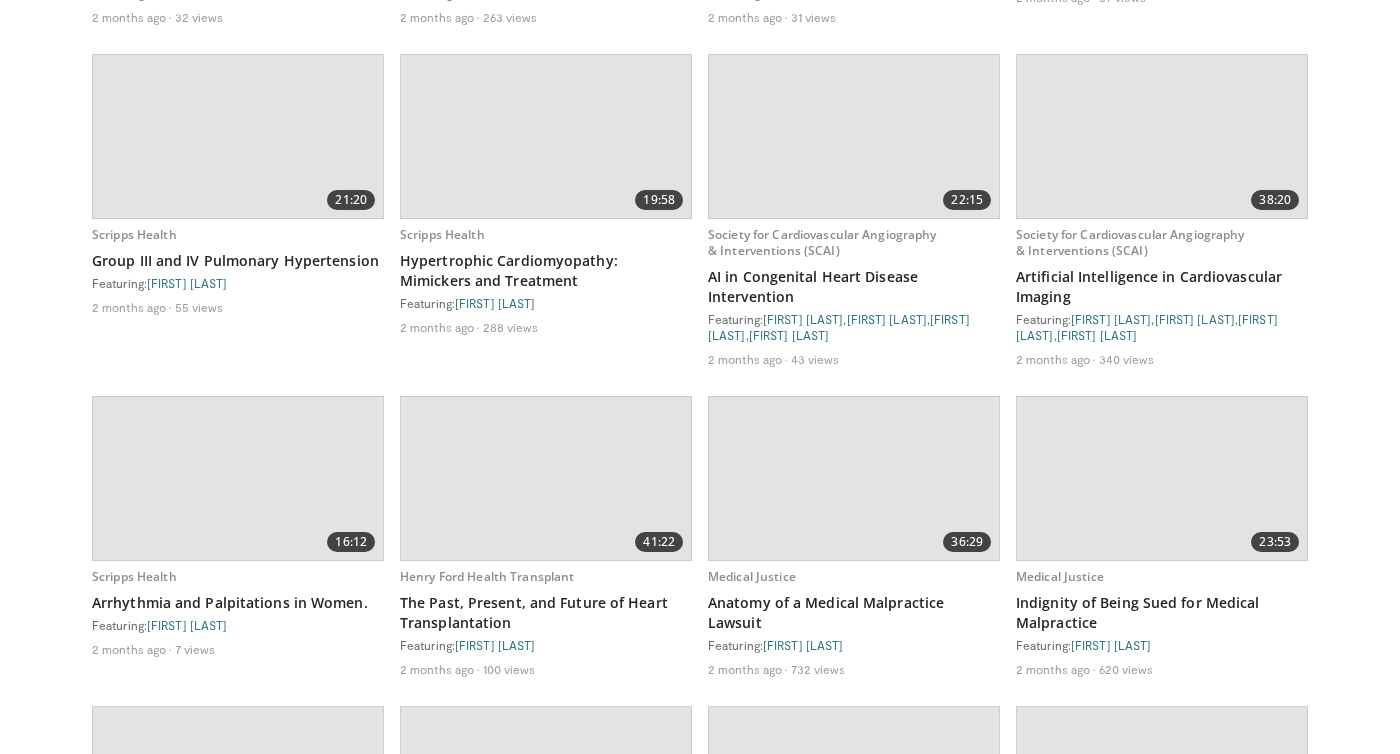 scroll, scrollTop: 54272, scrollLeft: 0, axis: vertical 